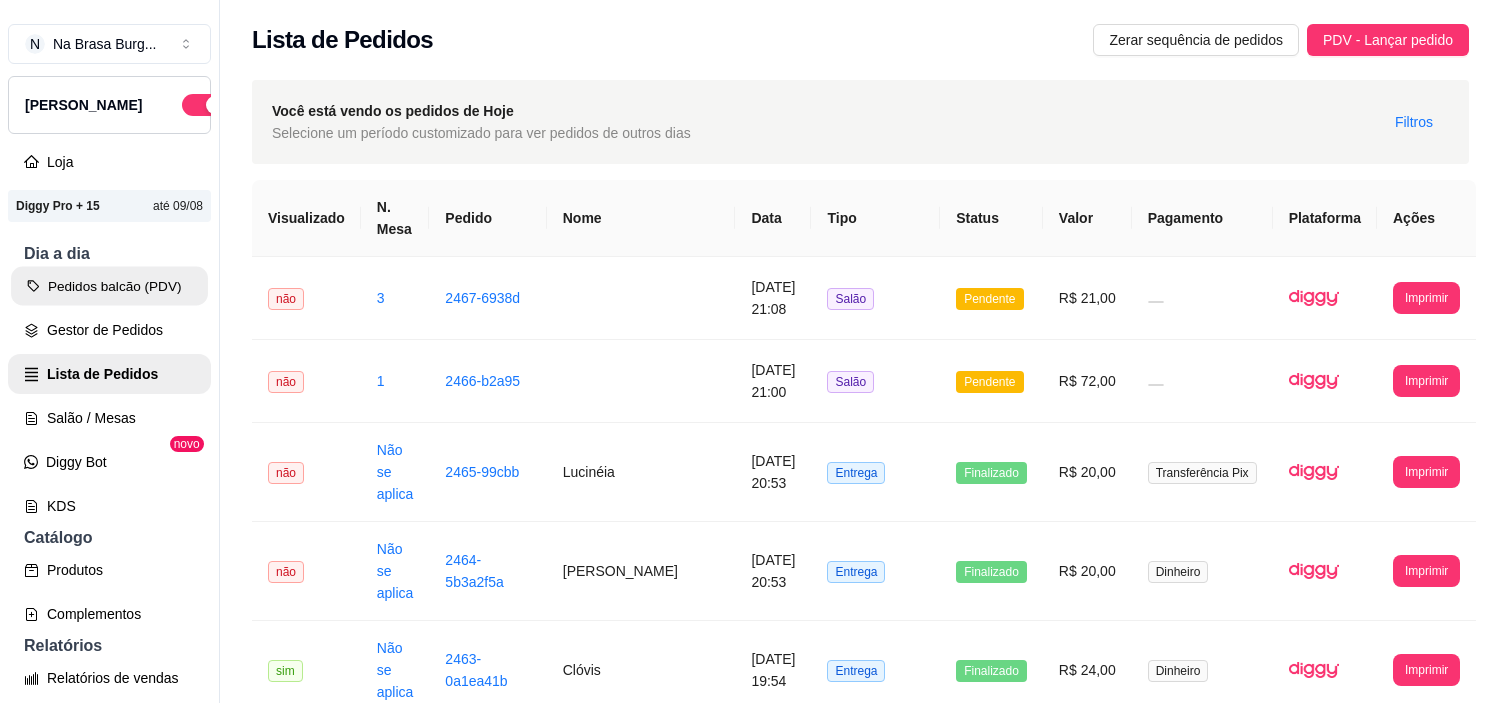 click on "Pedidos balcão (PDV)" at bounding box center (109, 286) 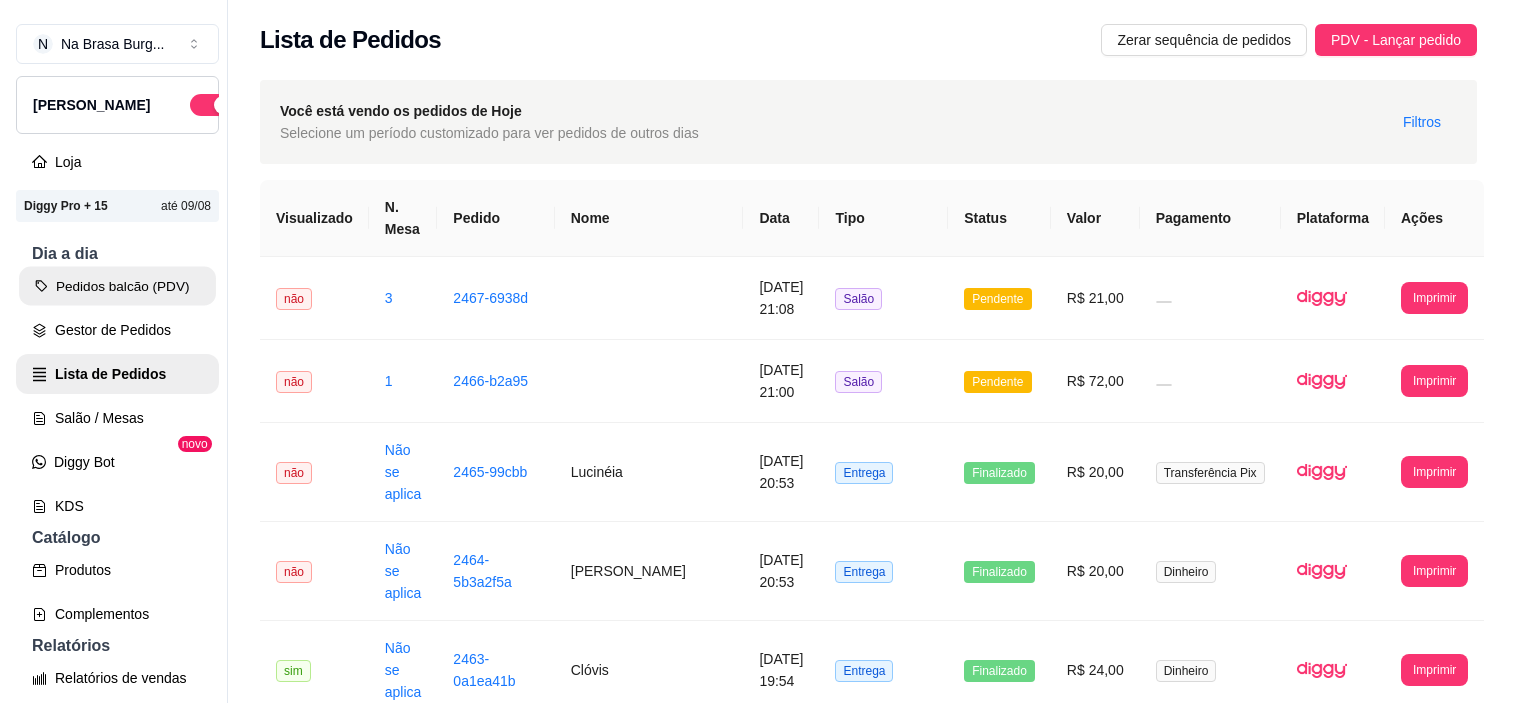 scroll, scrollTop: 0, scrollLeft: 0, axis: both 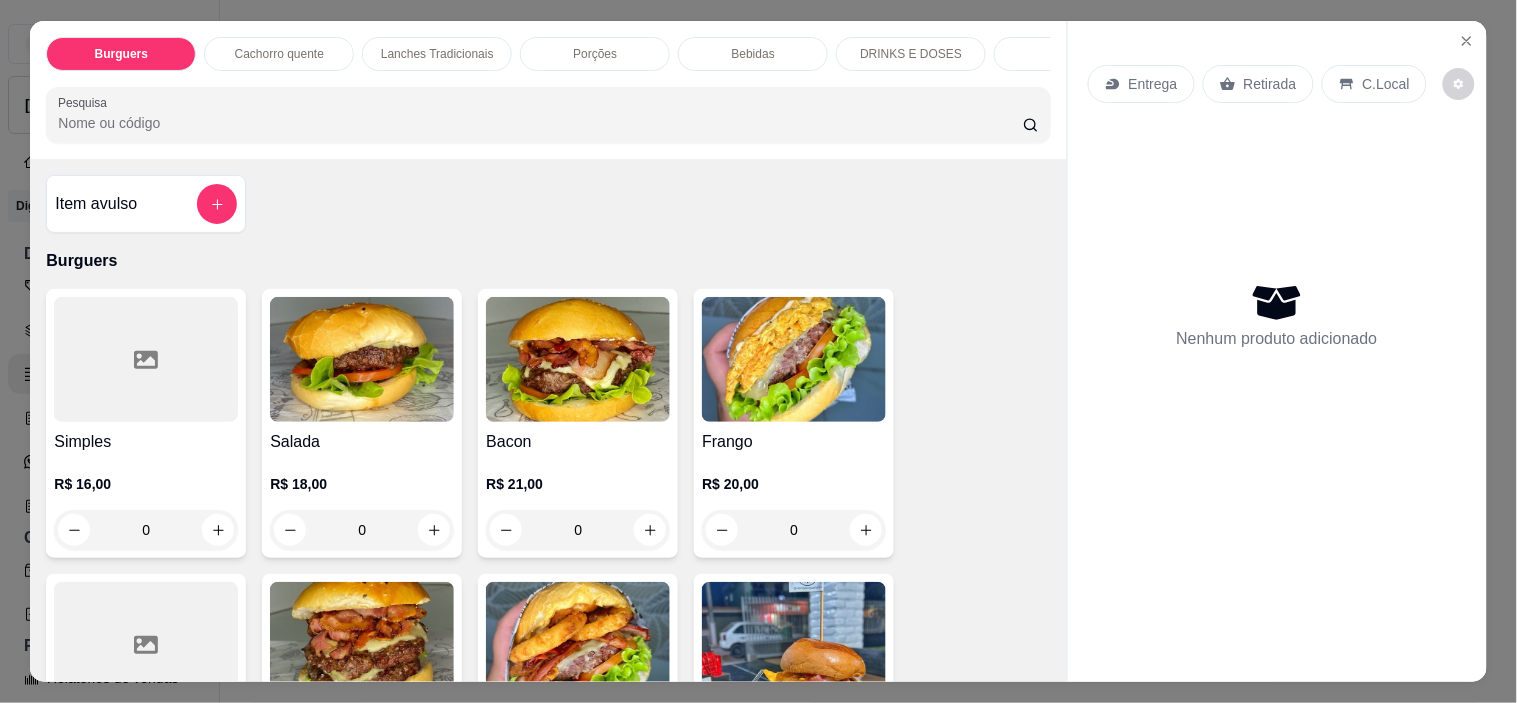click at bounding box center (794, 359) 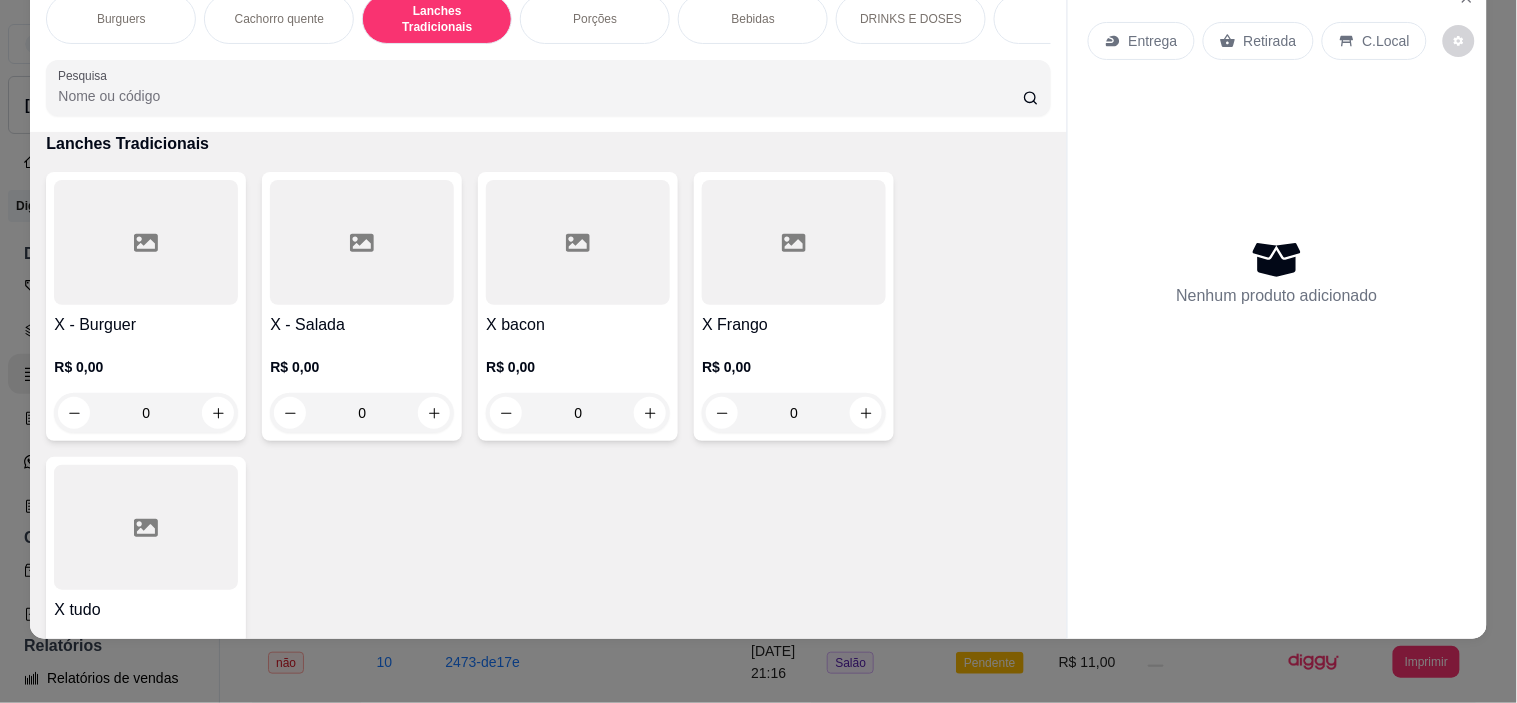 scroll, scrollTop: 0, scrollLeft: 0, axis: both 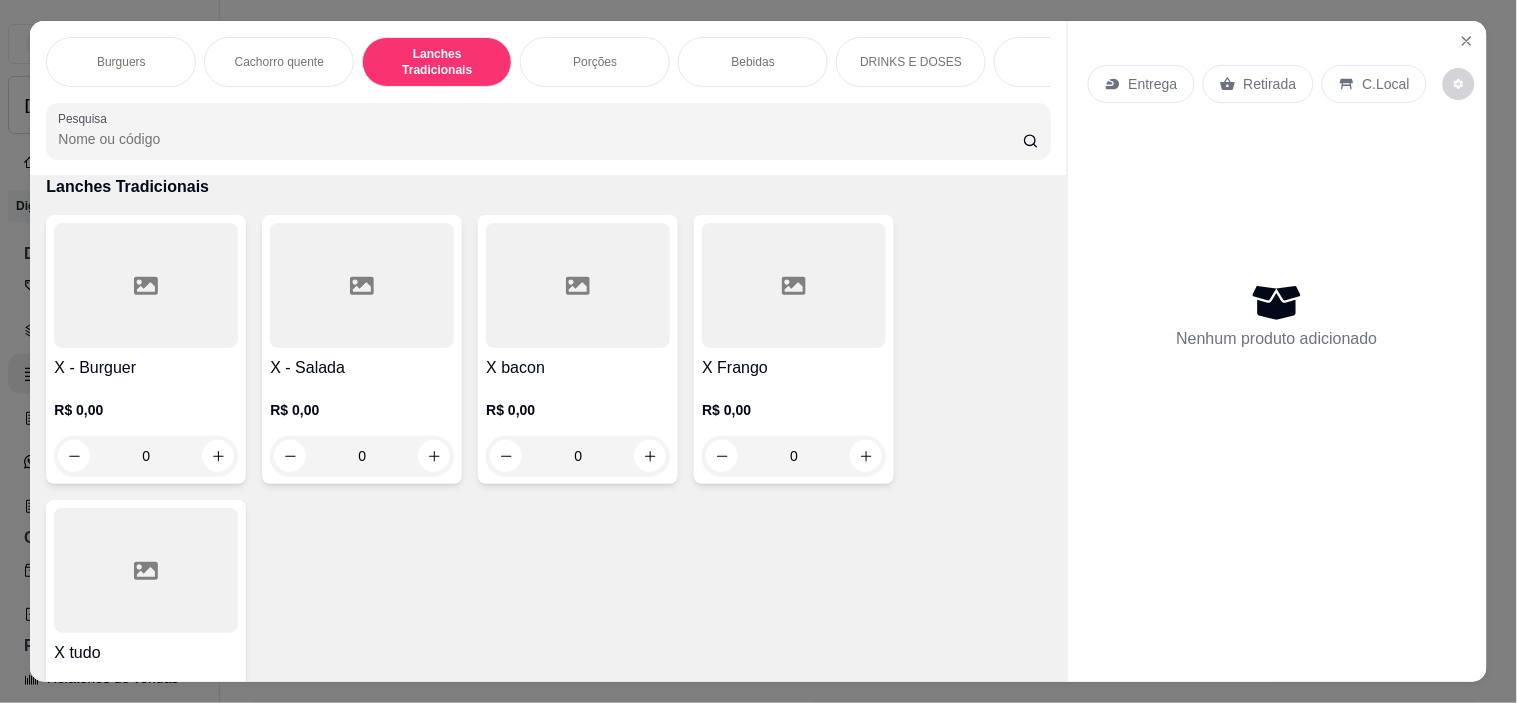 click on "Porções" at bounding box center [595, 62] 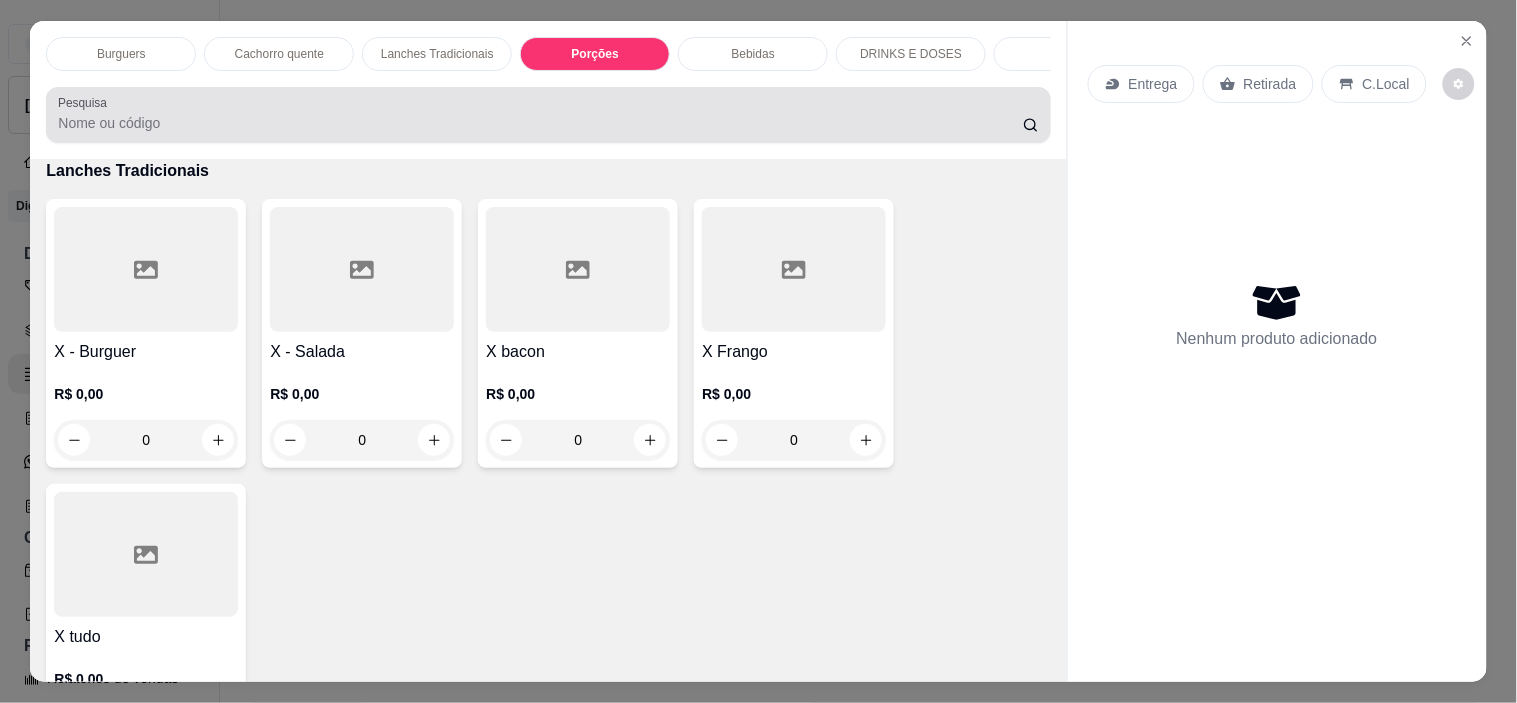 scroll, scrollTop: 1943, scrollLeft: 0, axis: vertical 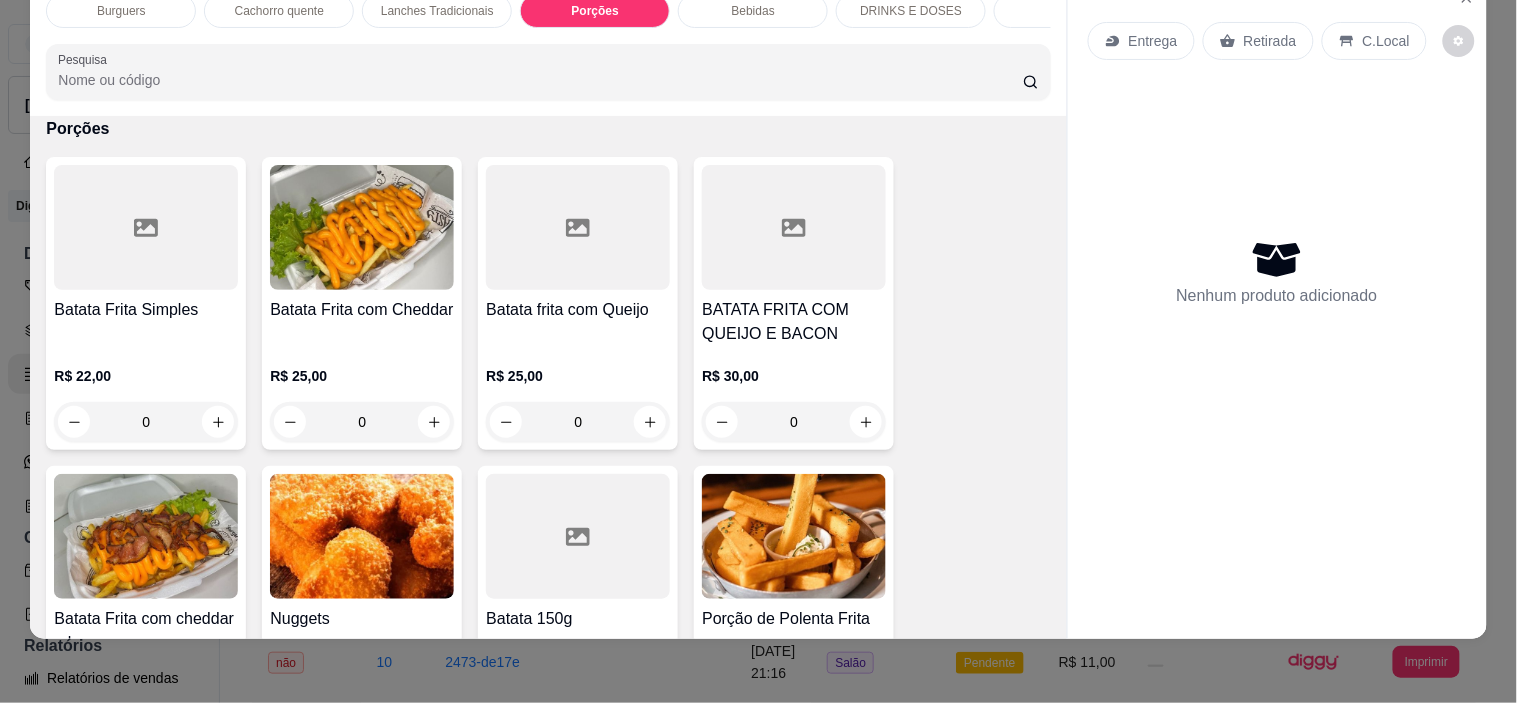 click at bounding box center [362, 227] 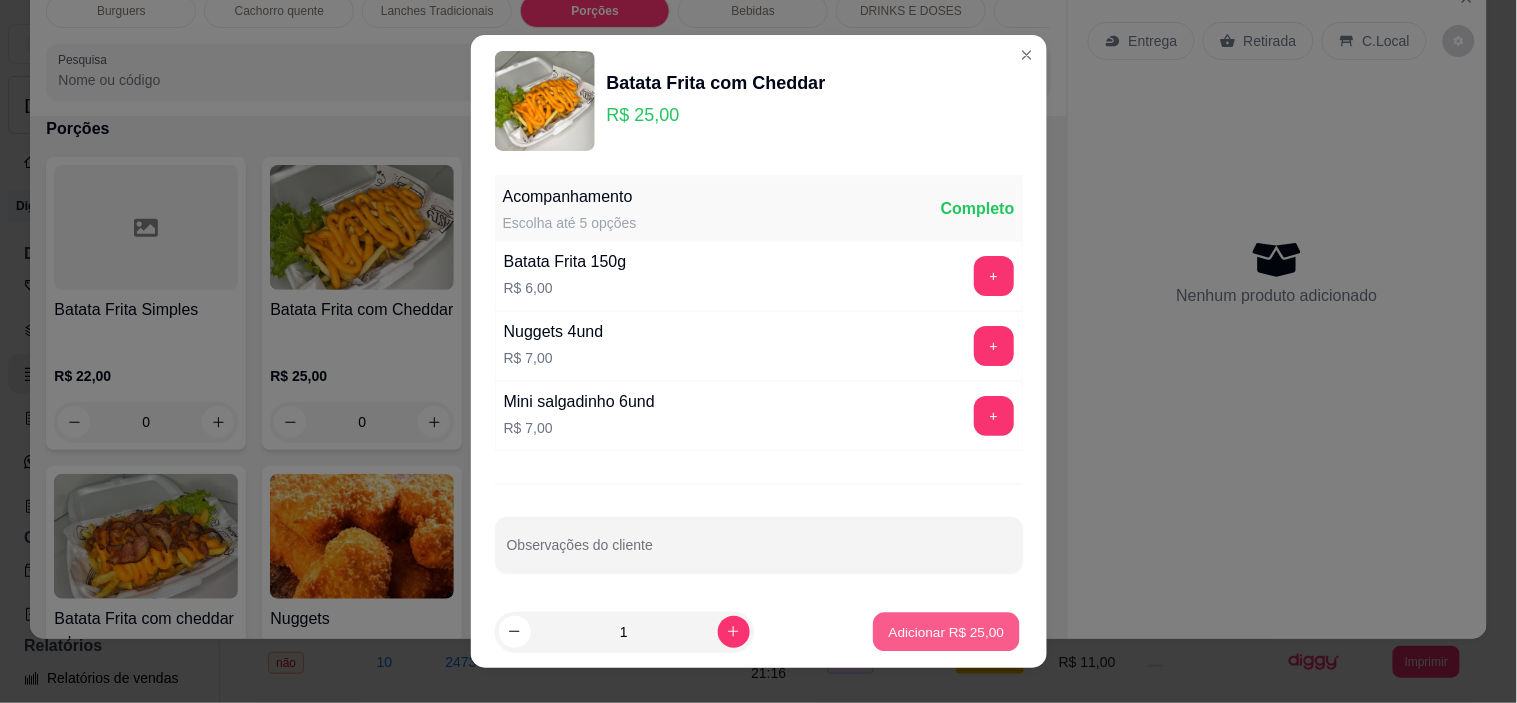 click on "Adicionar   R$ 25,00" at bounding box center (947, 631) 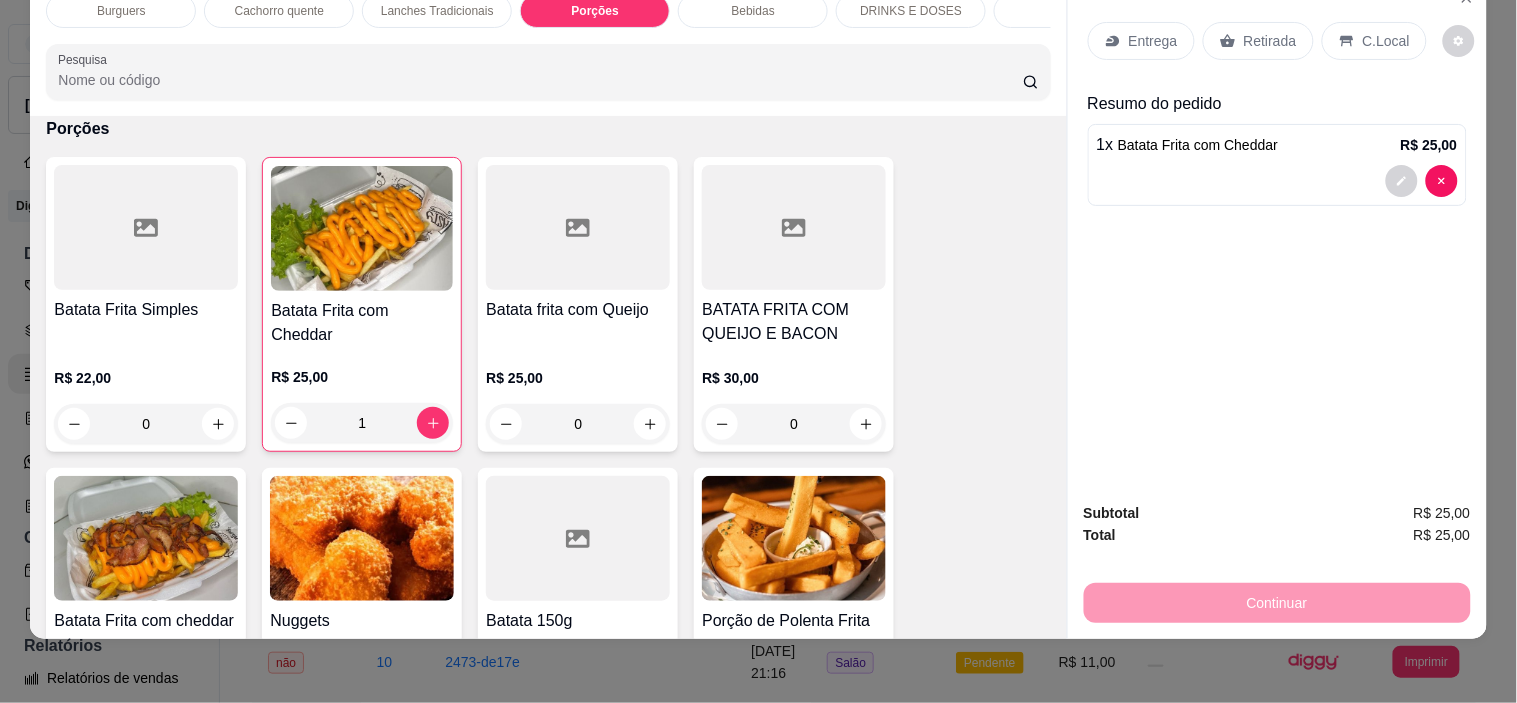 click 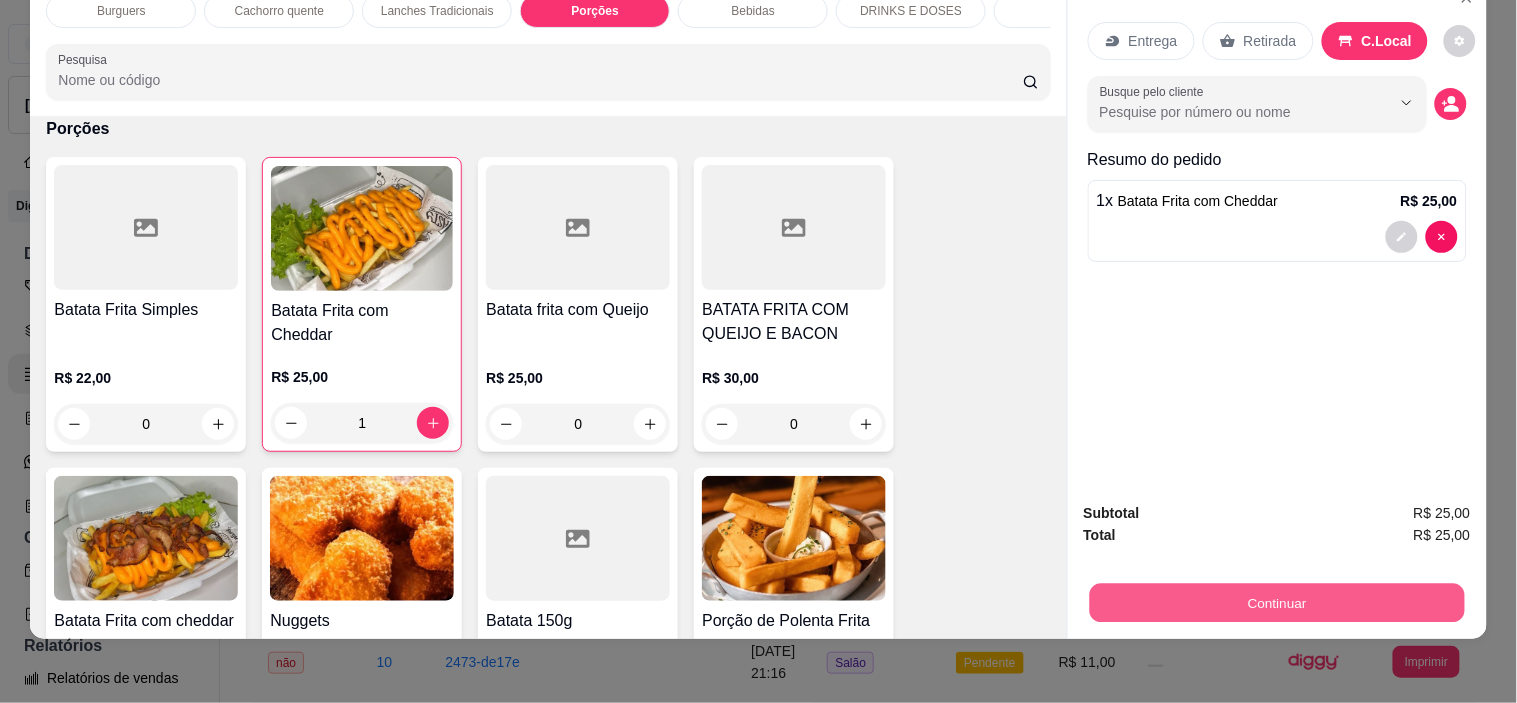 click on "Continuar" at bounding box center [1276, 603] 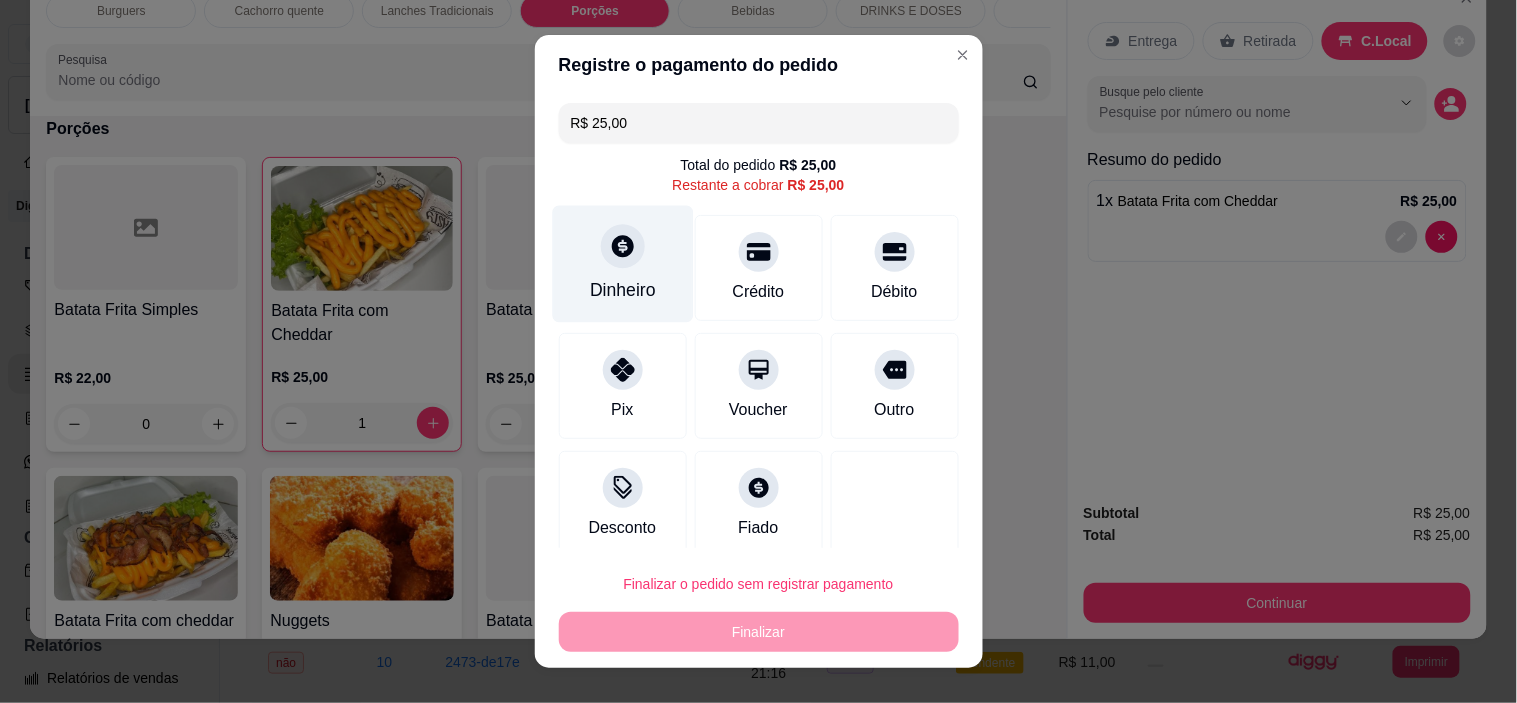 click at bounding box center (623, 247) 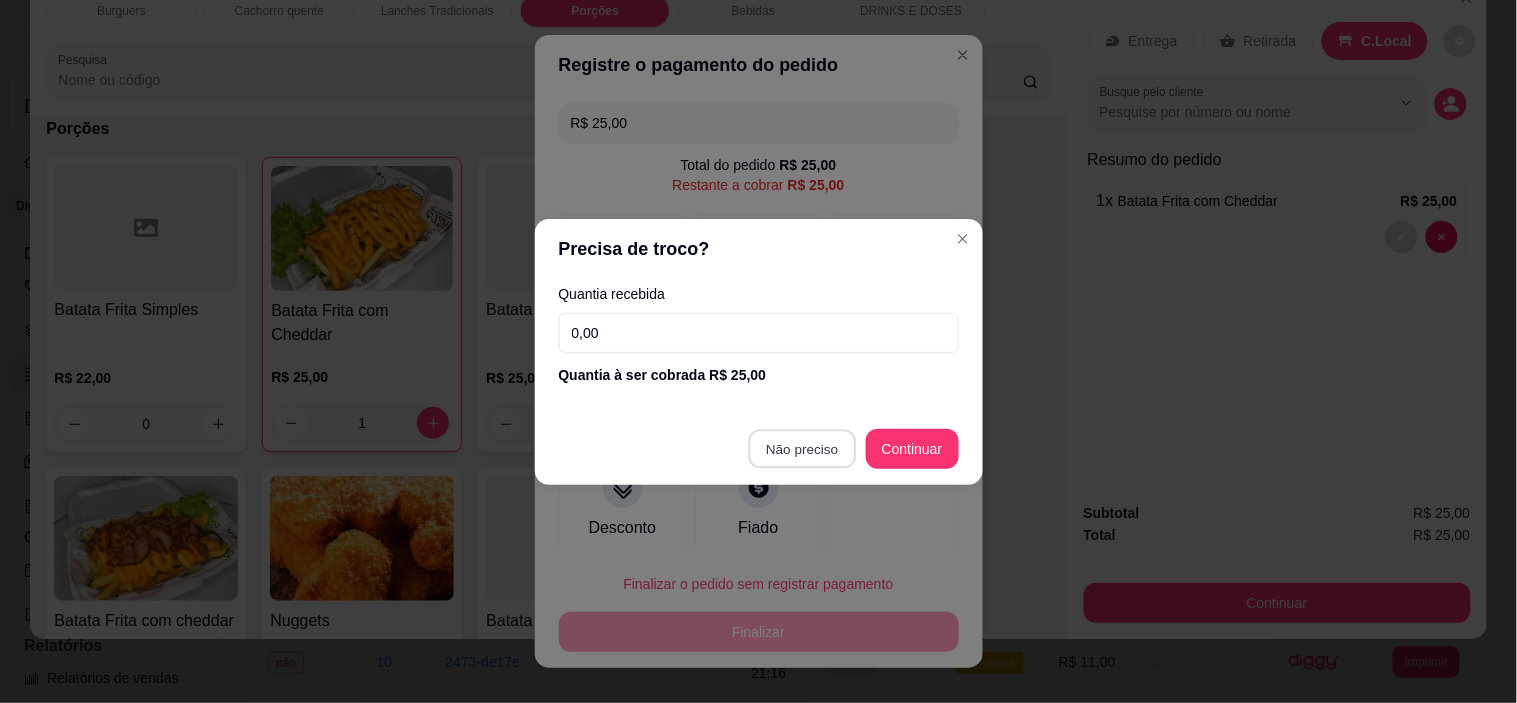 type on "R$ 0,00" 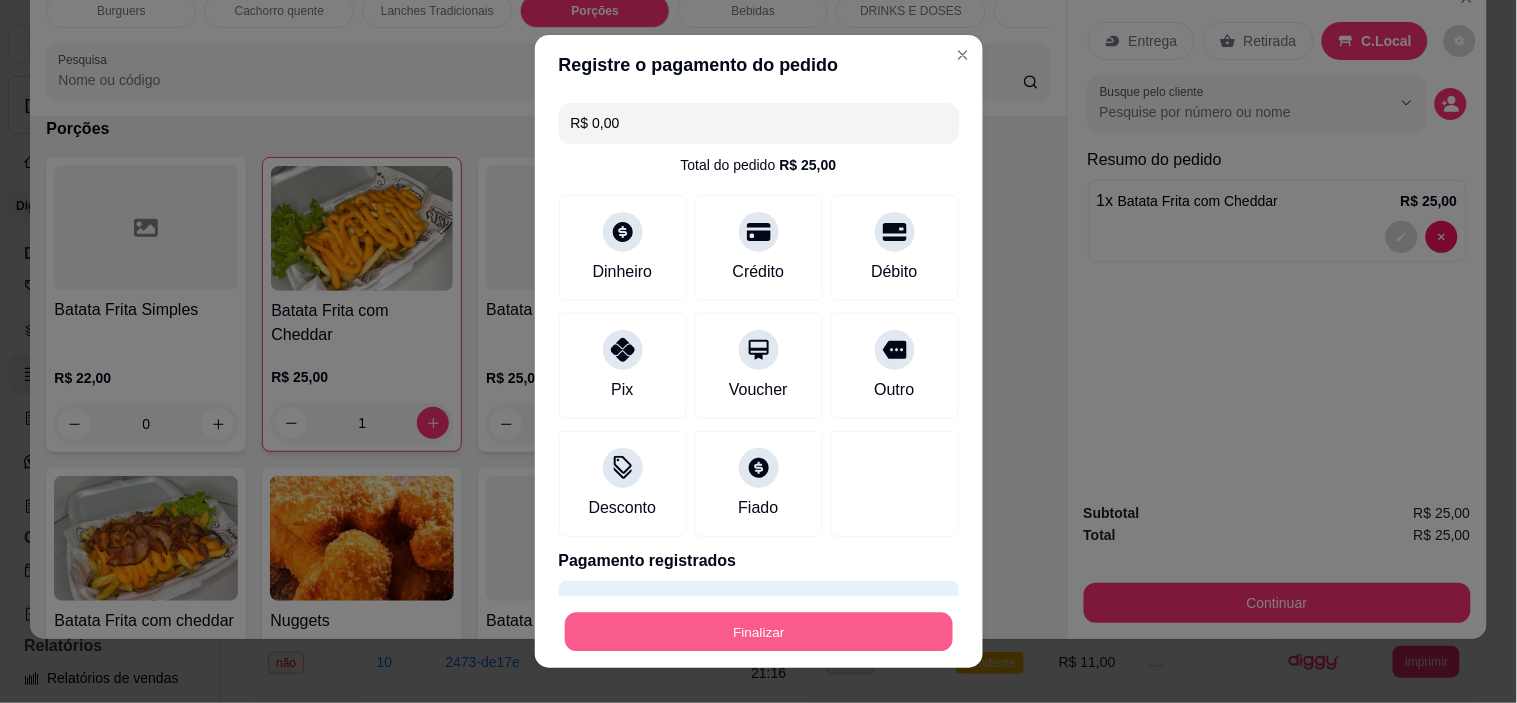 click on "Finalizar" at bounding box center [759, 631] 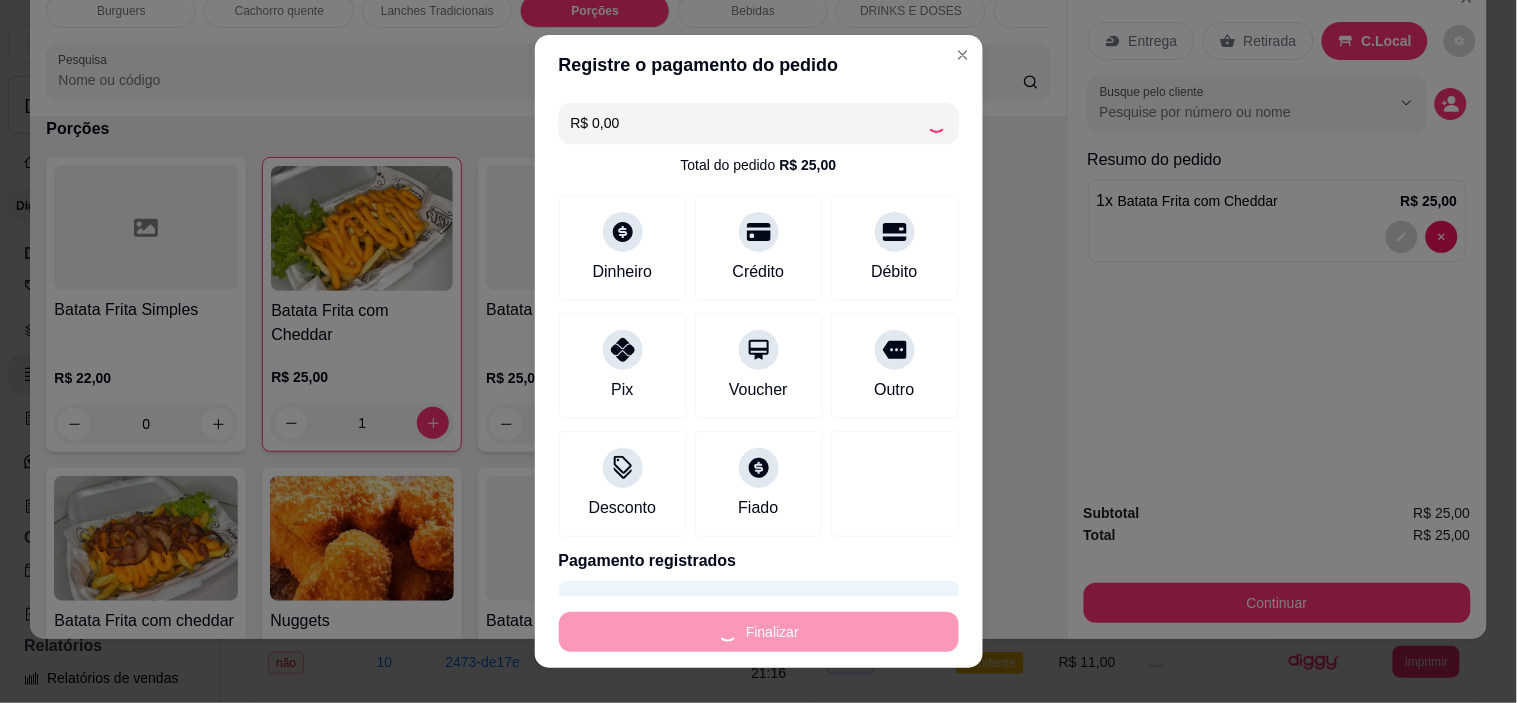 type on "0" 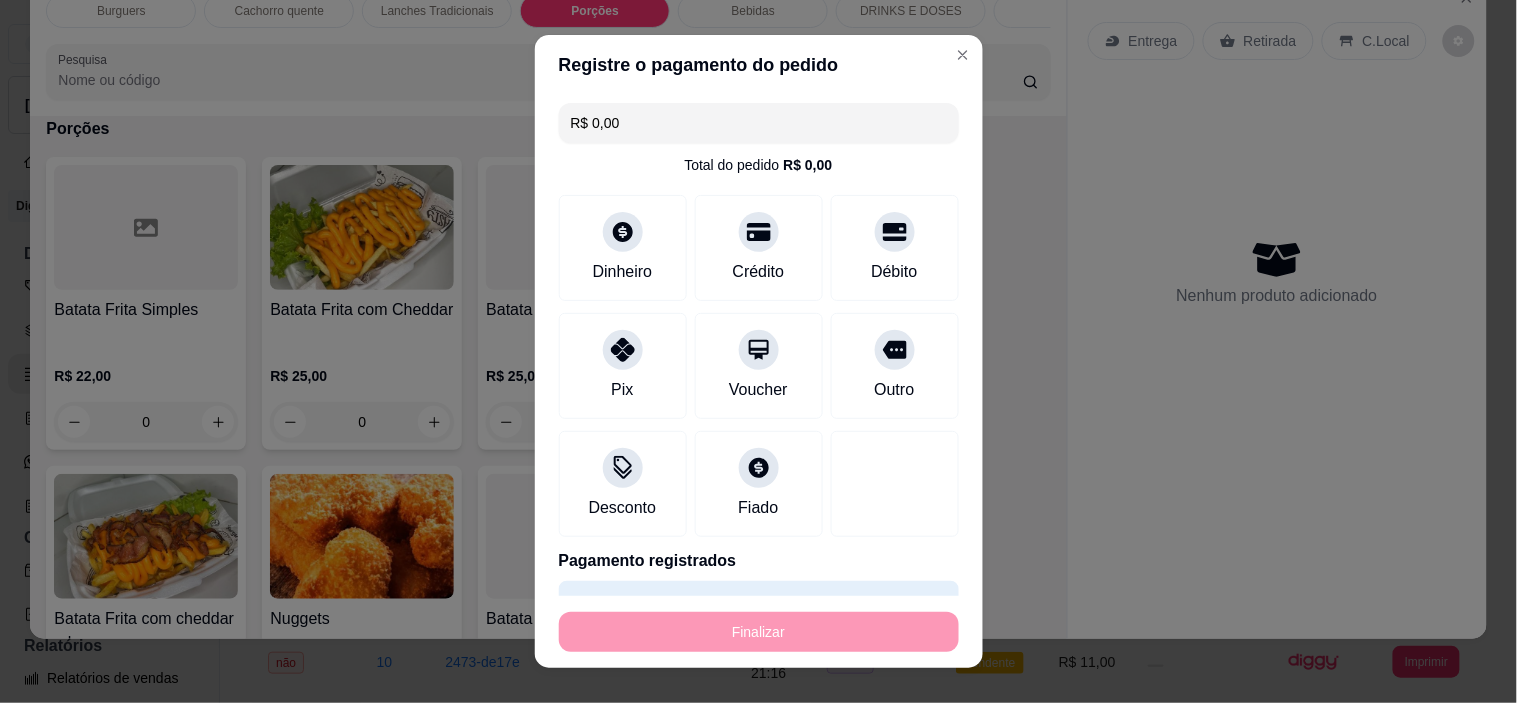 type on "-R$ 25,00" 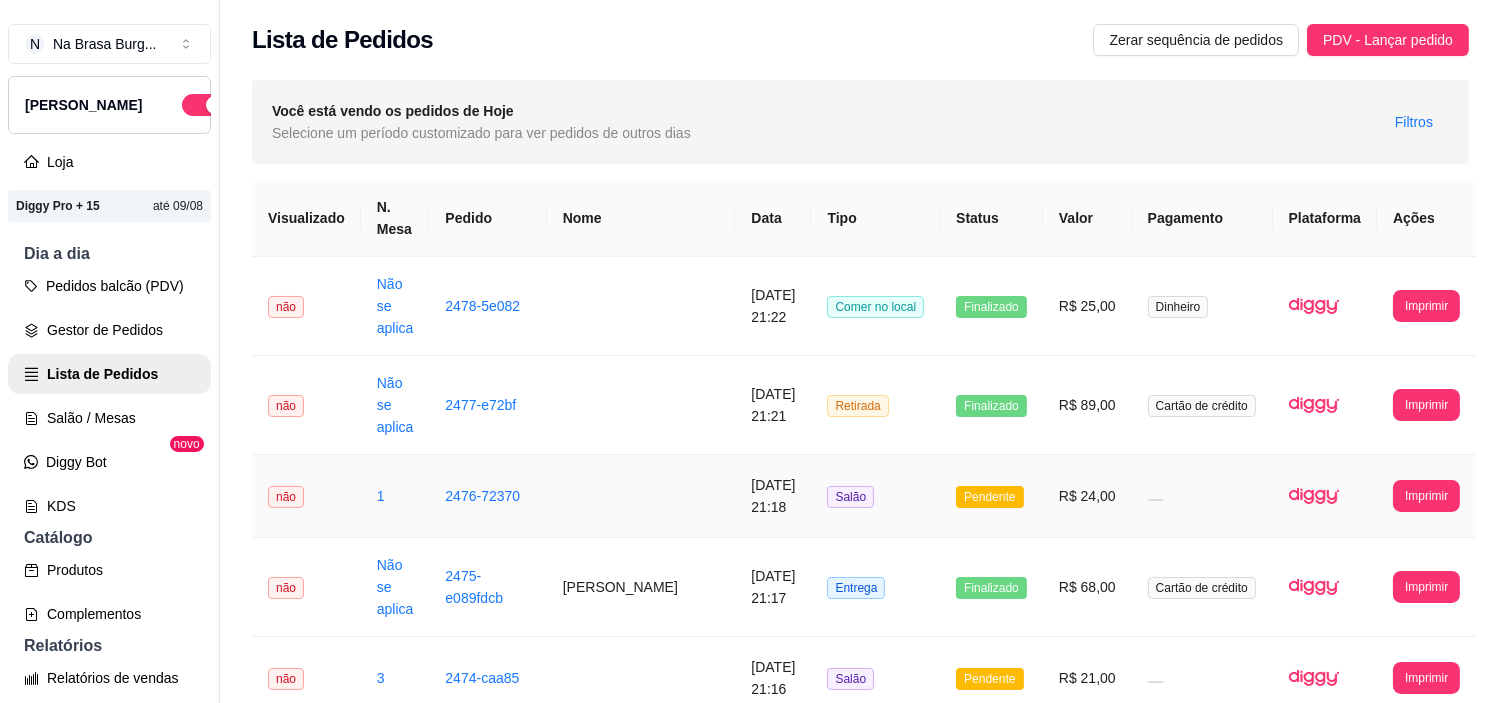 click on "[DATE] 21:18" at bounding box center [773, 496] 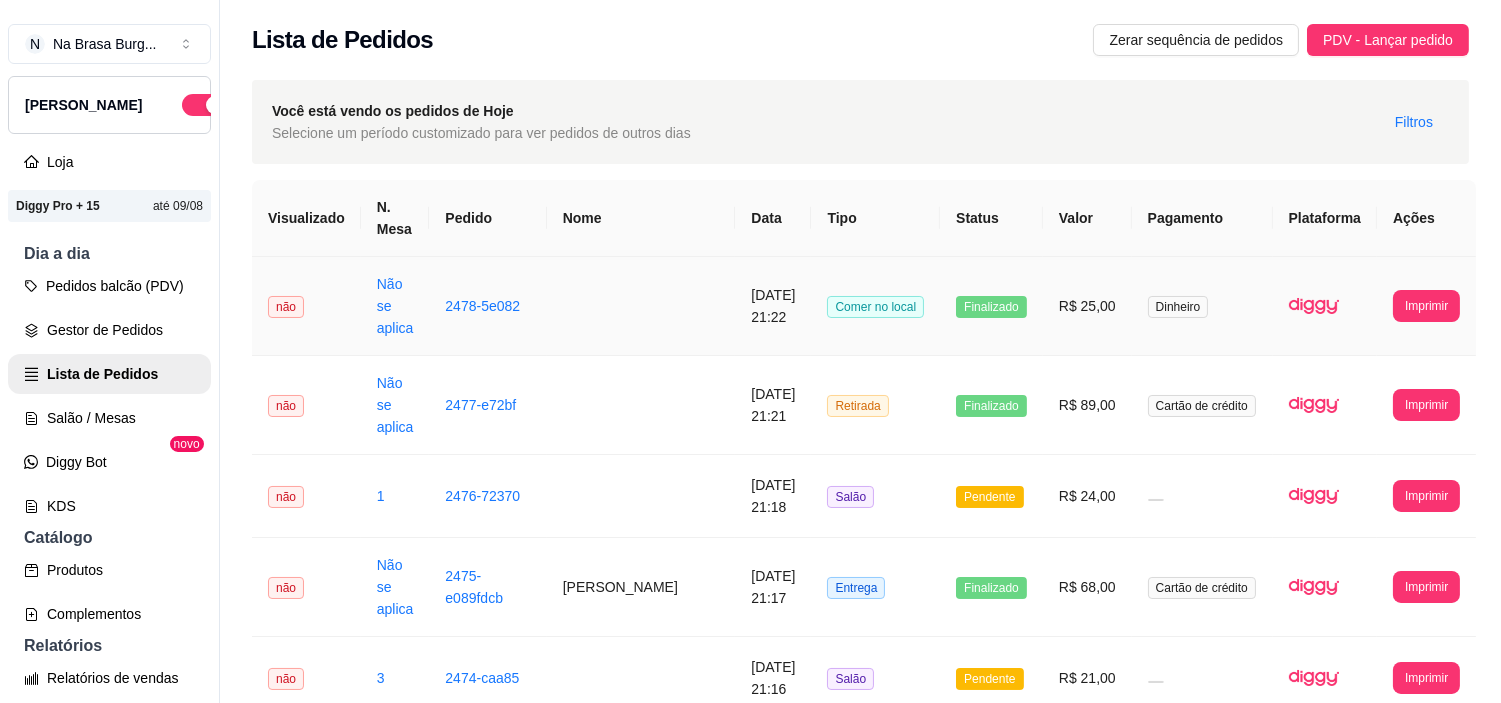 click on "Dinheiro" at bounding box center (1202, 306) 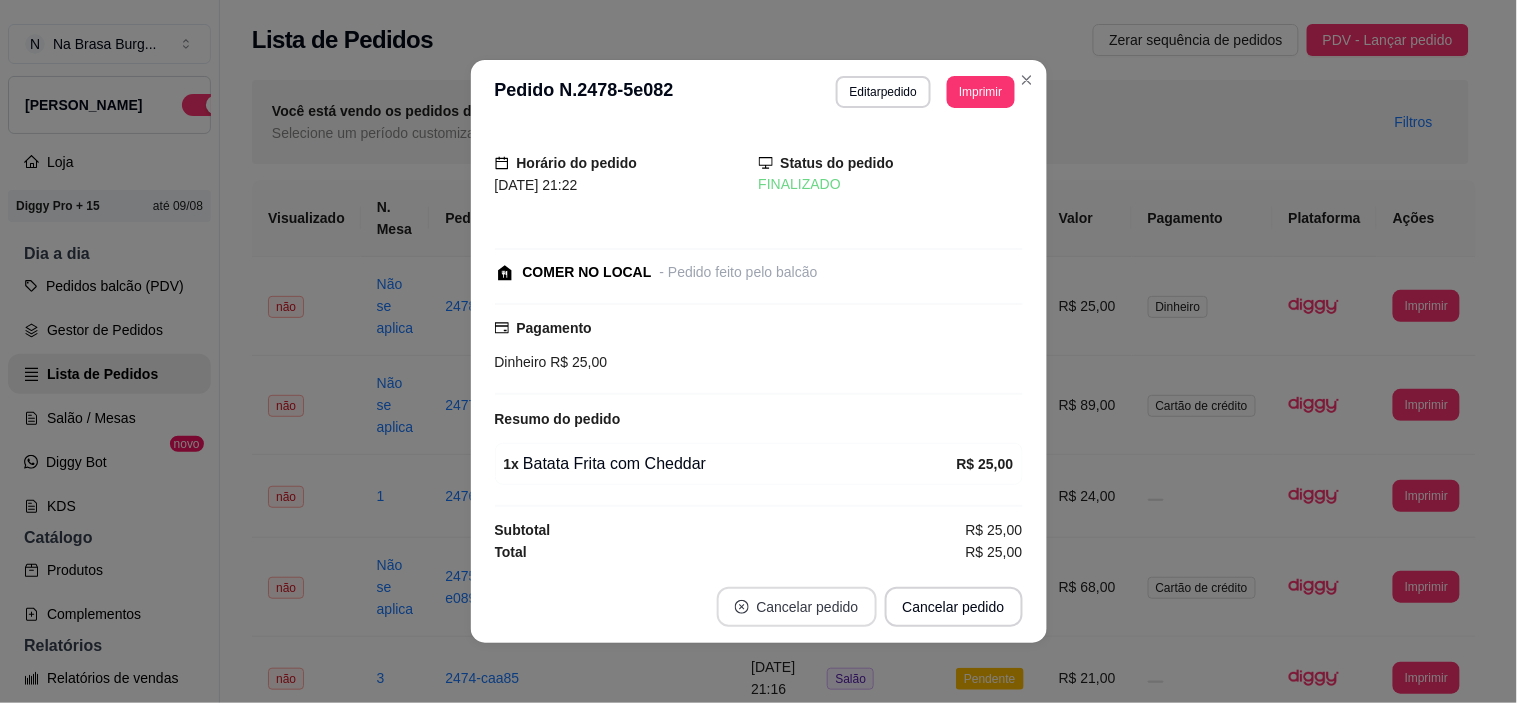 click on "Cancelar pedido" at bounding box center [797, 607] 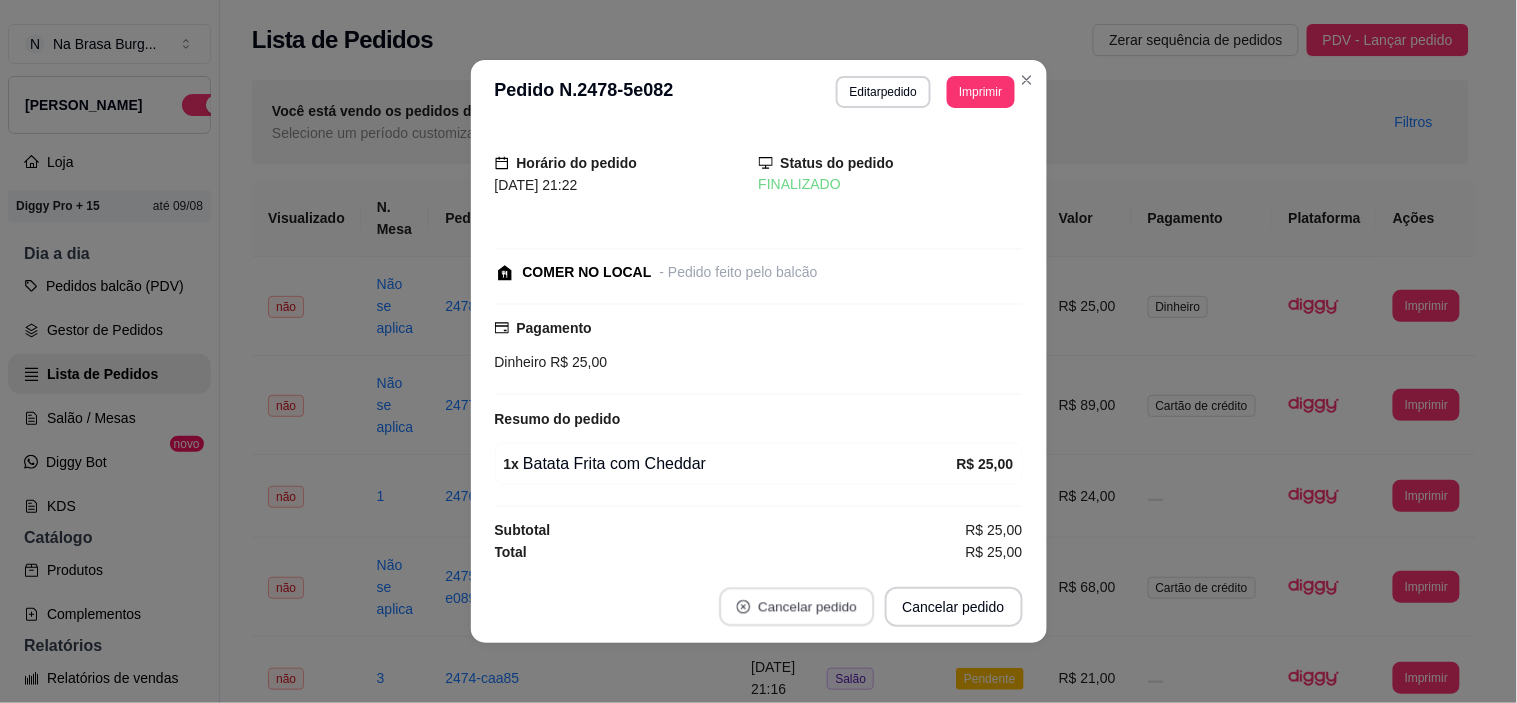 click on "Cancelar pedido" at bounding box center (796, 607) 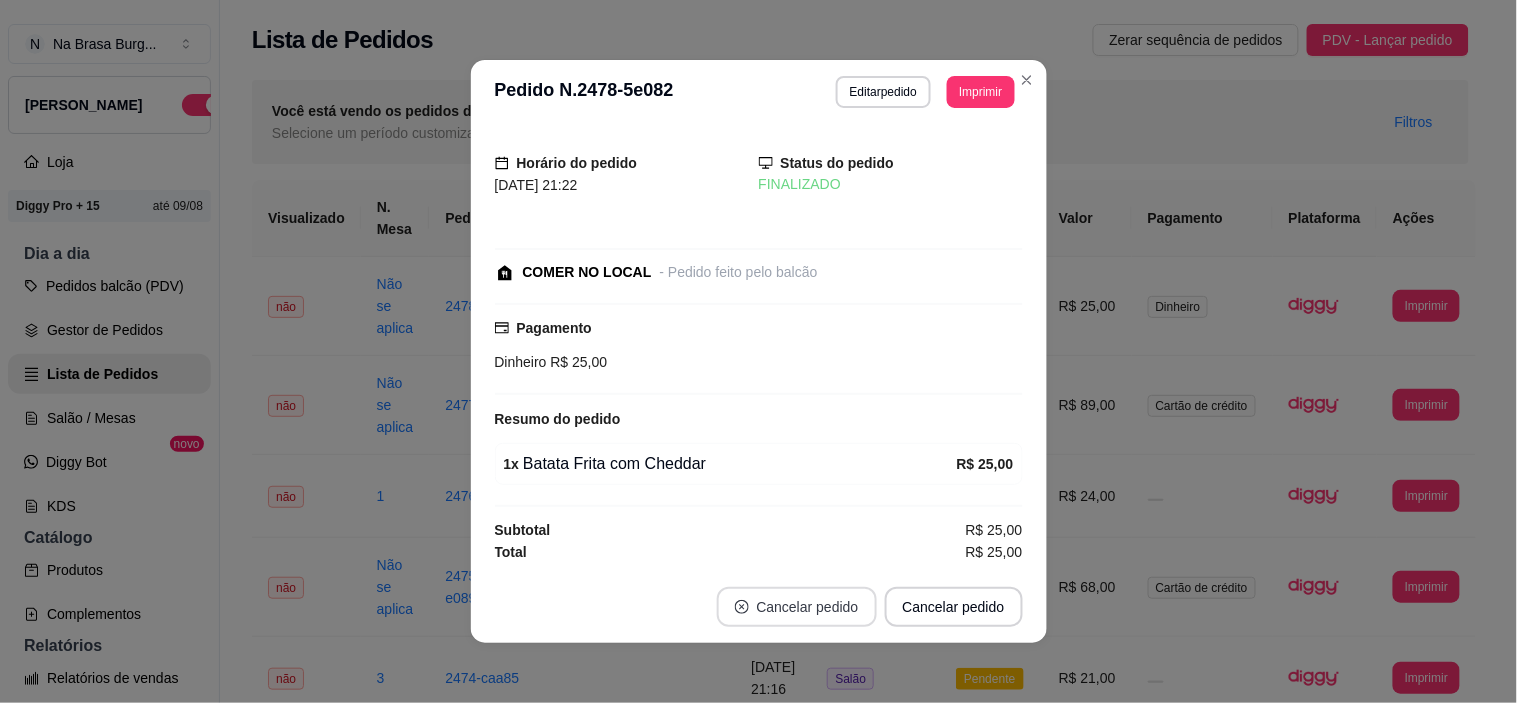 click on "Cancelar pedido" at bounding box center (797, 607) 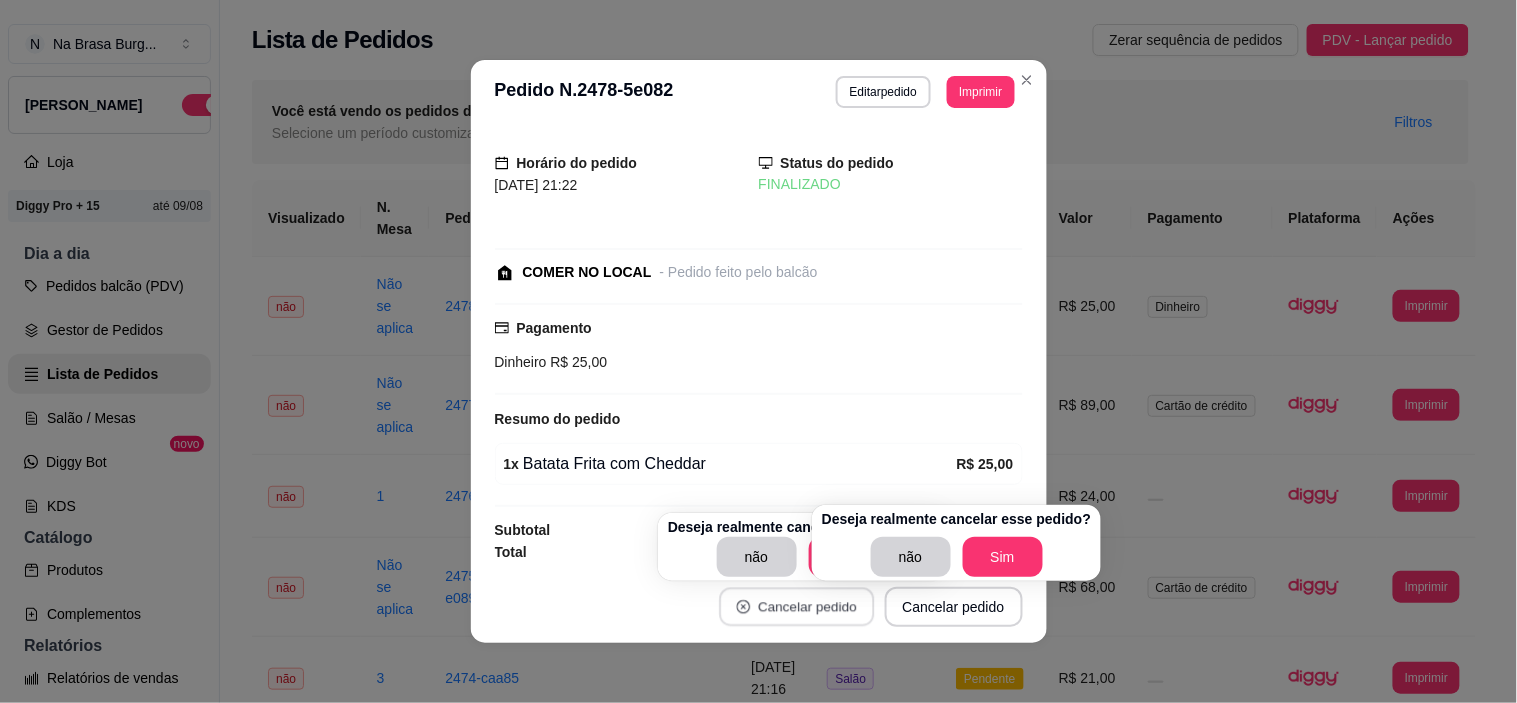 click on "Cancelar pedido" at bounding box center [796, 607] 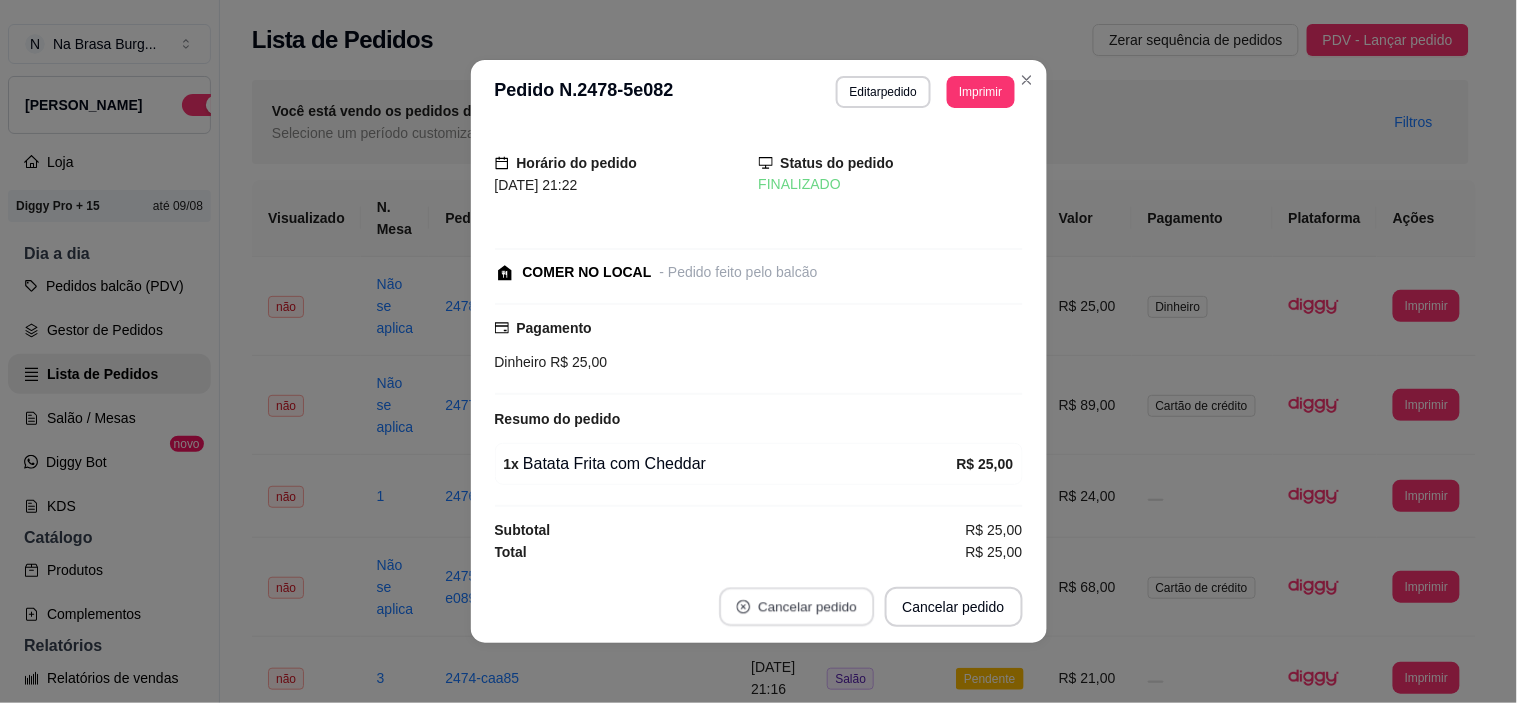 click on "Cancelar pedido" at bounding box center [796, 607] 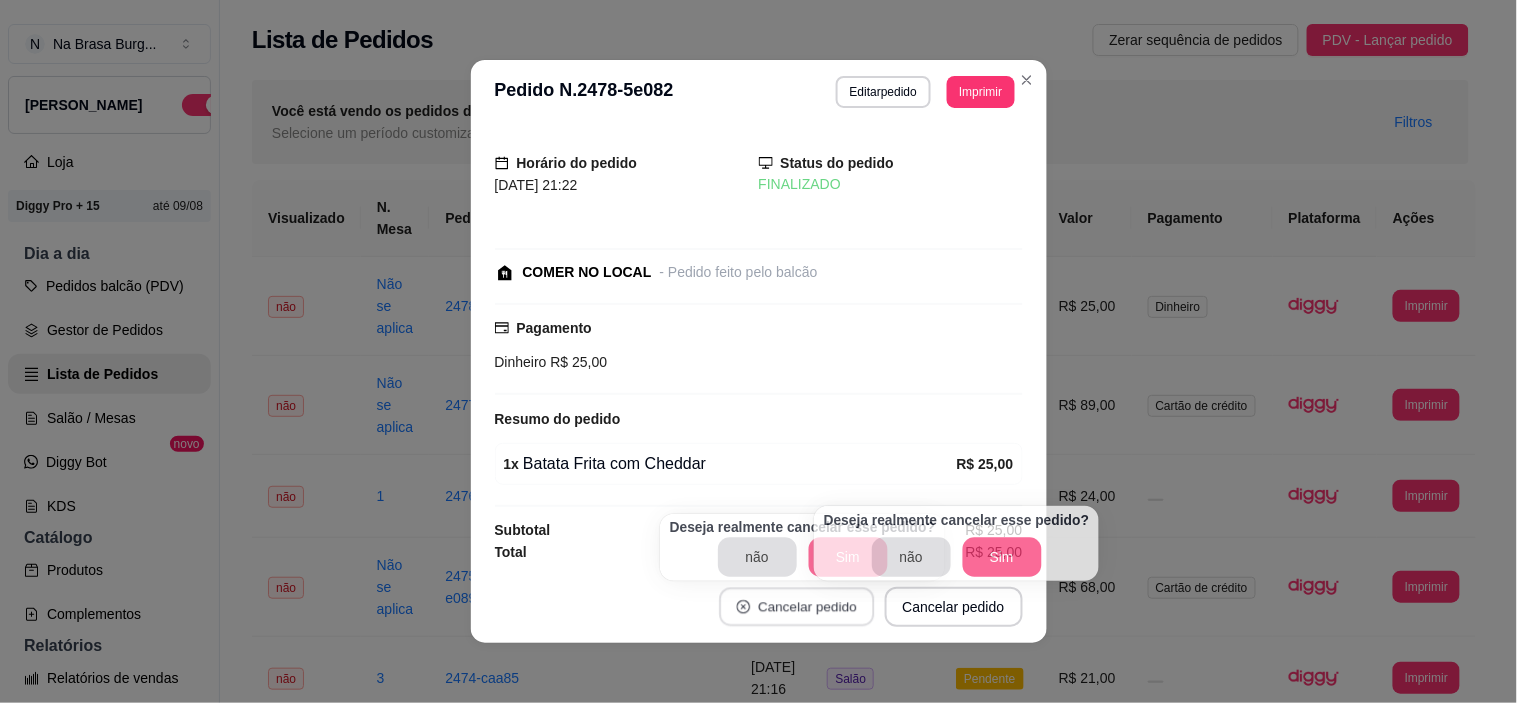 click on "Cancelar pedido" at bounding box center (796, 607) 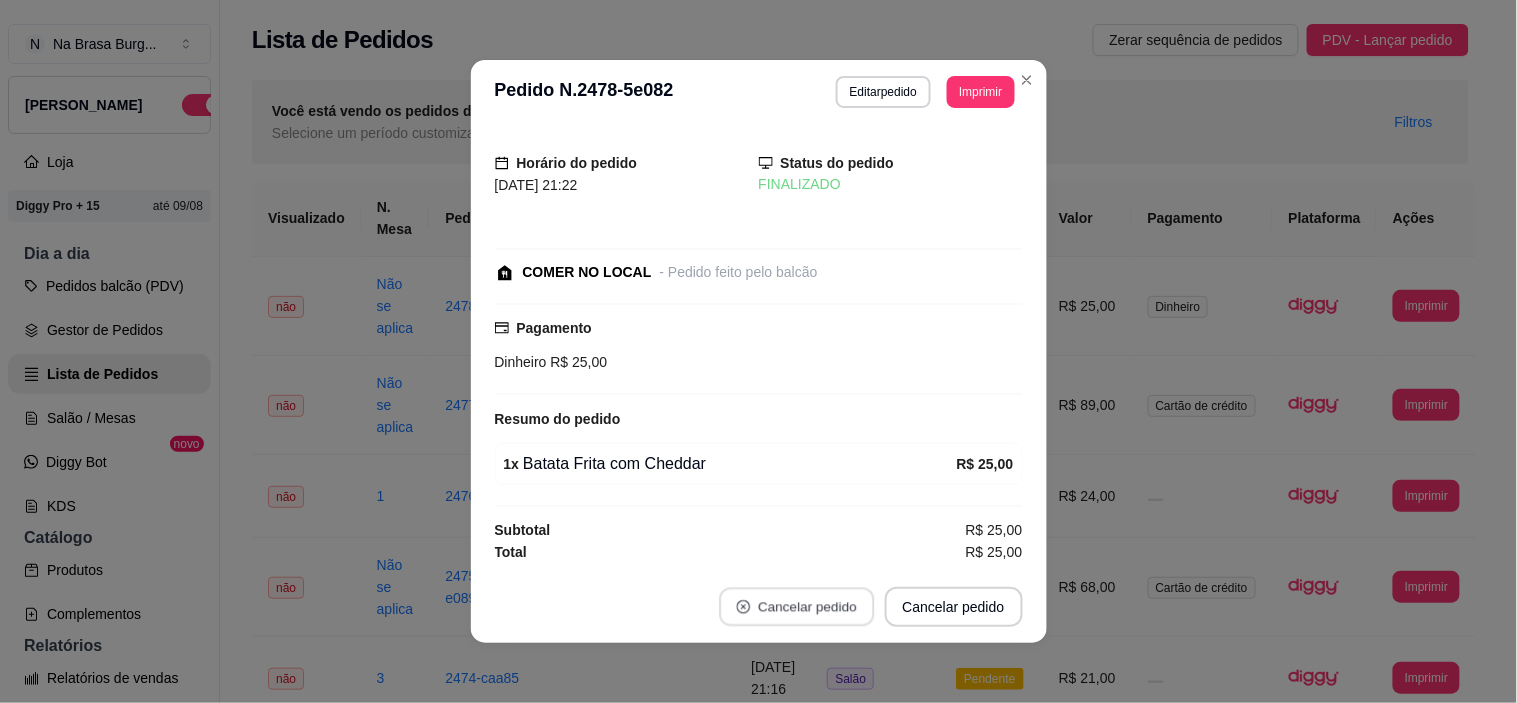 click on "Cancelar pedido" at bounding box center (796, 607) 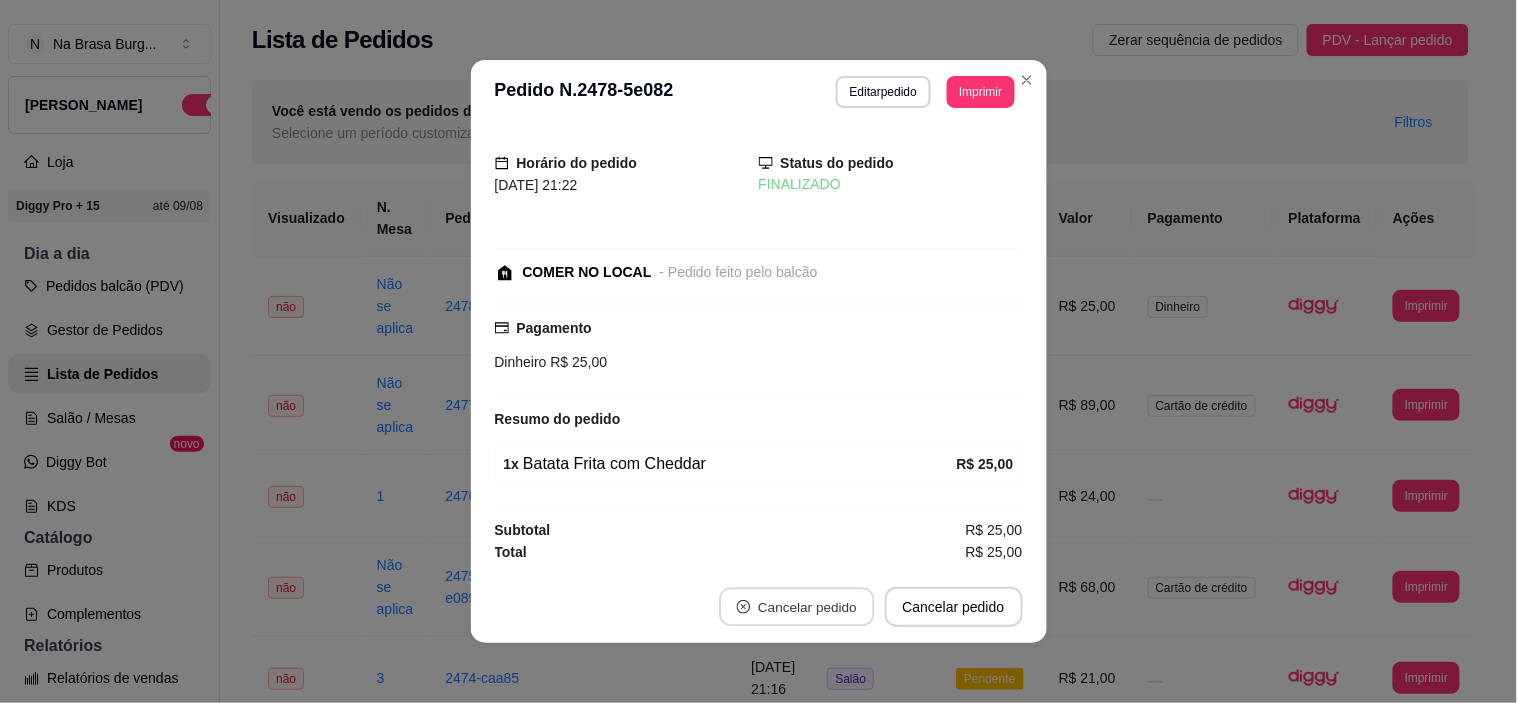 click on "Cancelar pedido" at bounding box center (796, 607) 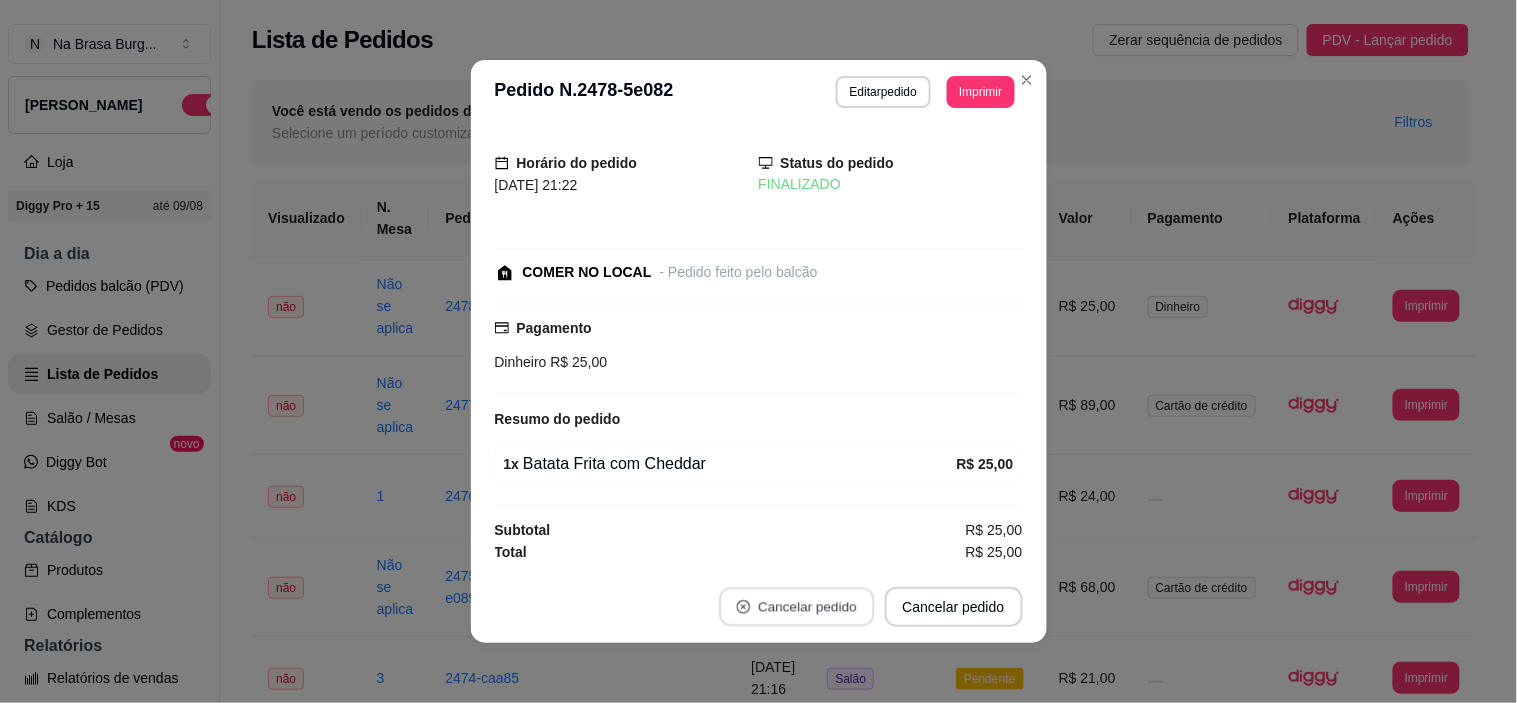 click on "Cancelar pedido" at bounding box center [796, 607] 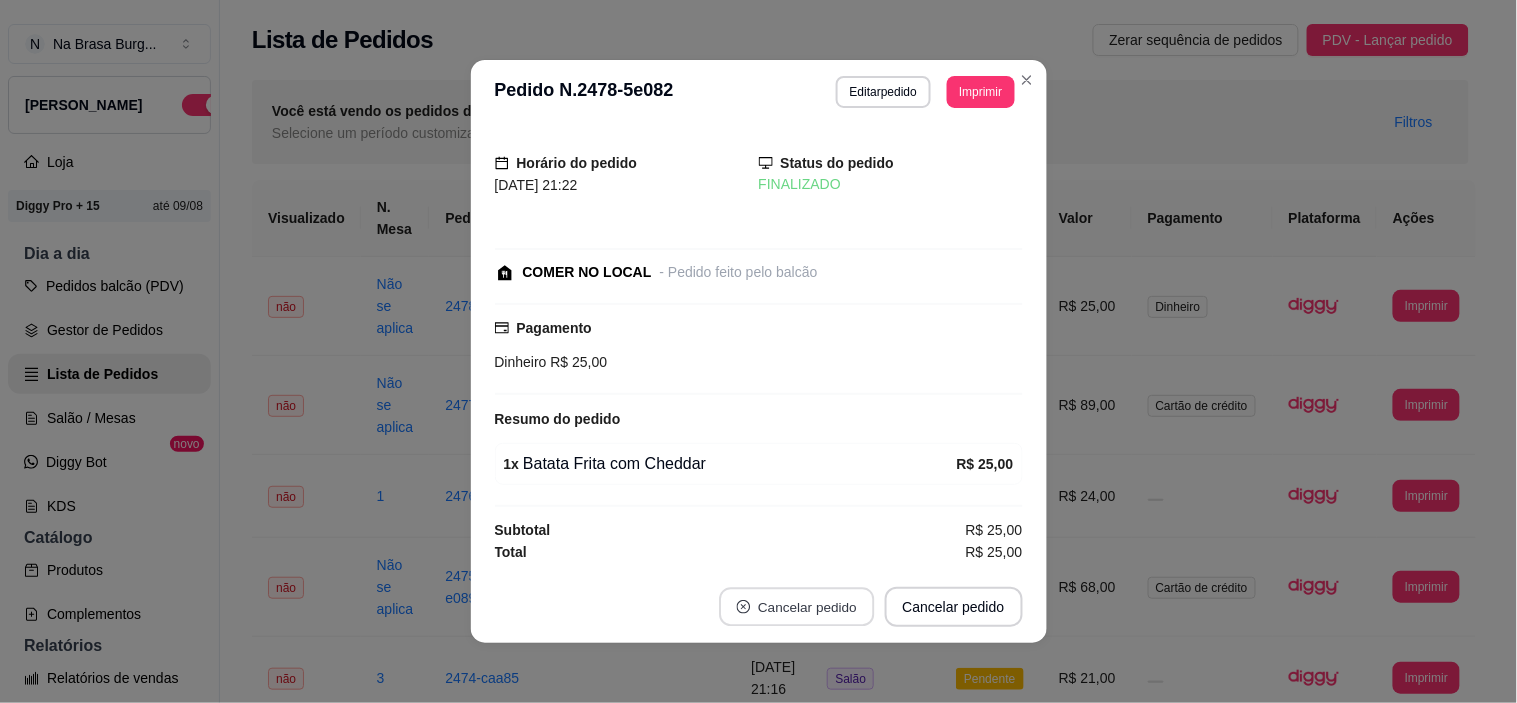 click on "Cancelar pedido" at bounding box center [796, 607] 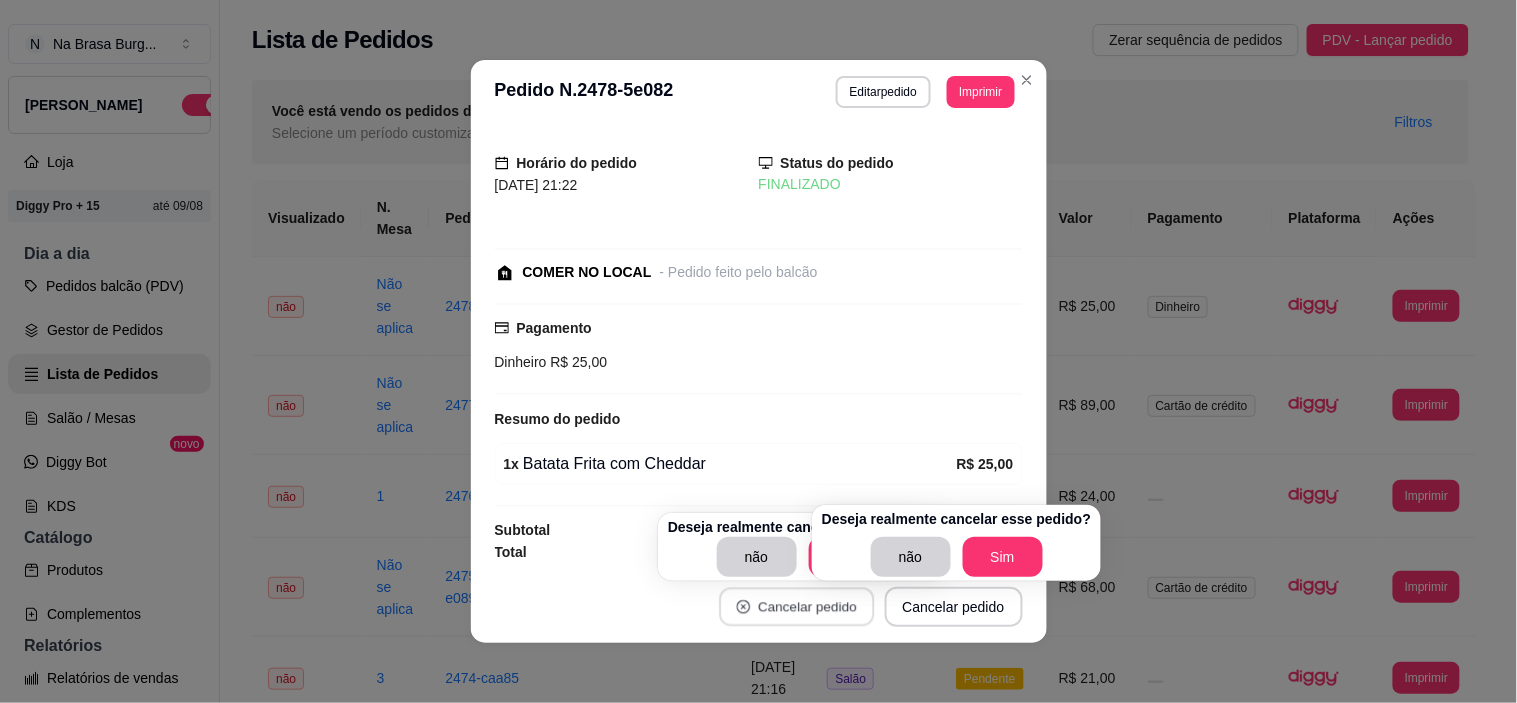 click on "Cancelar pedido" at bounding box center [796, 607] 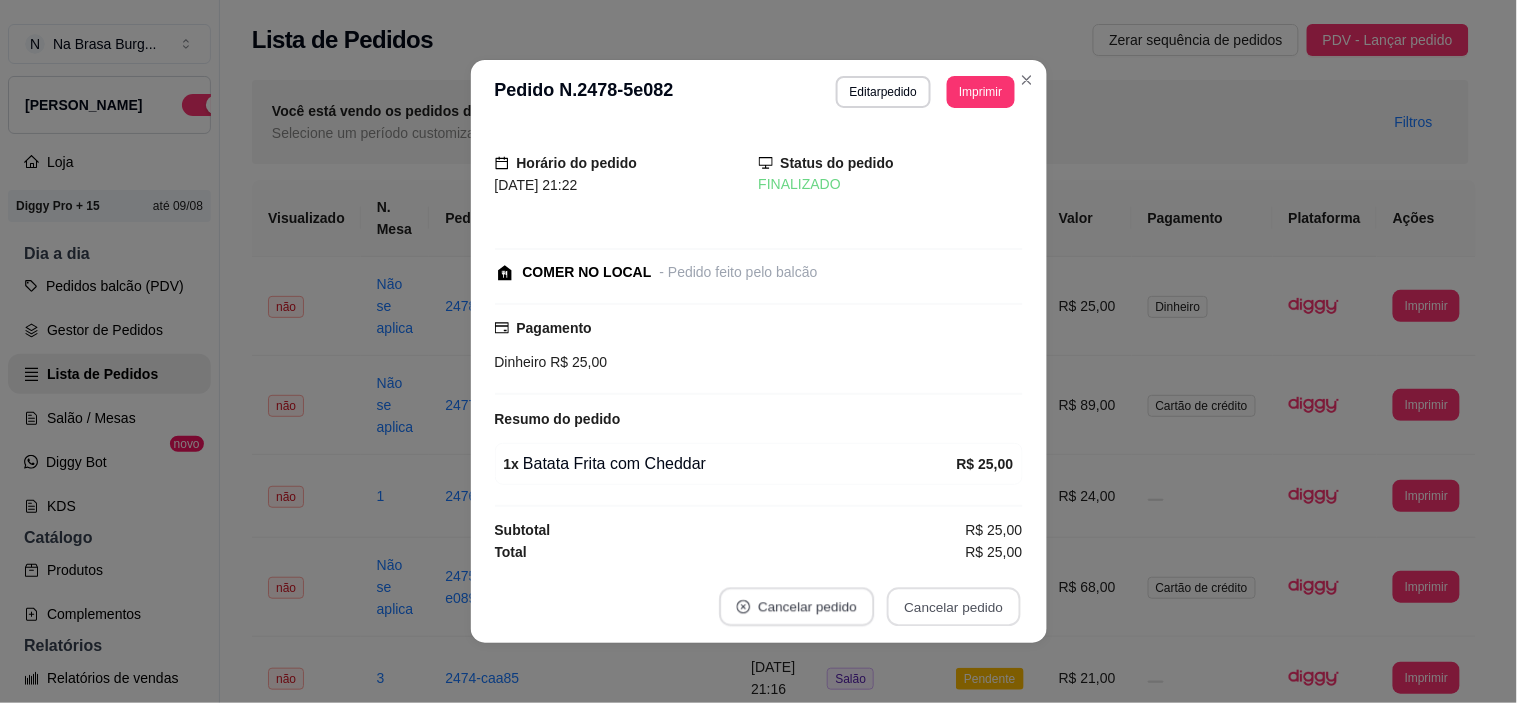 click on "Cancelar pedido" at bounding box center (796, 607) 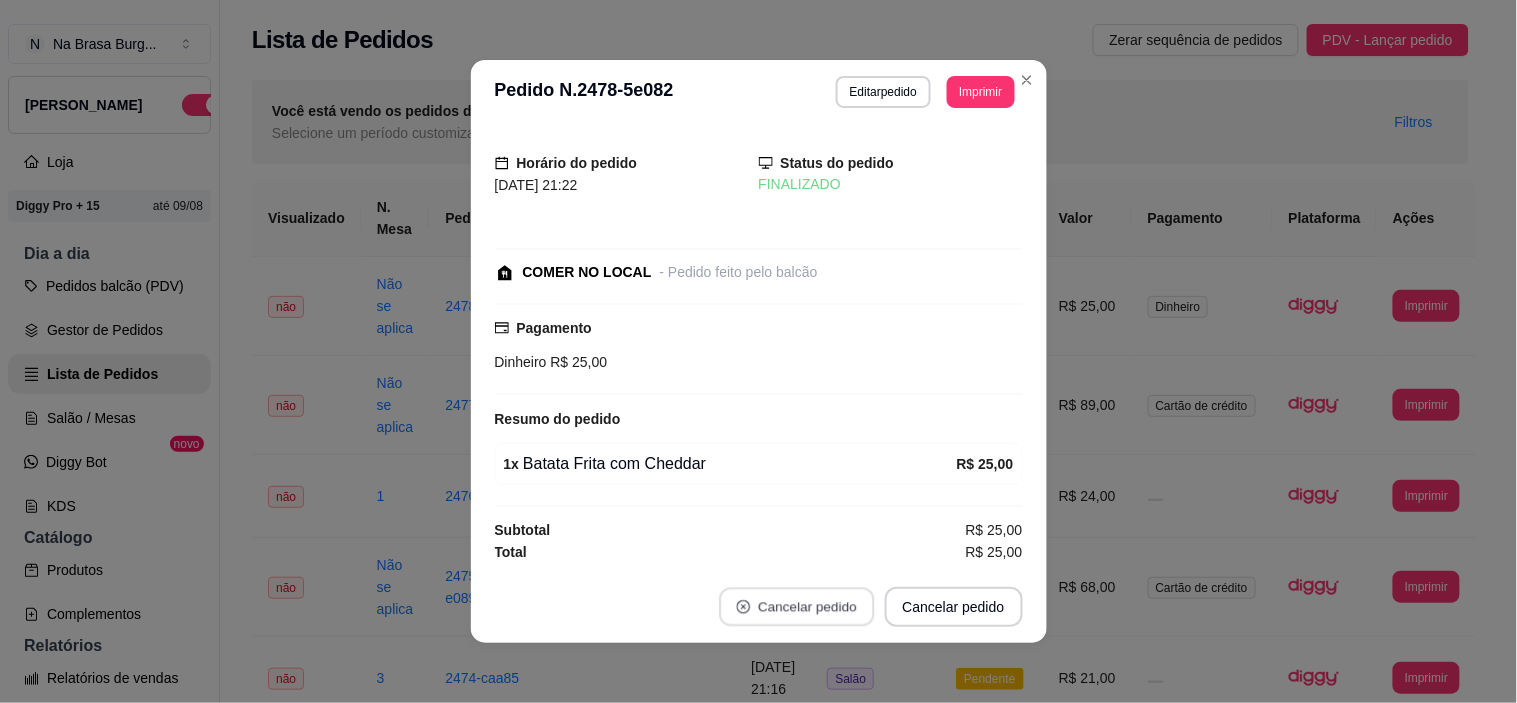 click on "Cancelar pedido" at bounding box center (796, 607) 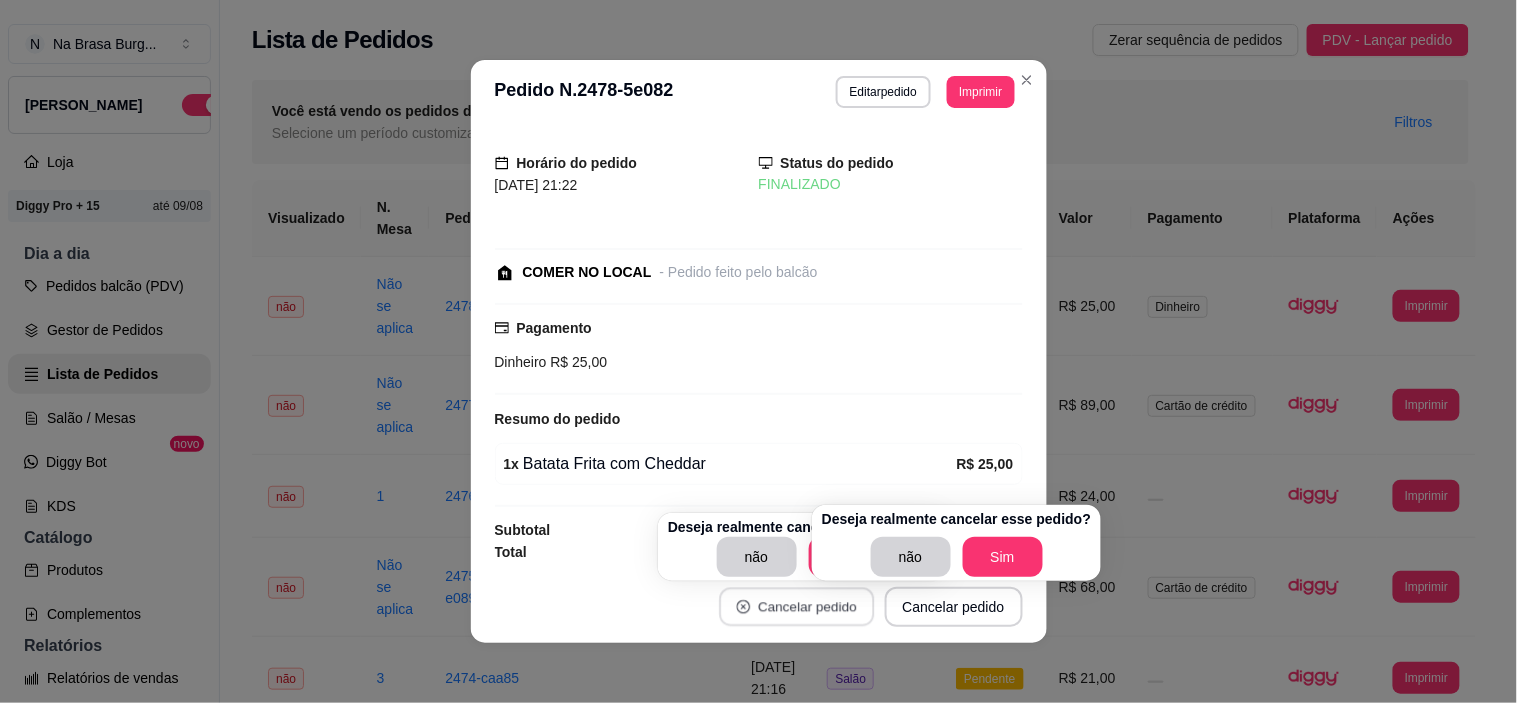 click on "Cancelar pedido" at bounding box center [796, 607] 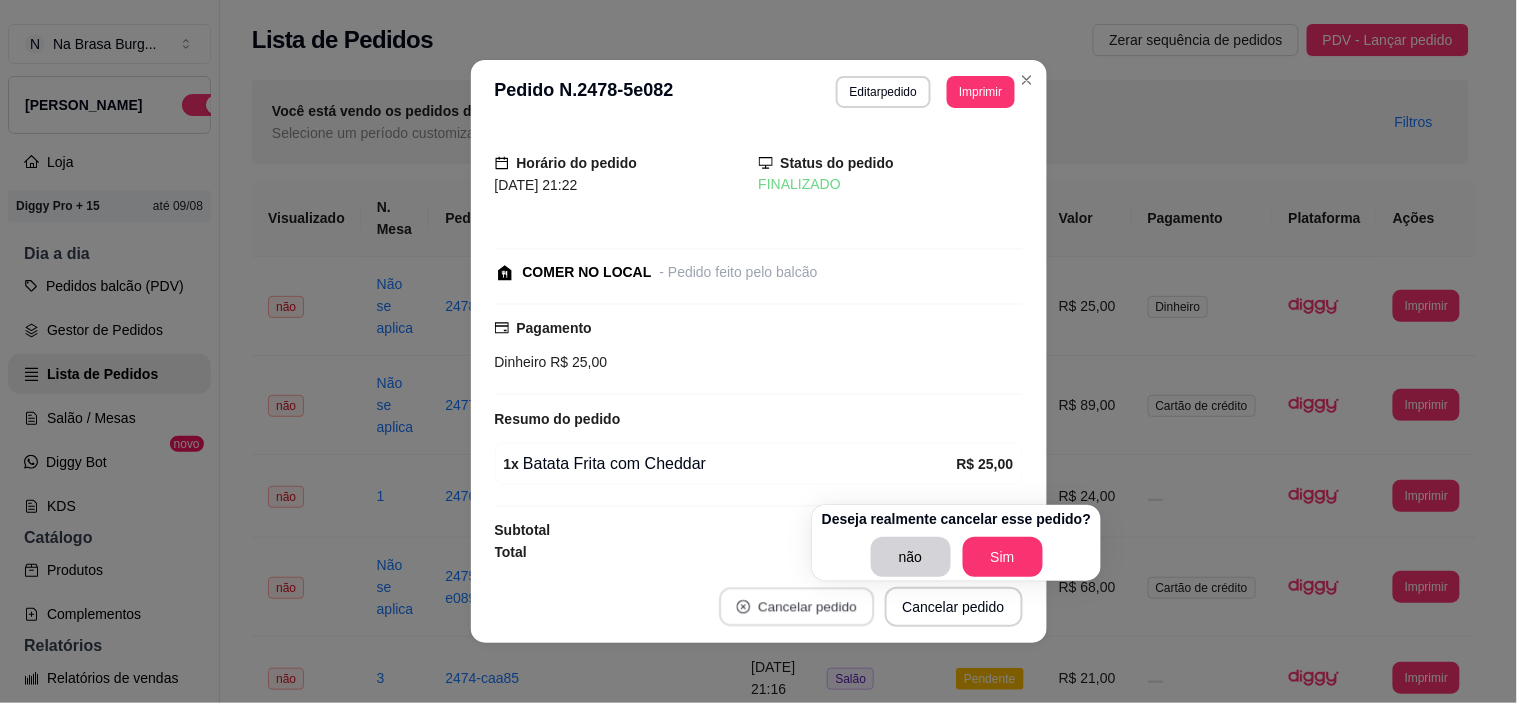 click on "Cancelar pedido" at bounding box center (796, 607) 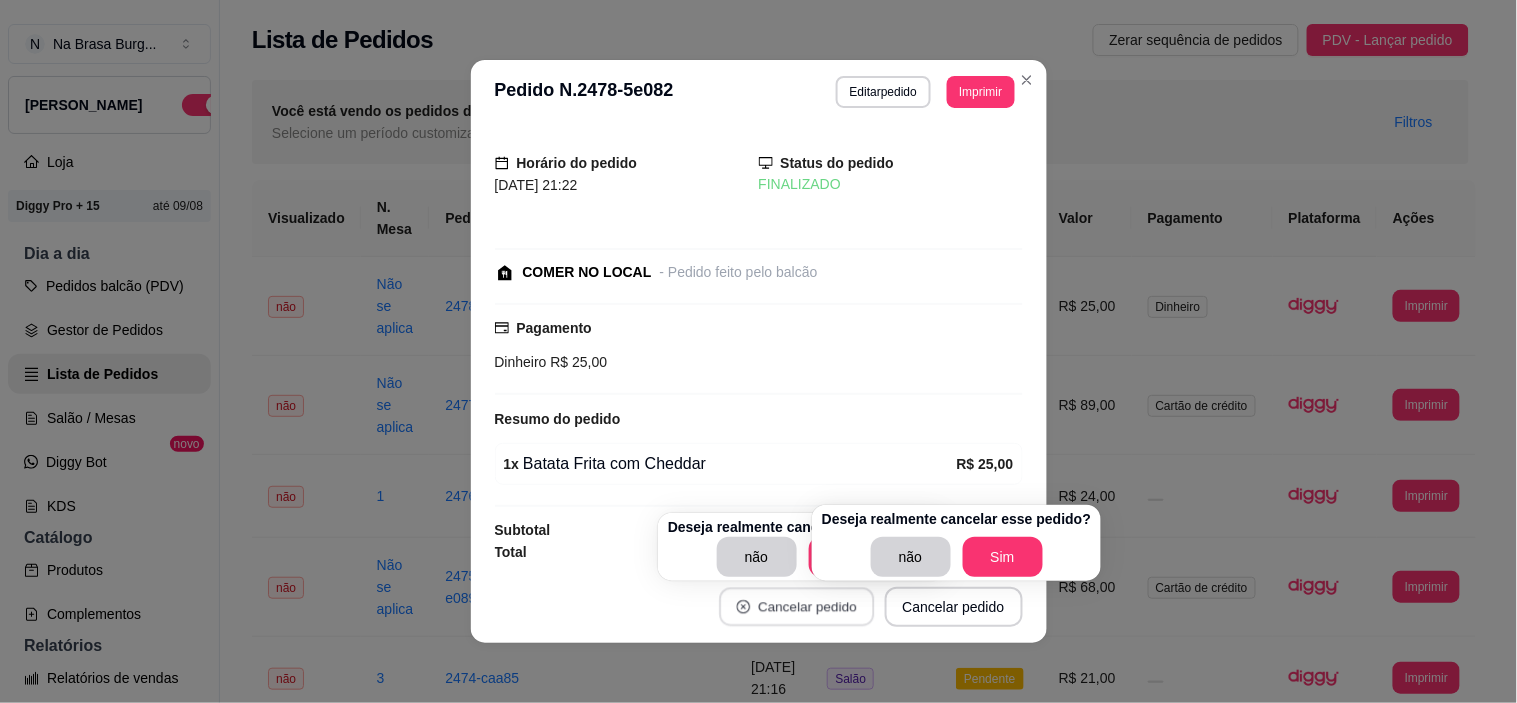 click on "Cancelar pedido" at bounding box center (796, 607) 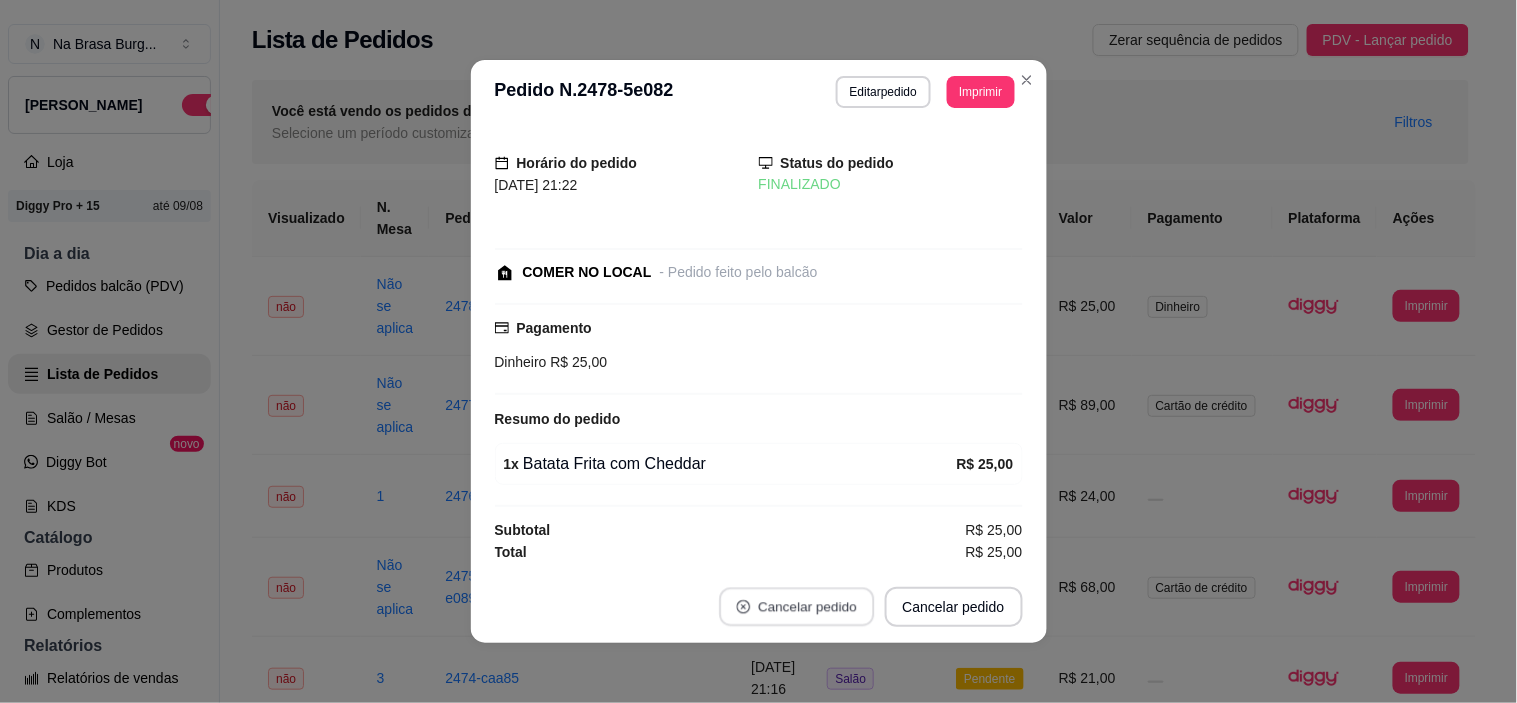 click on "Cancelar pedido" at bounding box center [796, 607] 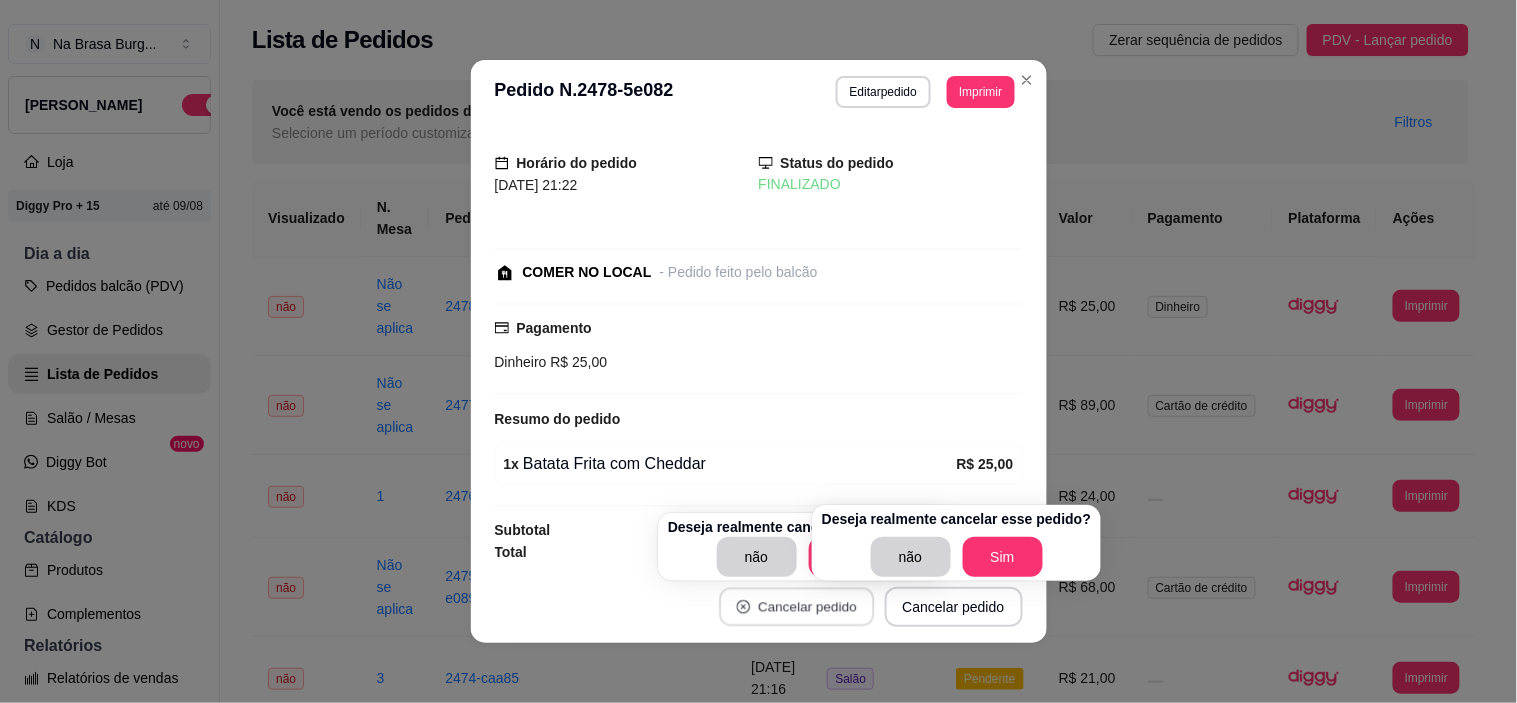 click on "Cancelar pedido" at bounding box center [796, 607] 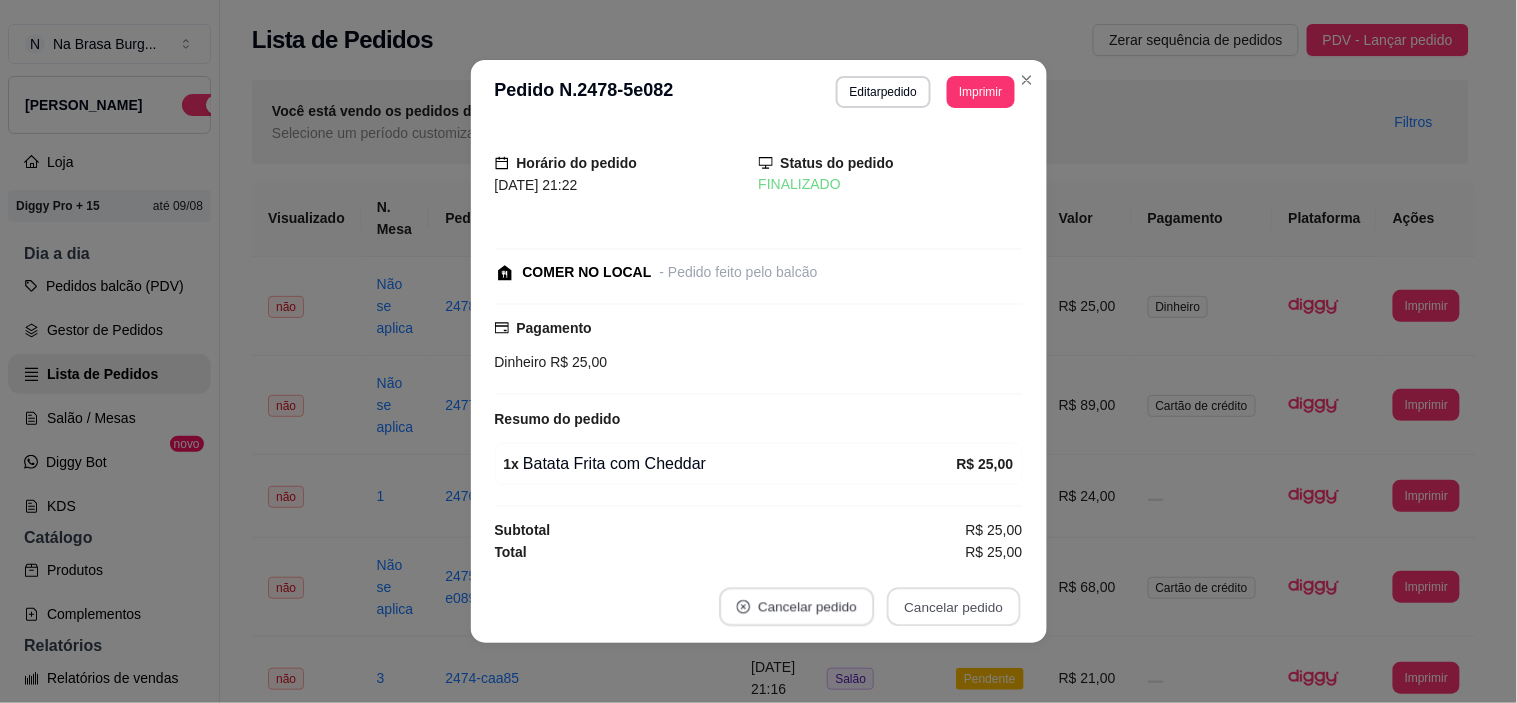click on "Cancelar pedido" at bounding box center (796, 607) 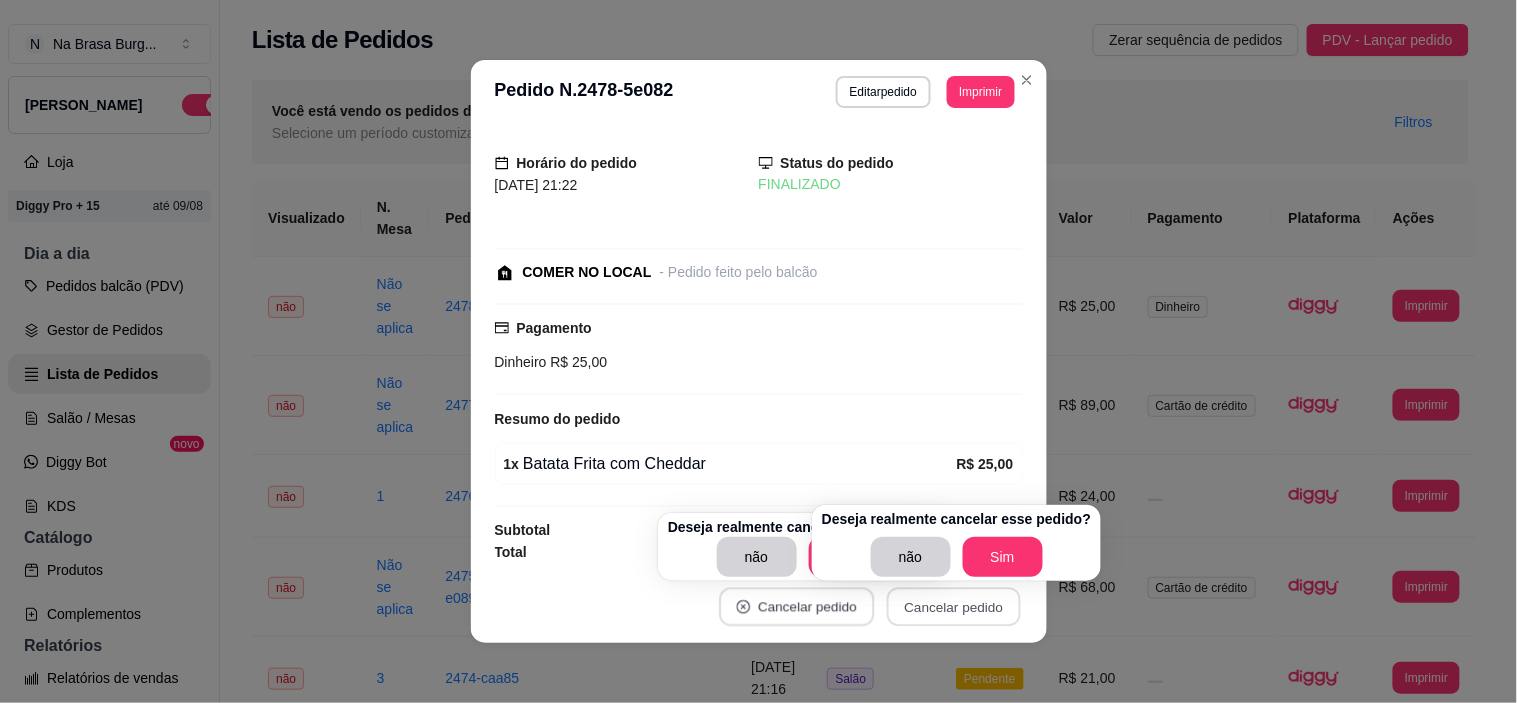 click on "Cancelar pedido" at bounding box center [796, 607] 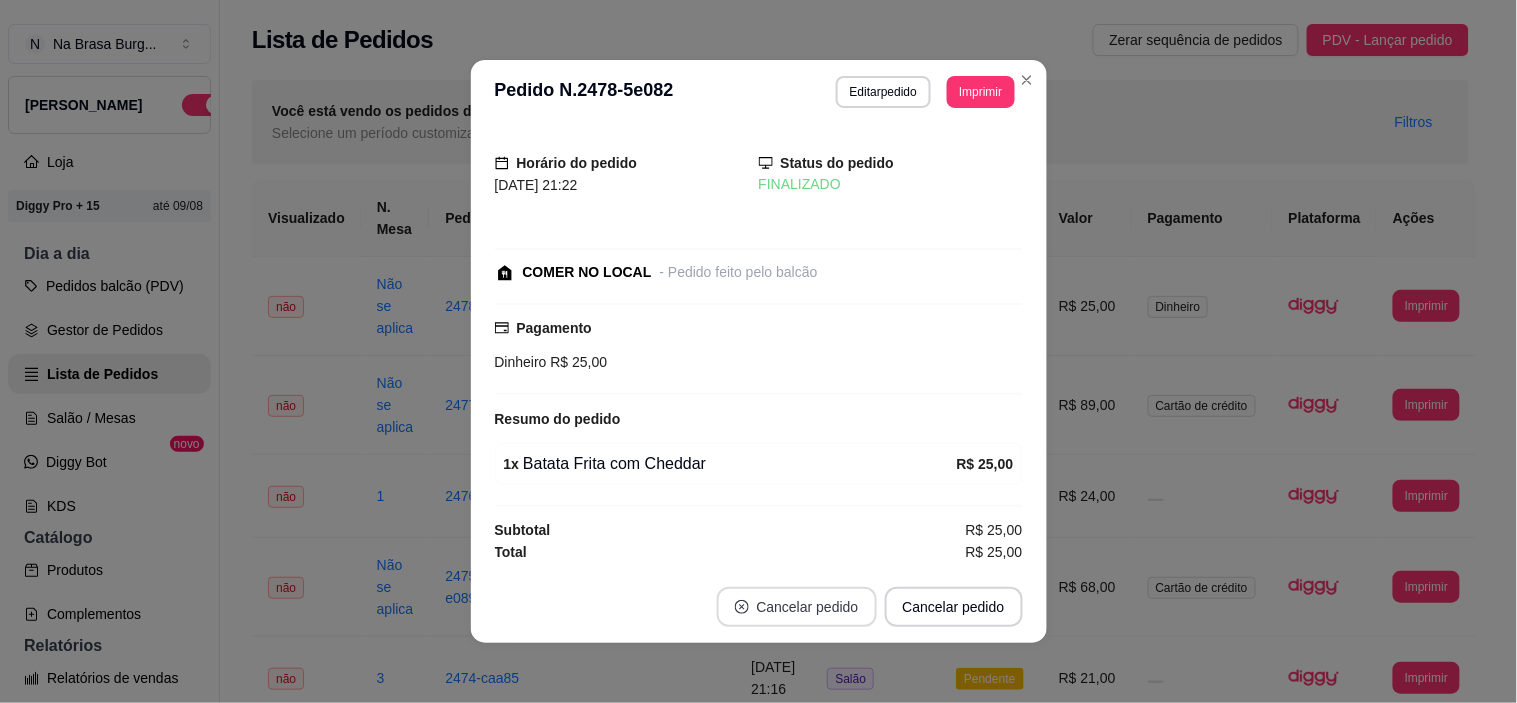 click on "Cancelar pedido" at bounding box center (797, 607) 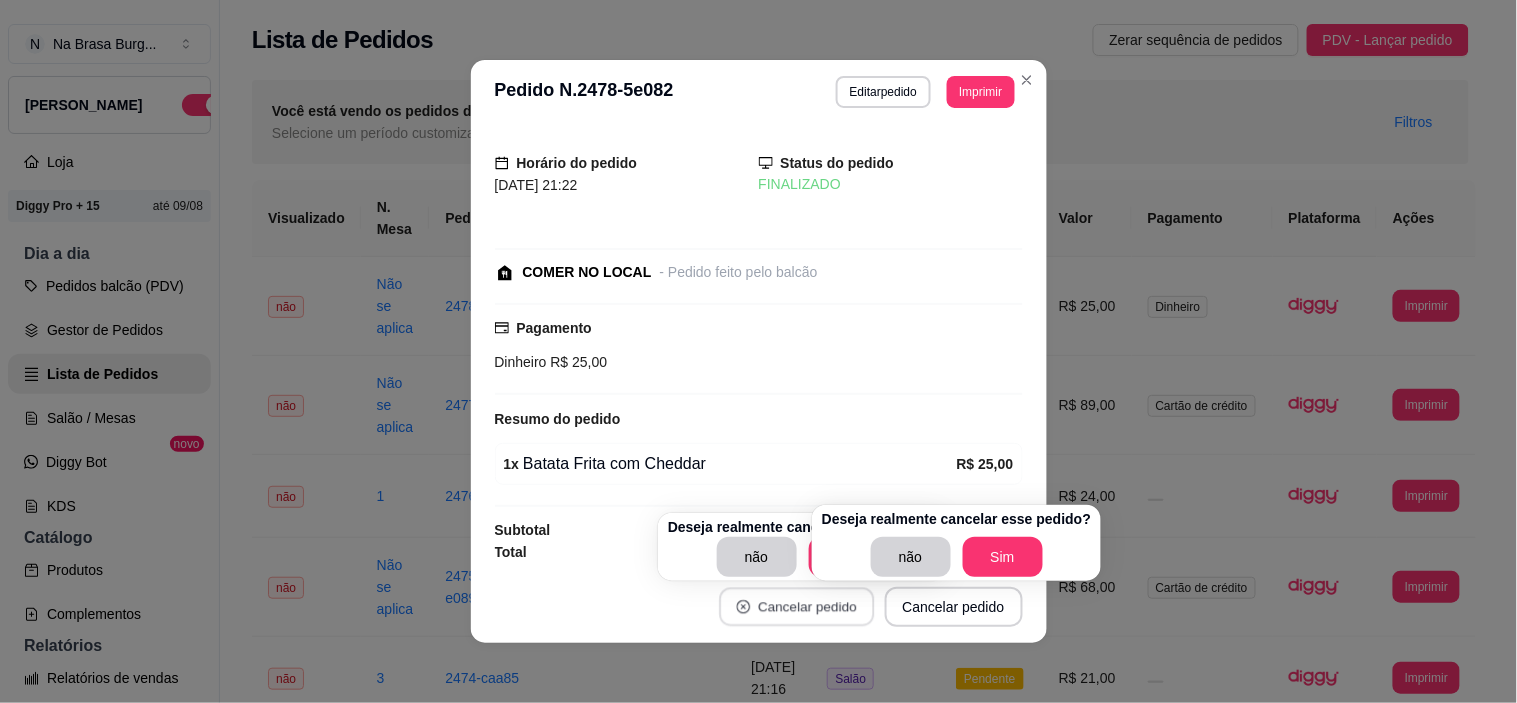click on "Cancelar pedido" at bounding box center (796, 607) 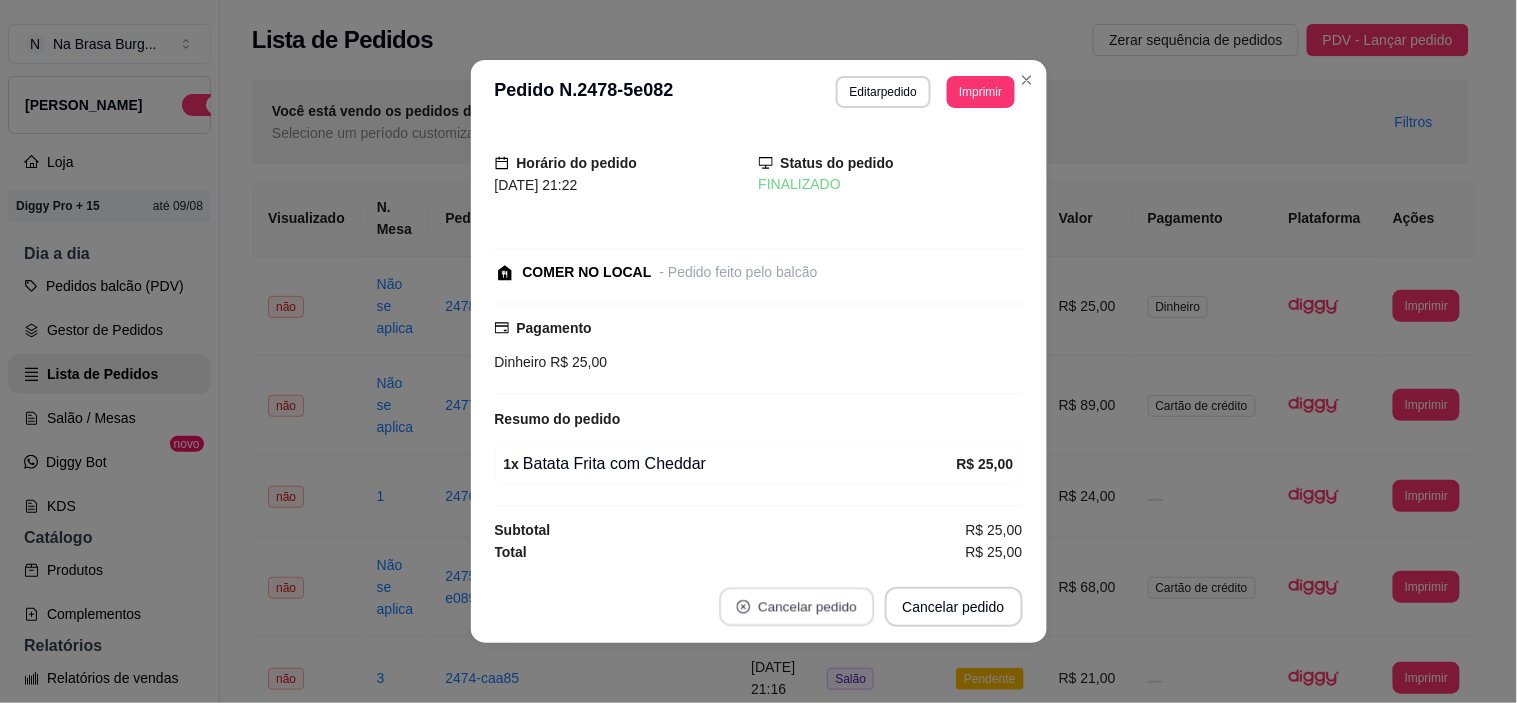click on "Cancelar pedido" at bounding box center (796, 607) 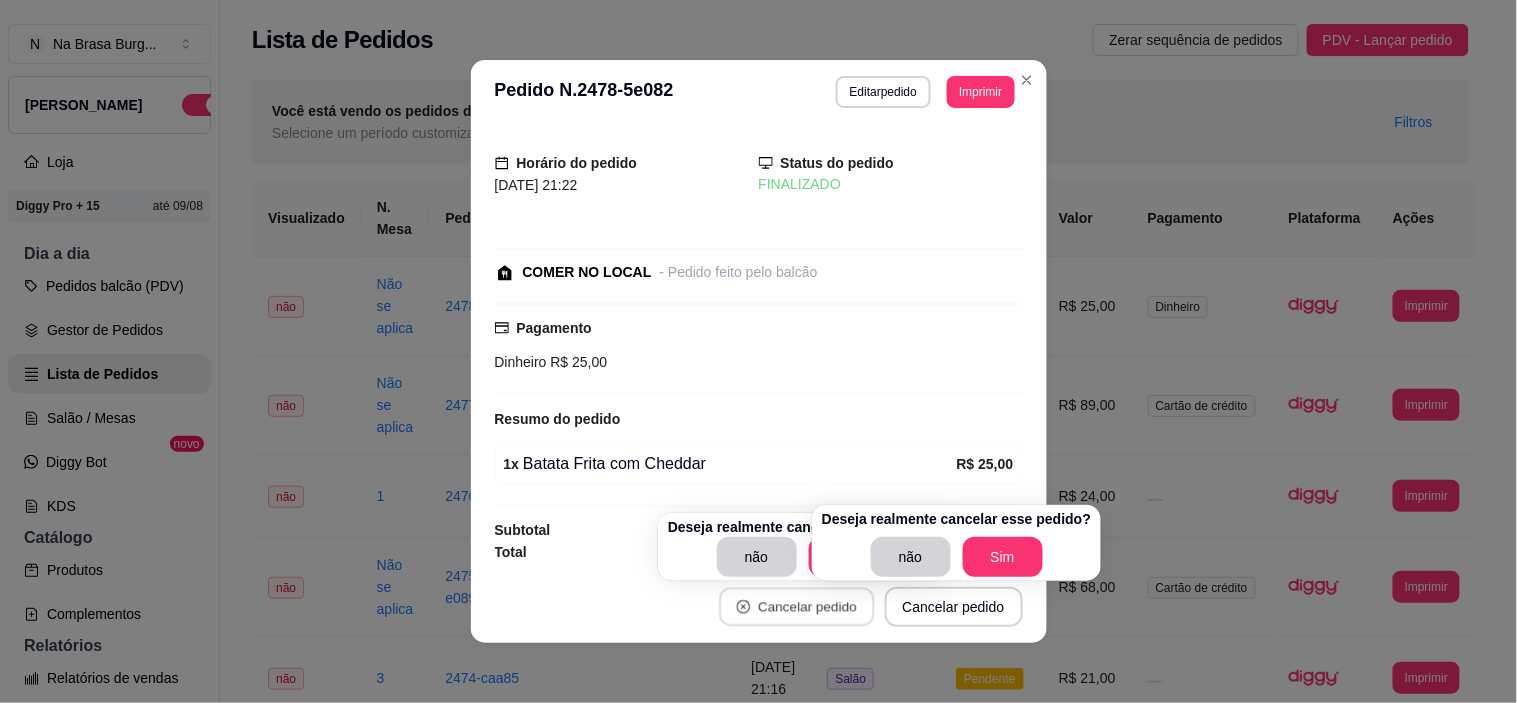 click on "Cancelar pedido" at bounding box center (796, 607) 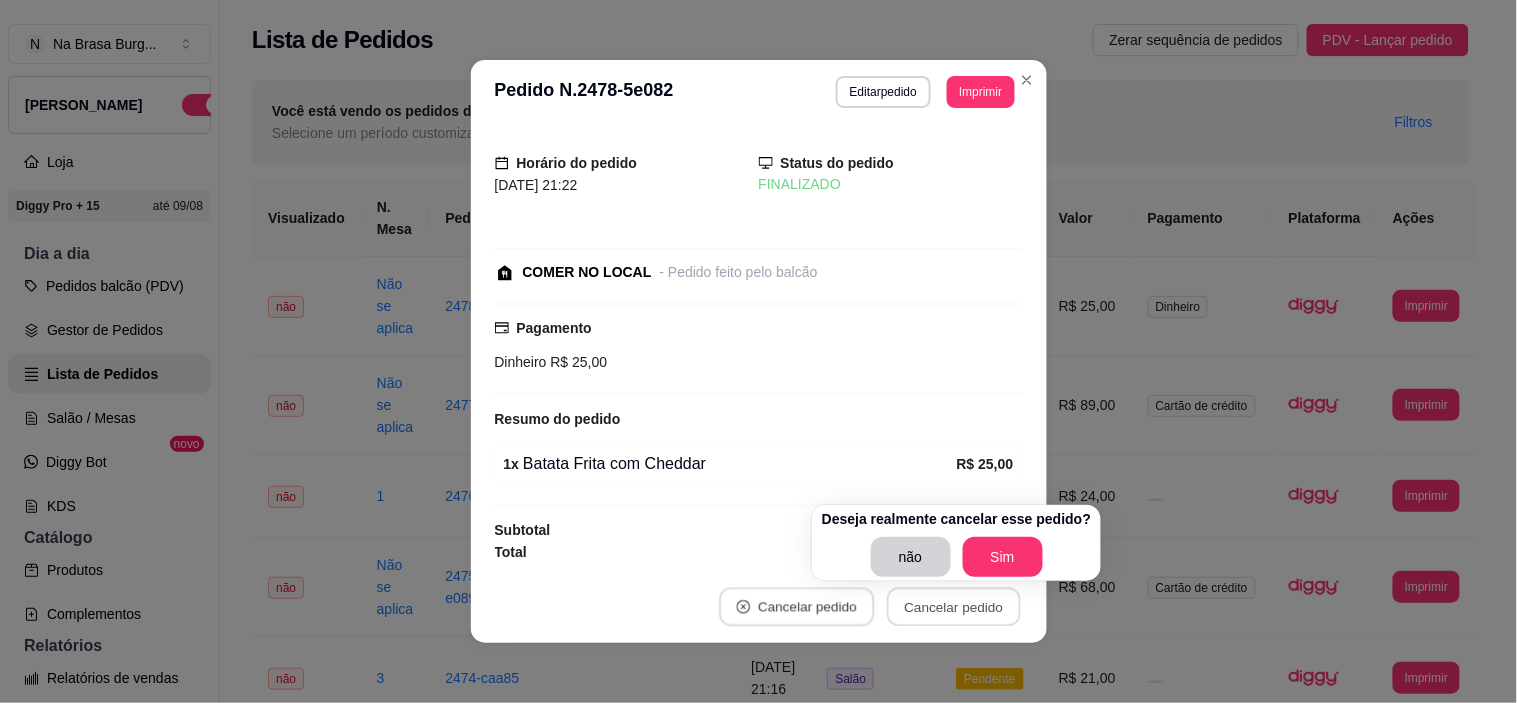 click on "Cancelar pedido" at bounding box center [796, 607] 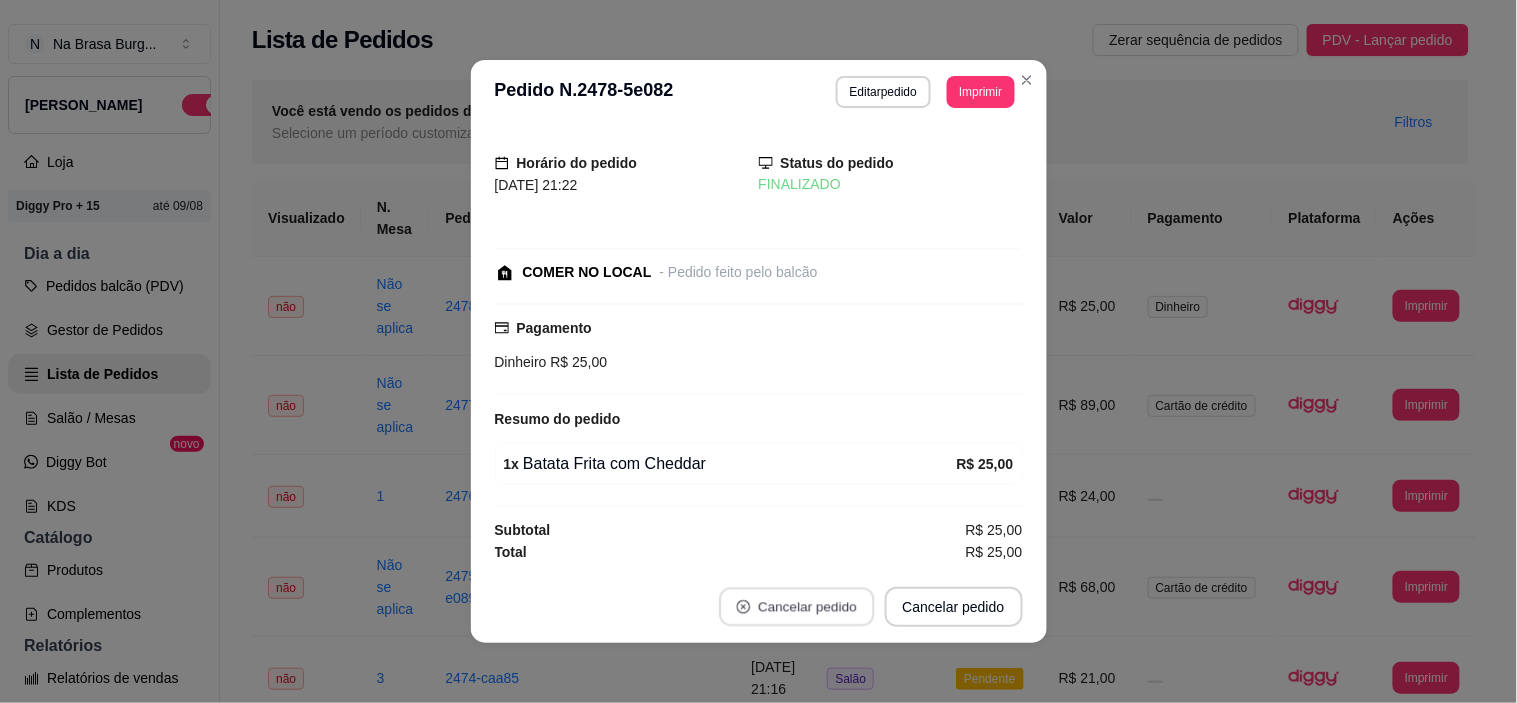 click on "Cancelar pedido" at bounding box center [796, 607] 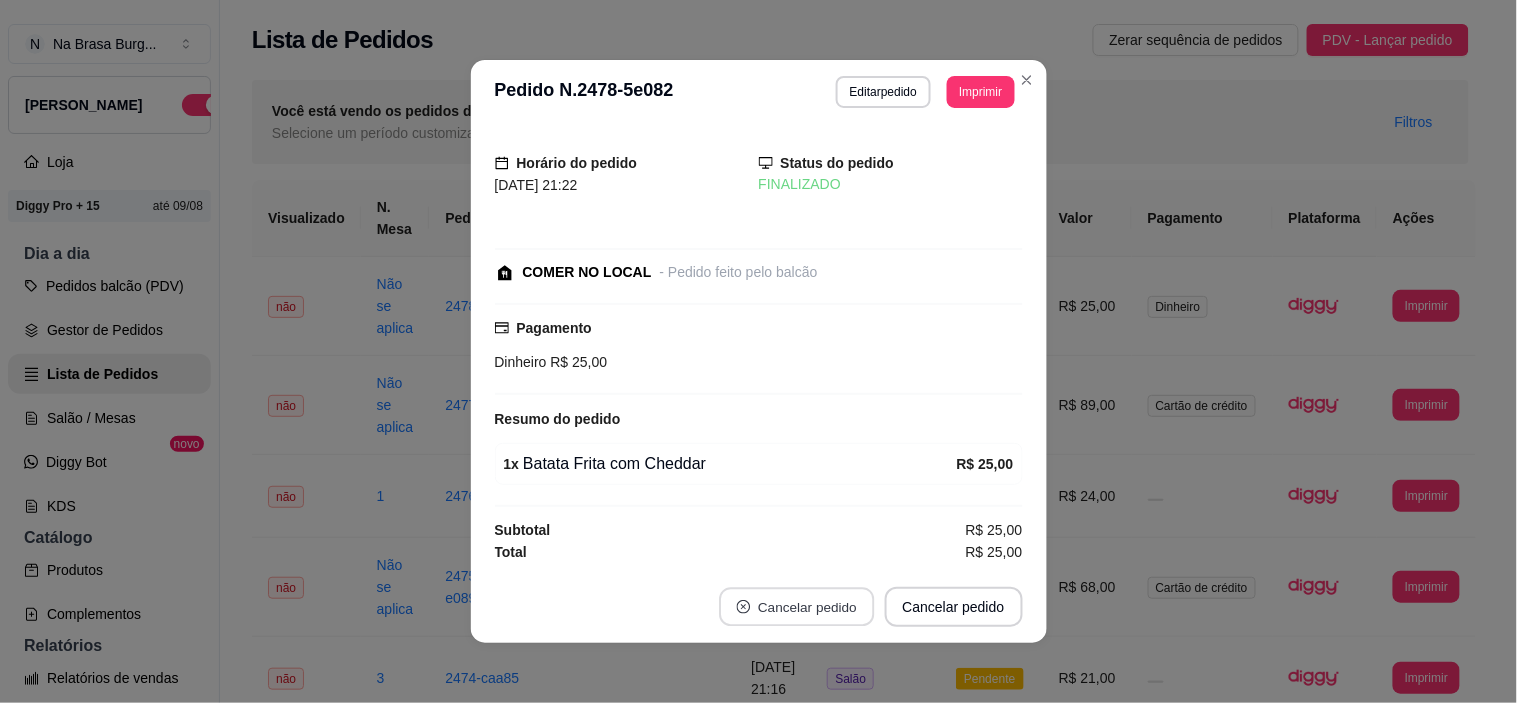click on "Cancelar pedido" at bounding box center [796, 607] 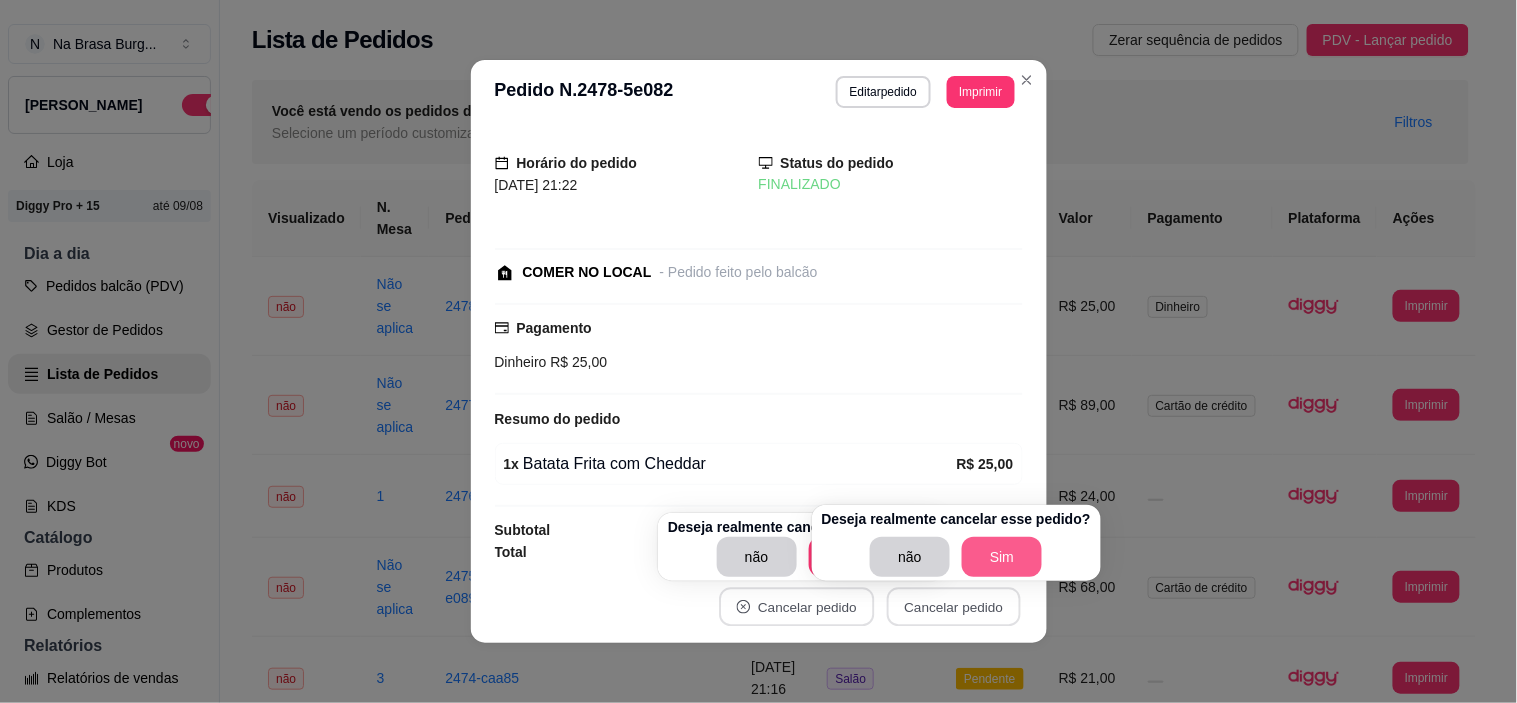 click on "Sim" at bounding box center [1002, 557] 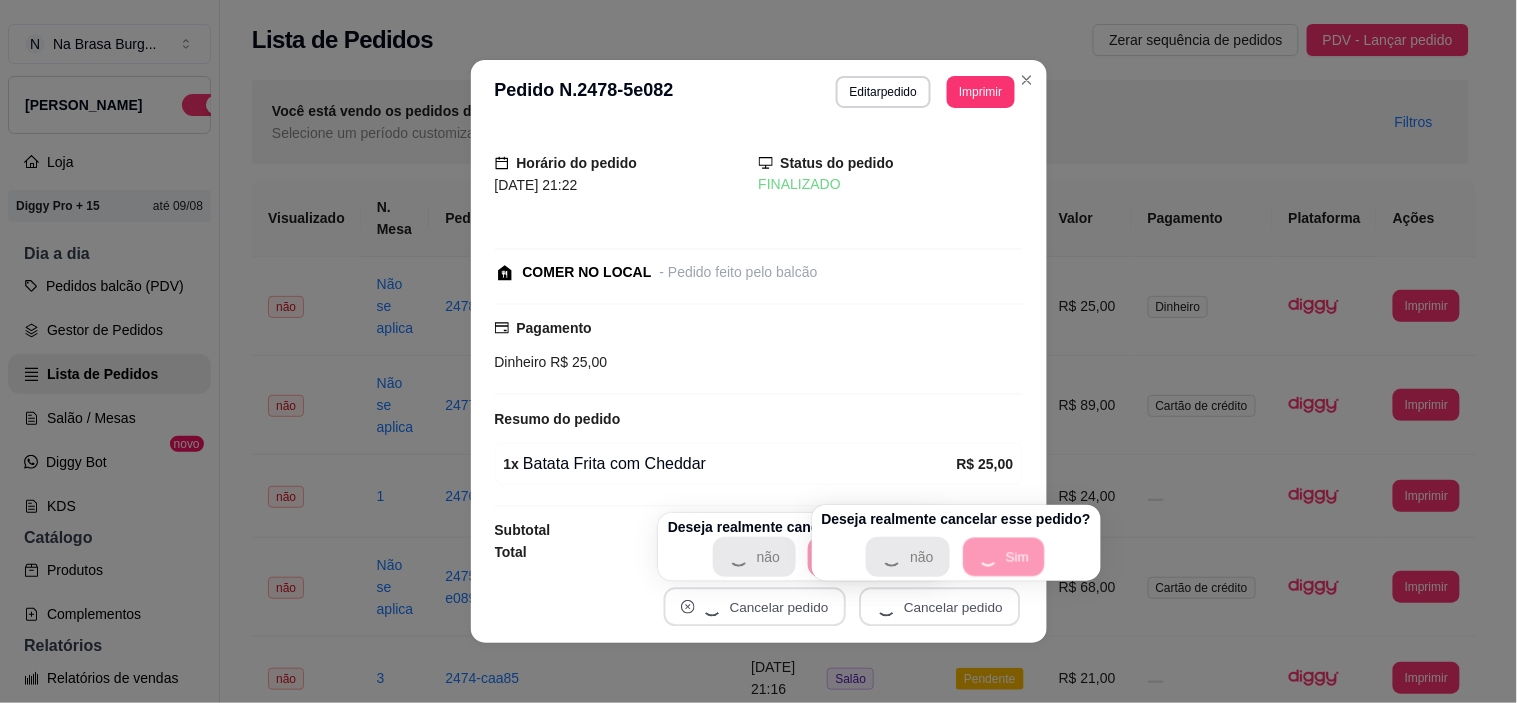 click on "não Sim" at bounding box center (956, 557) 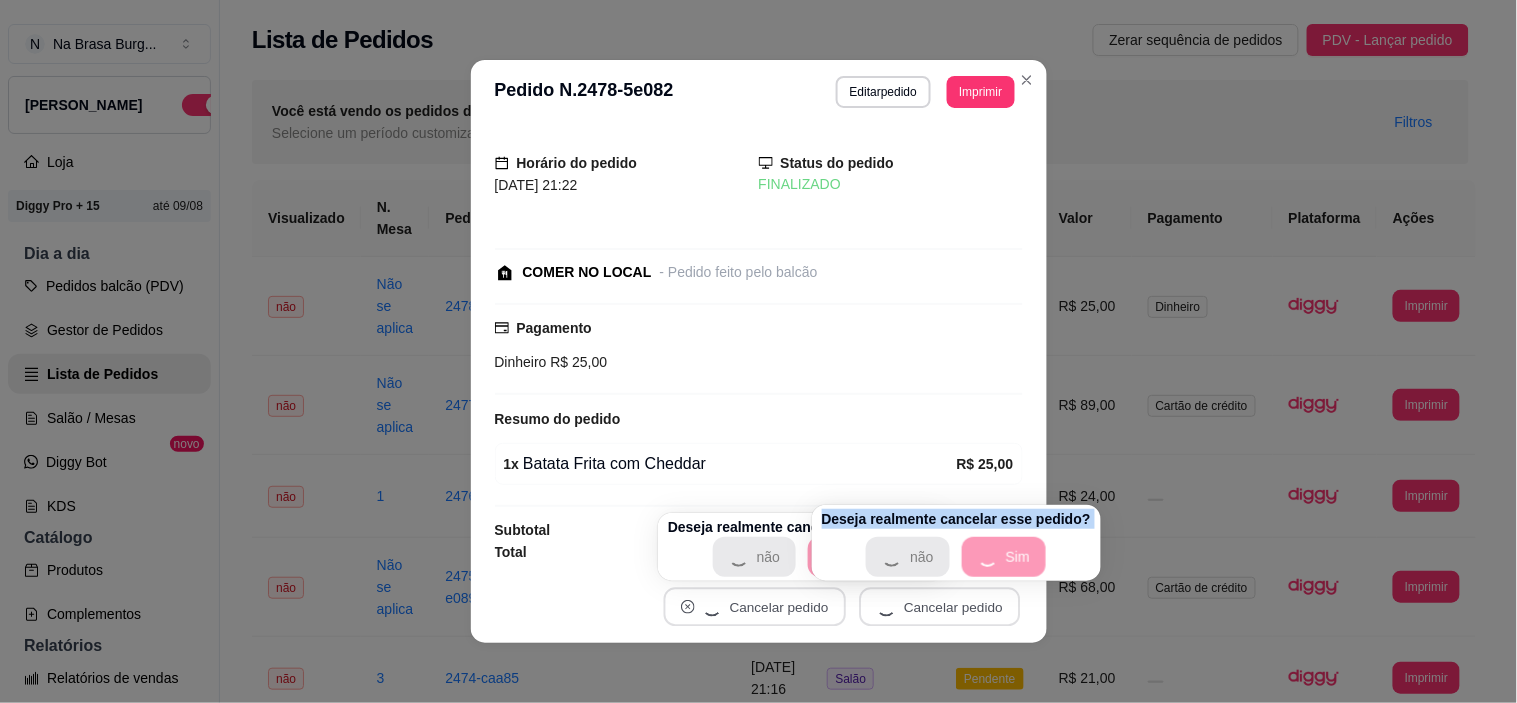 click on "não Sim" at bounding box center [956, 557] 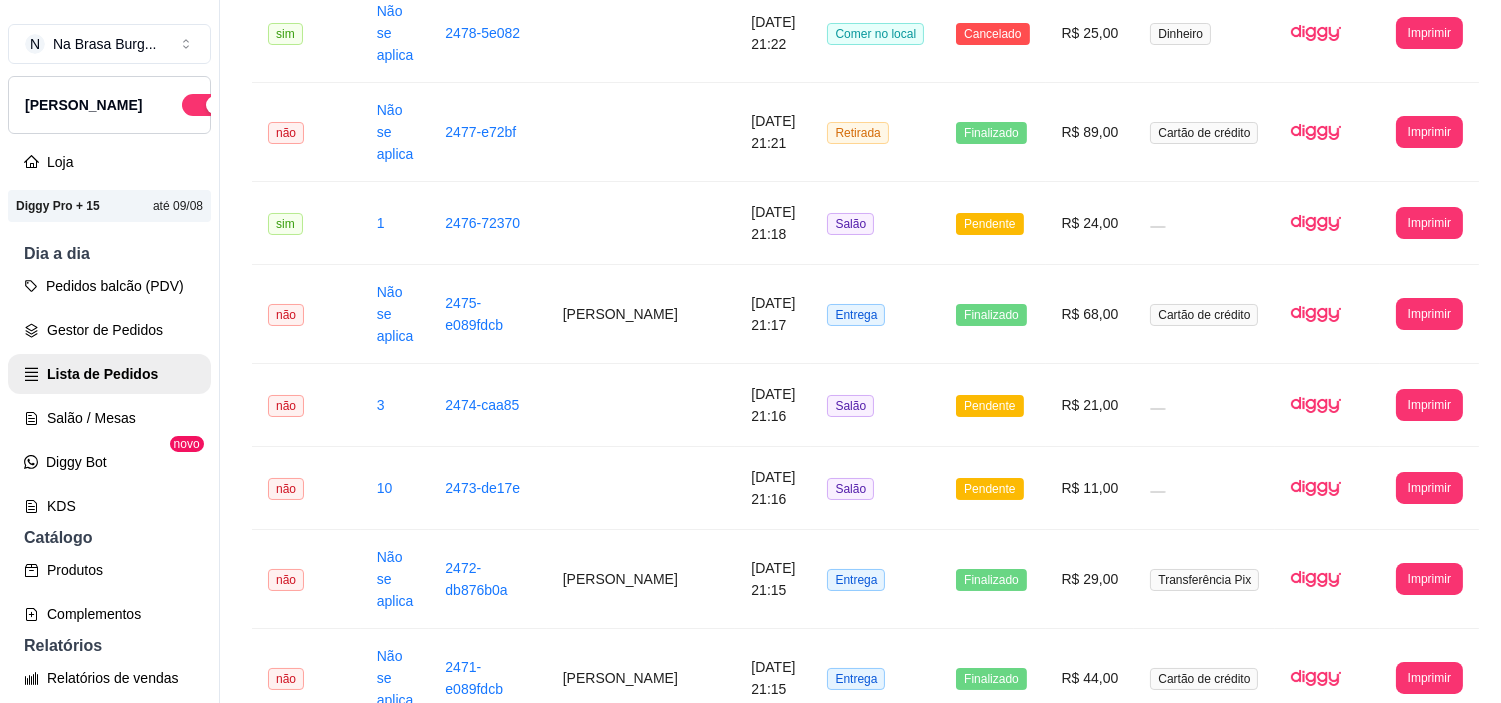 scroll, scrollTop: 577, scrollLeft: 0, axis: vertical 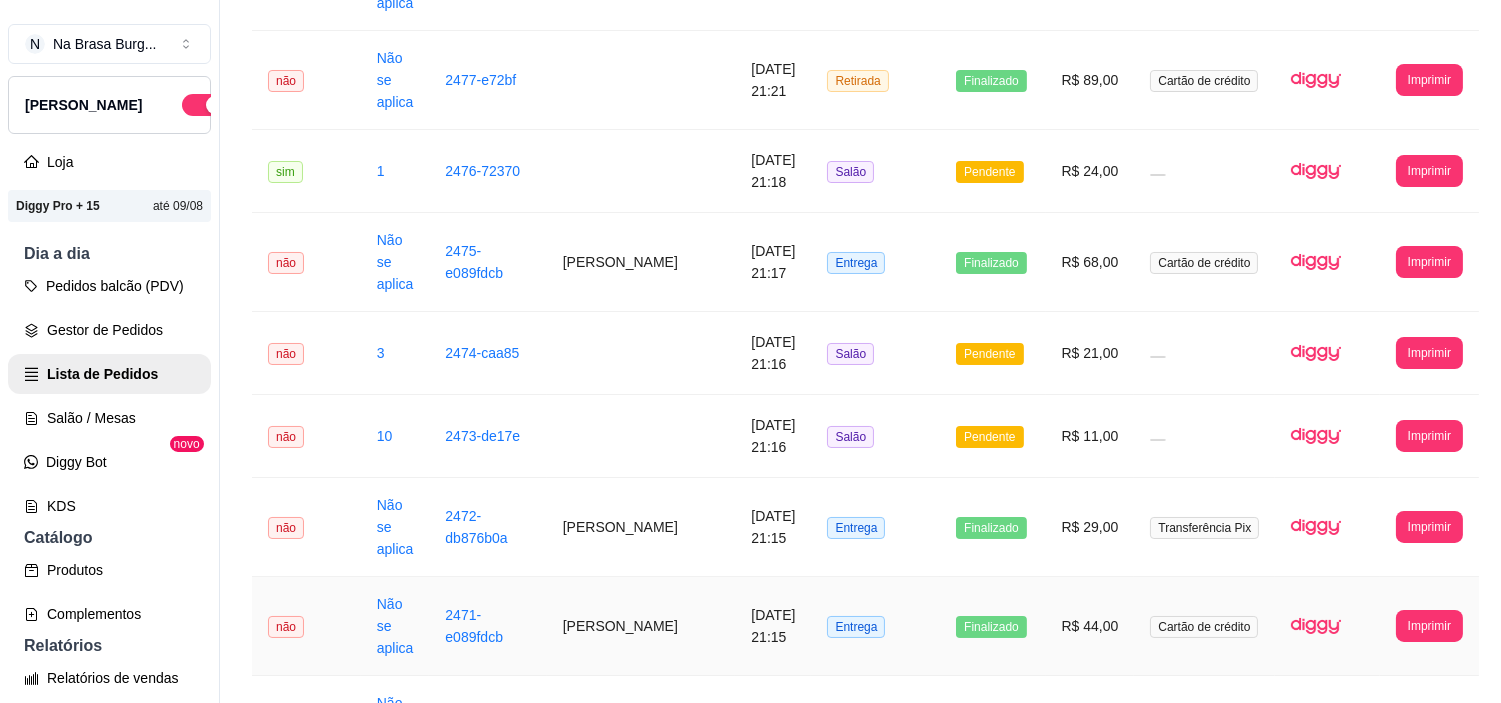 click on "Cartão de crédito" at bounding box center [1204, 627] 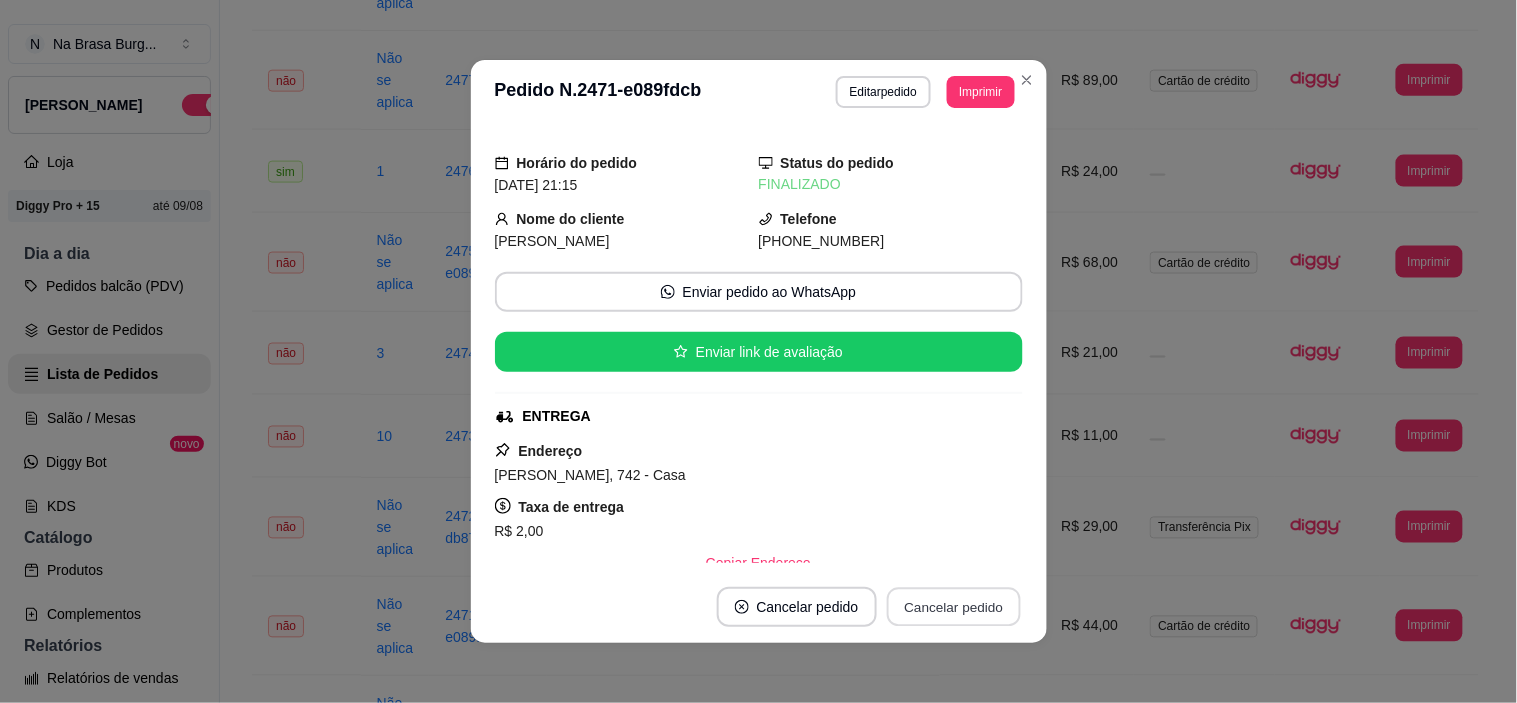 click on "Cancelar pedido" at bounding box center (954, 607) 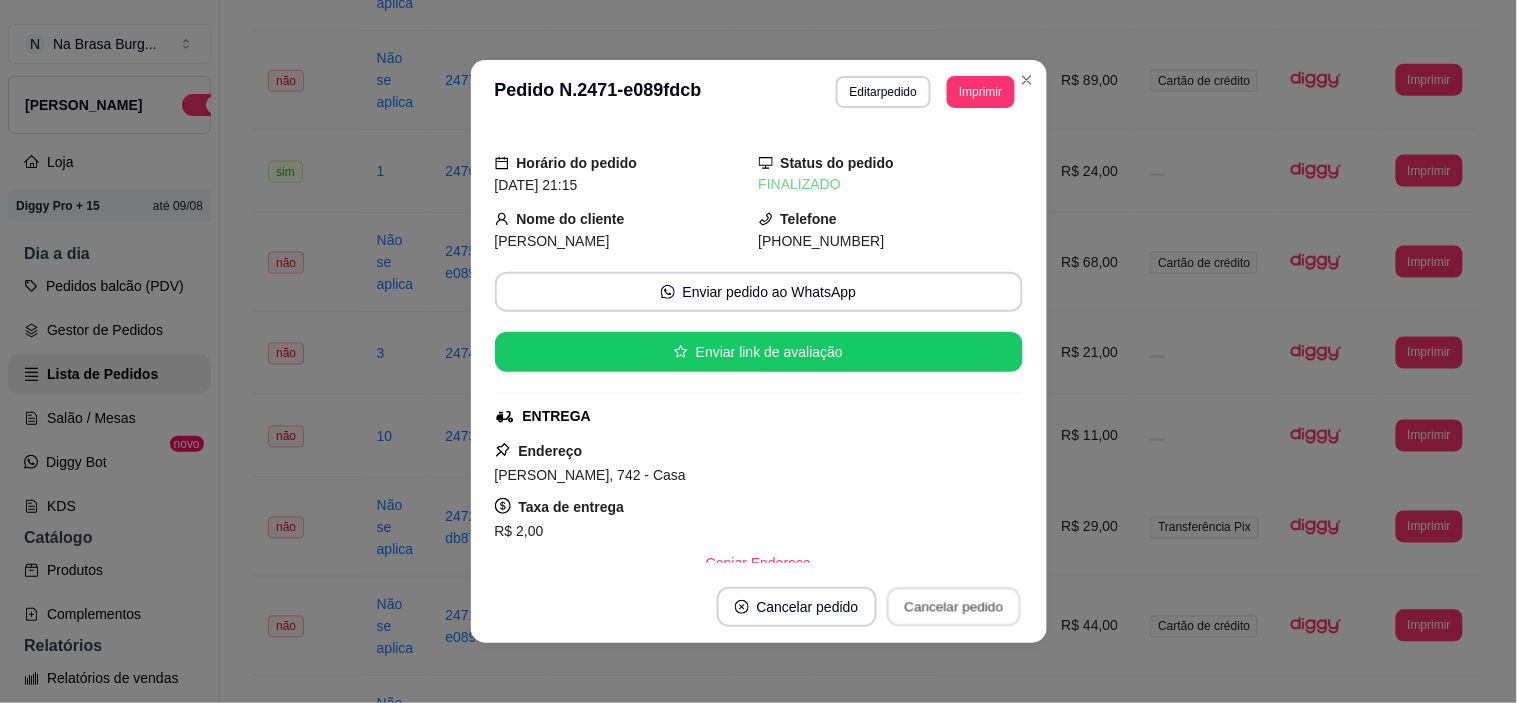 click on "Cancelar pedido" at bounding box center [954, 607] 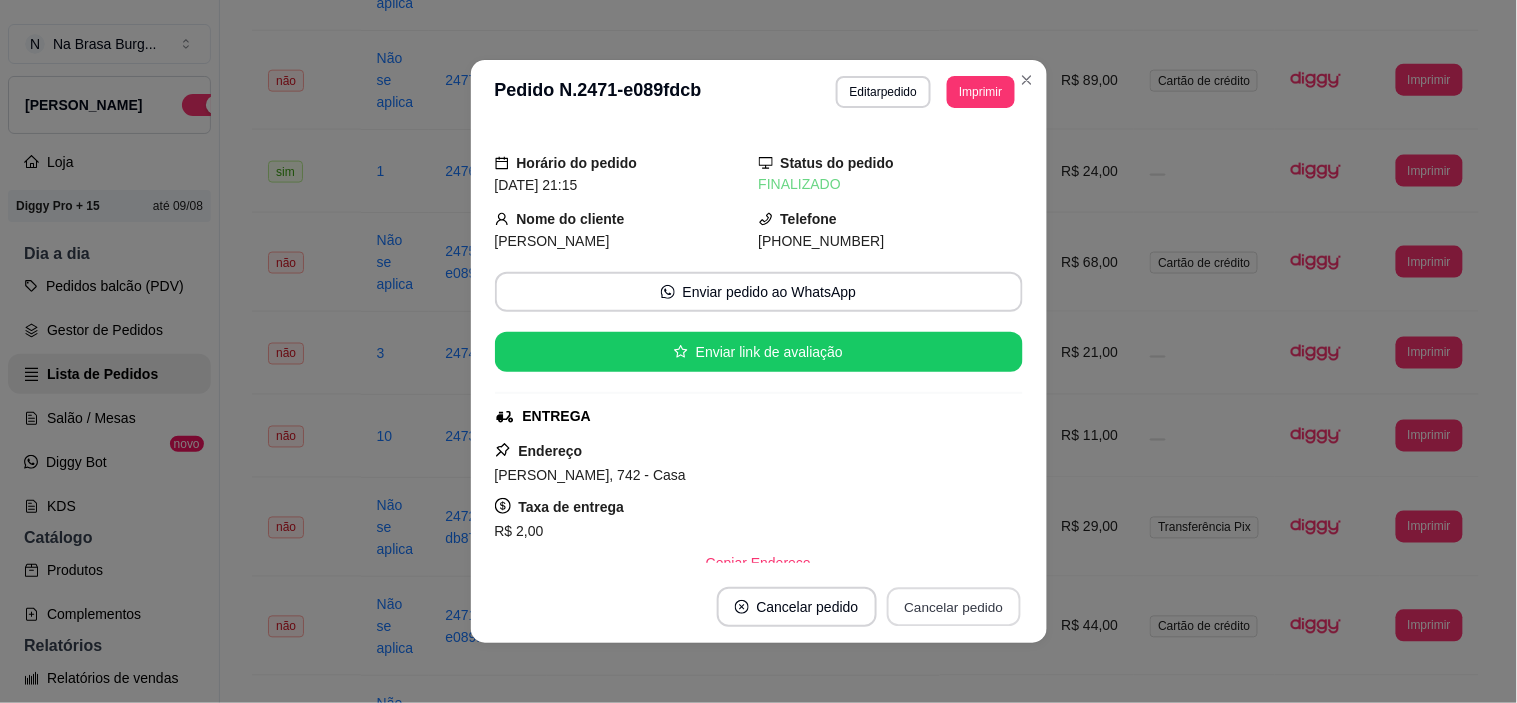 click on "Cancelar pedido" at bounding box center [954, 607] 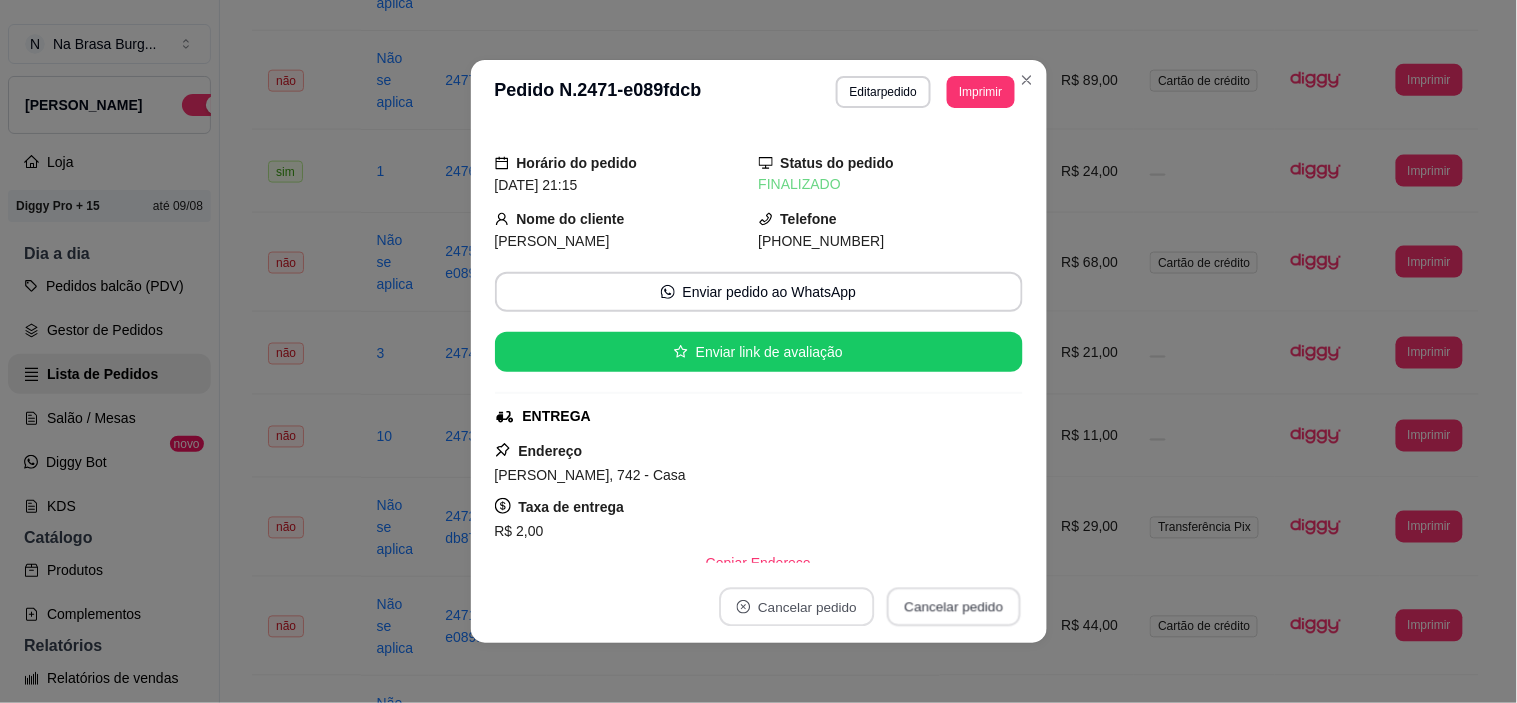 click on "Cancelar pedido" at bounding box center [954, 607] 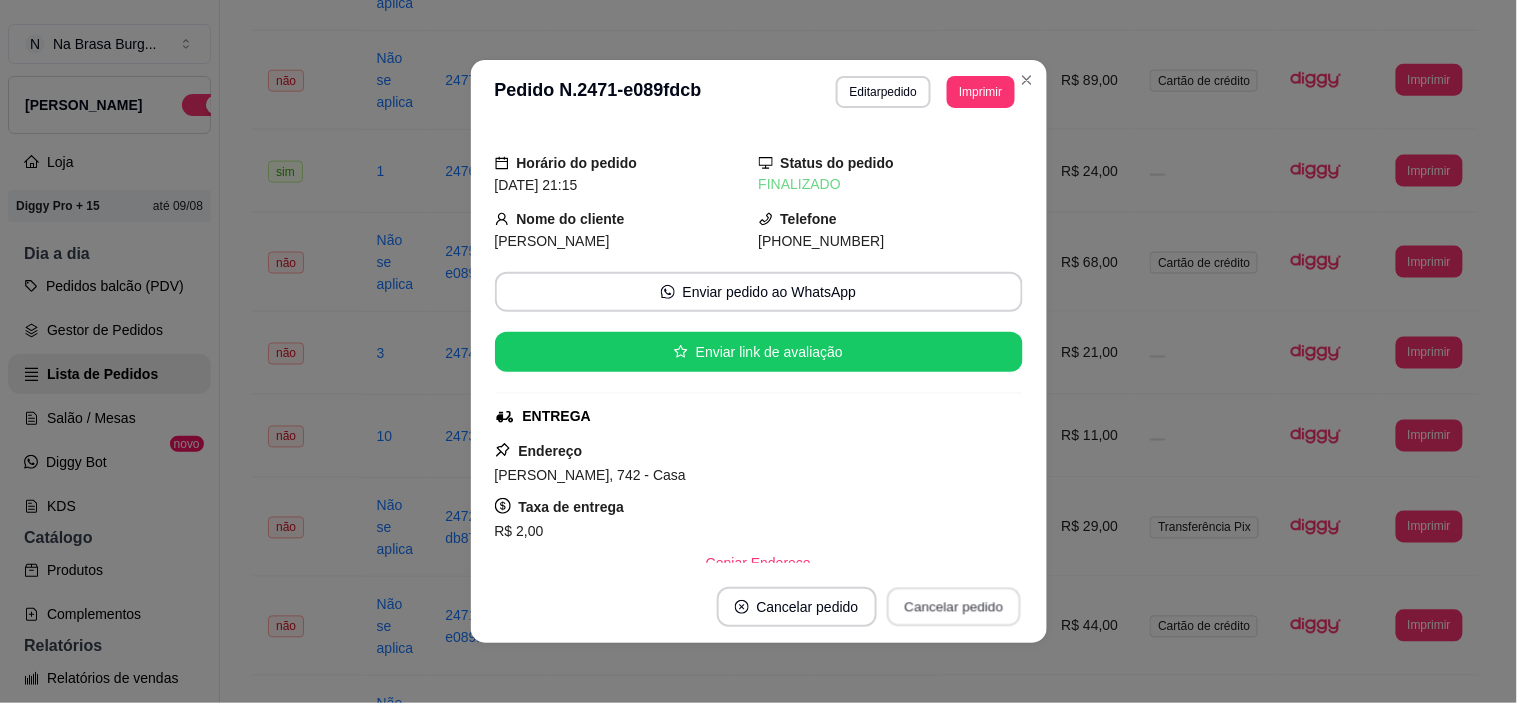 click on "Cancelar pedido" at bounding box center (954, 607) 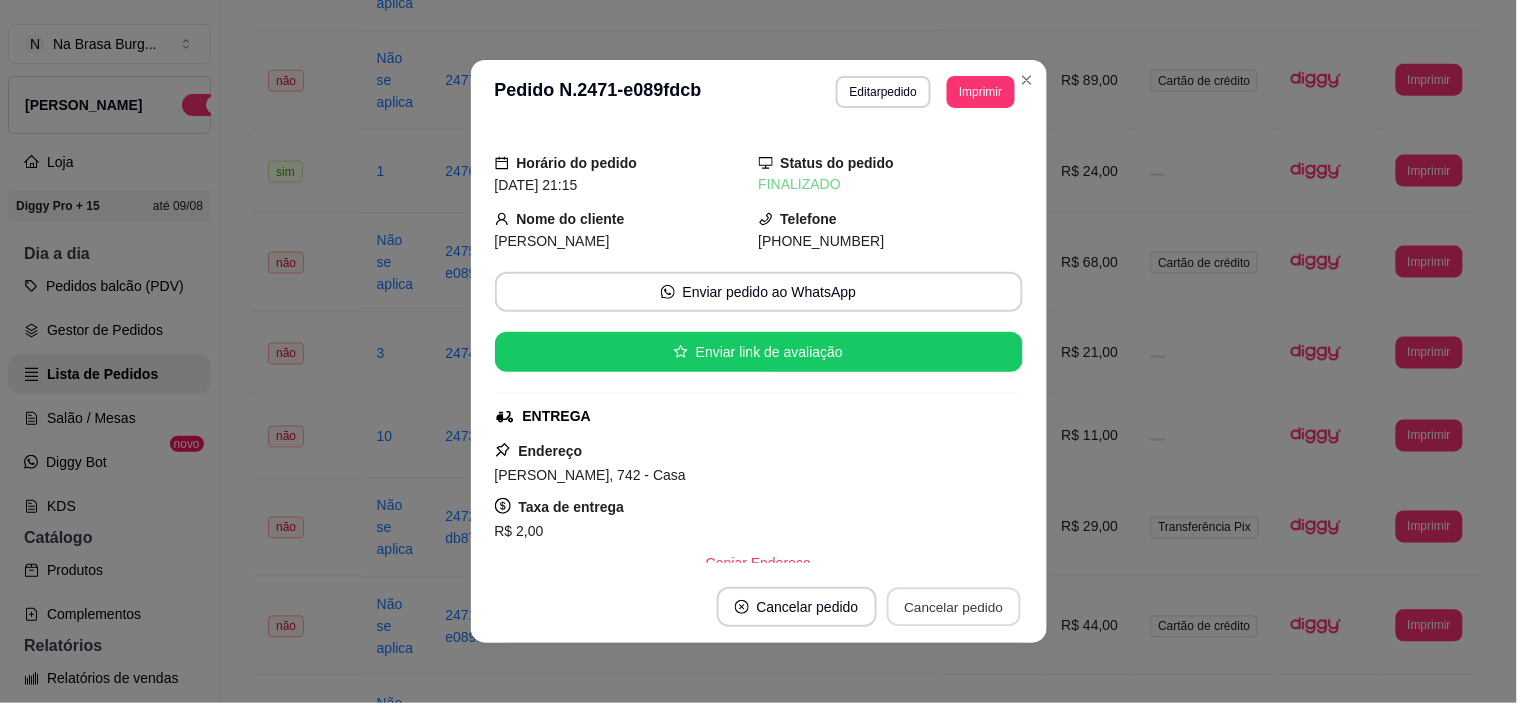 click on "Cancelar pedido" at bounding box center (954, 607) 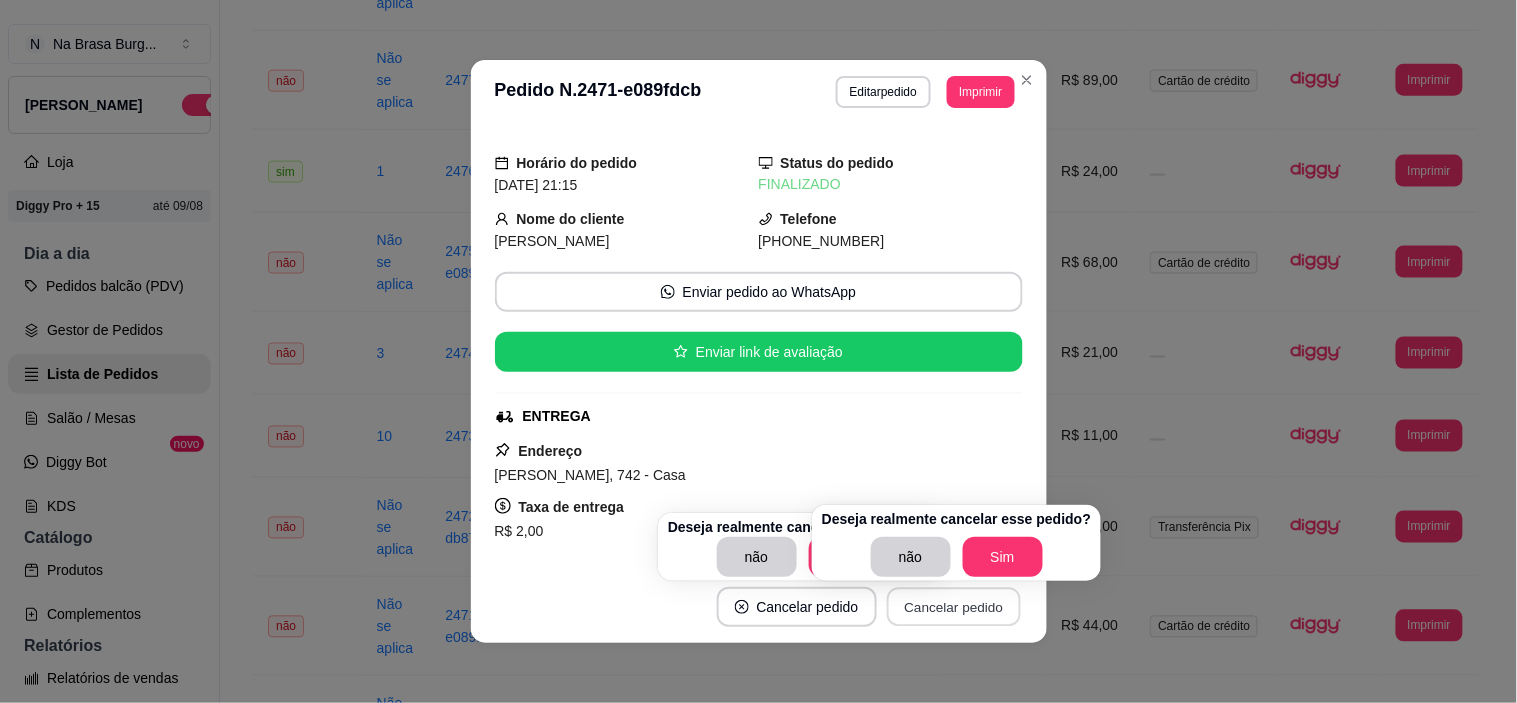 click on "Cancelar pedido" at bounding box center [954, 607] 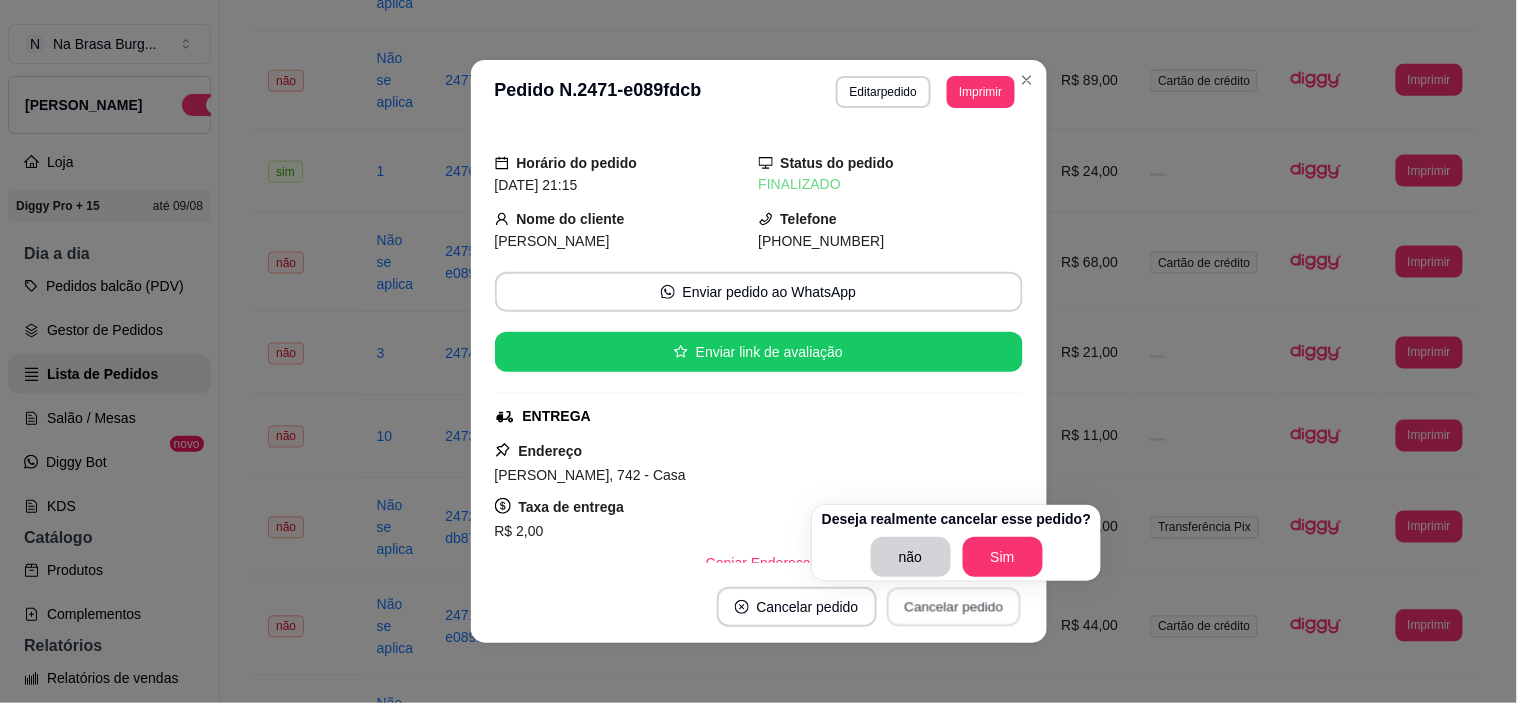 click on "Cancelar pedido" at bounding box center [954, 607] 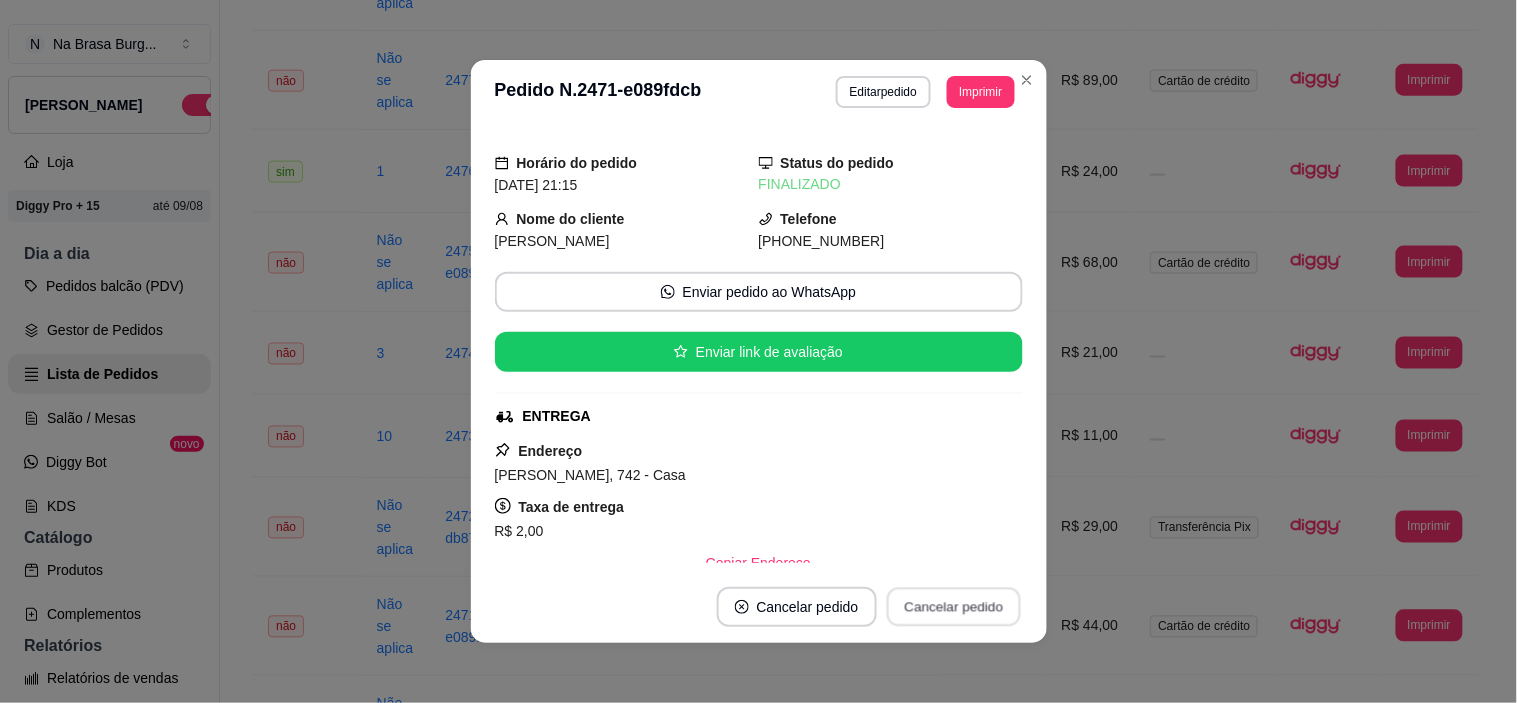 click on "Cancelar pedido" at bounding box center [954, 607] 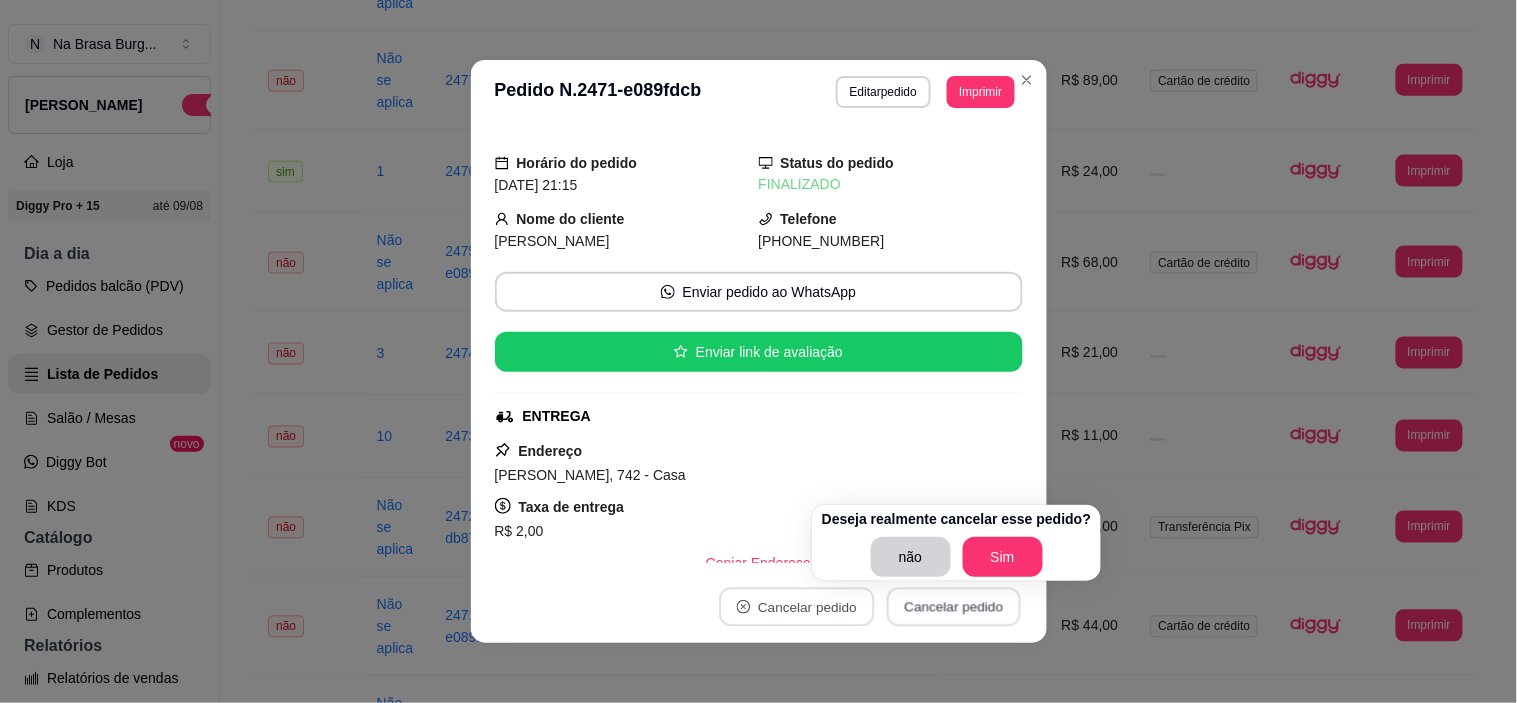 click on "Cancelar pedido" at bounding box center [954, 607] 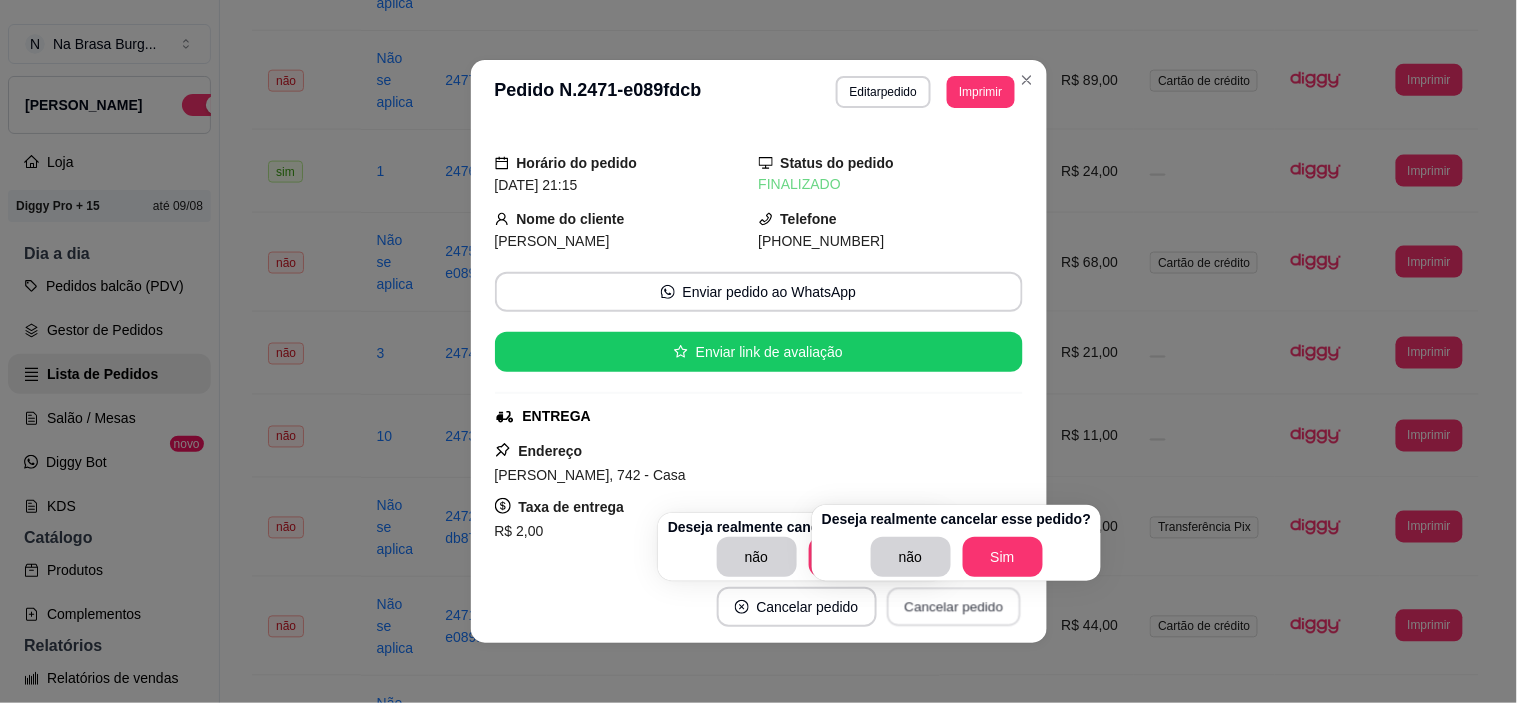 click on "Cancelar pedido" at bounding box center (954, 607) 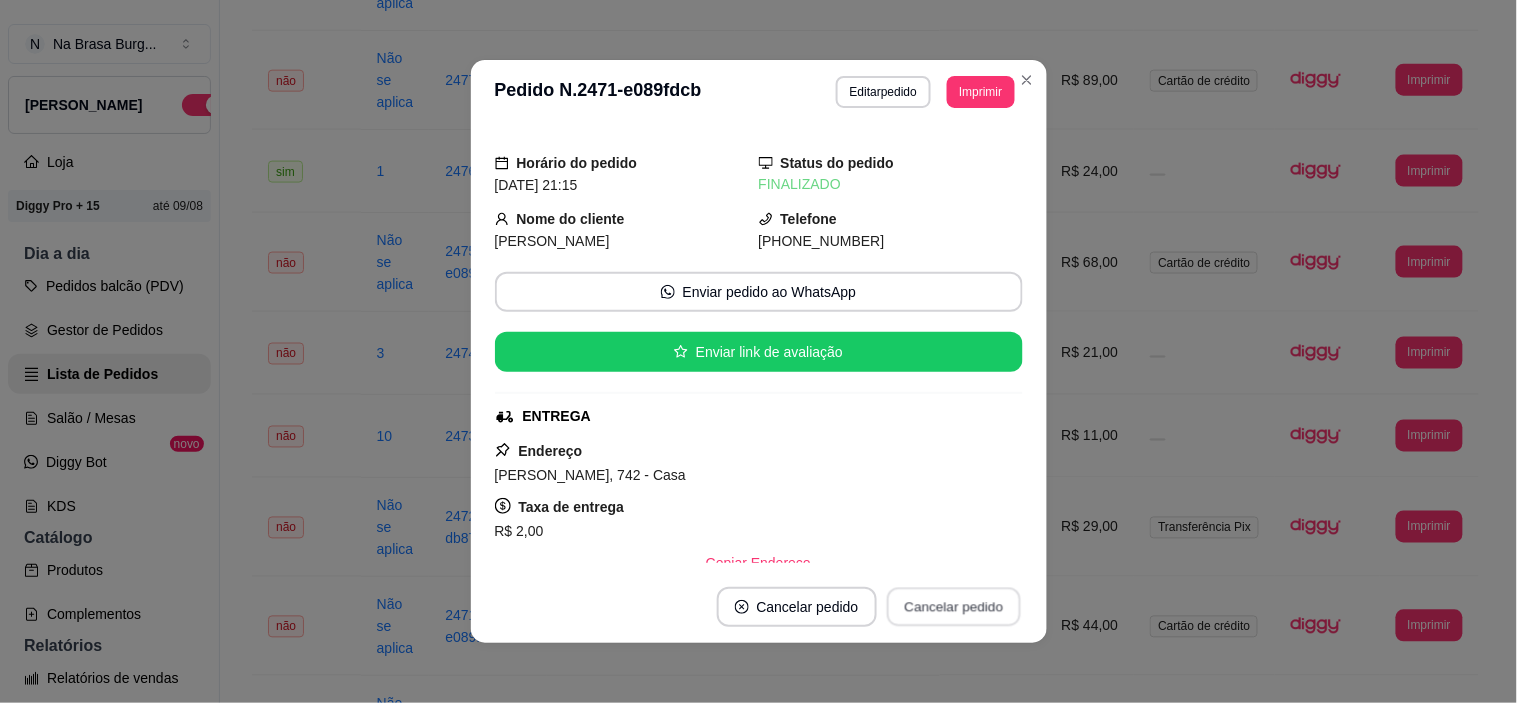 click on "Cancelar pedido" at bounding box center [954, 607] 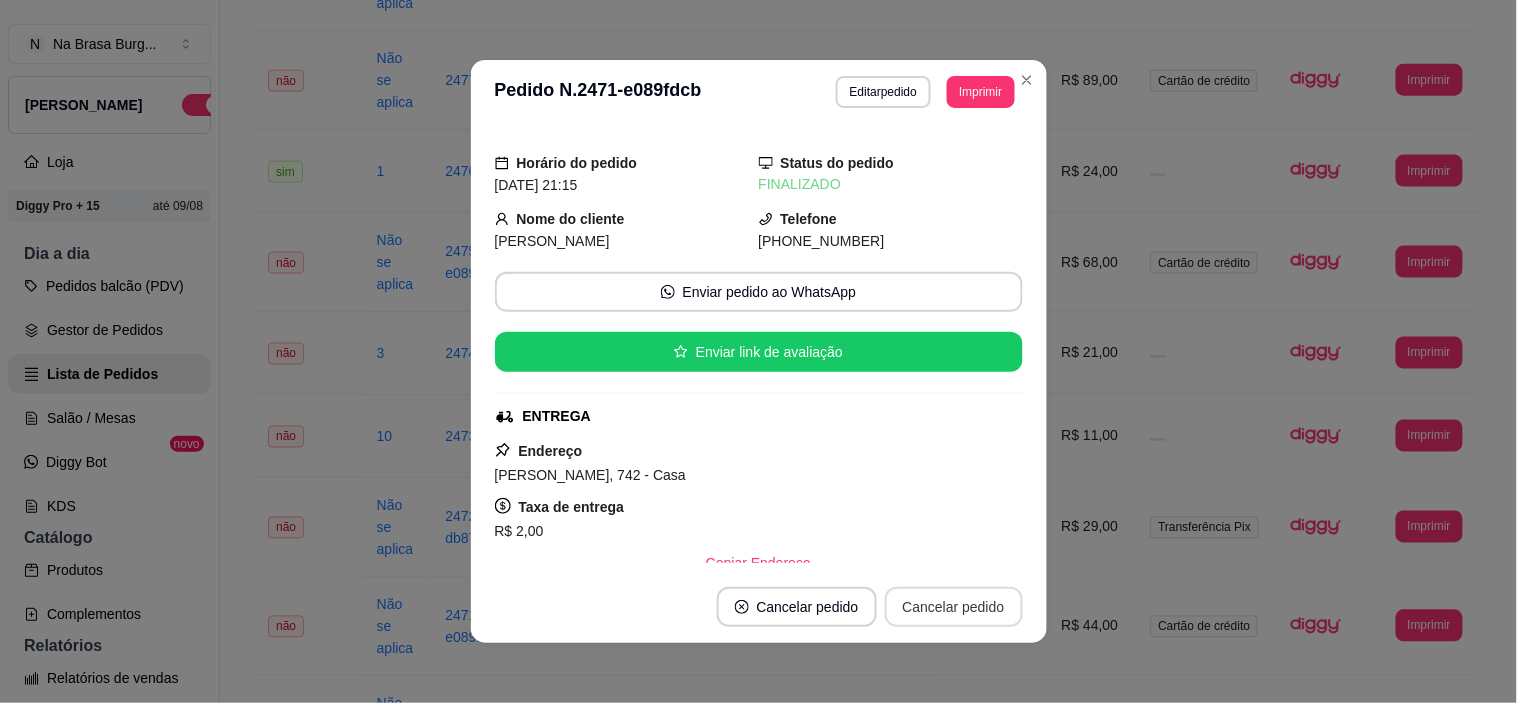 click on "Cancelar pedido" at bounding box center (954, 607) 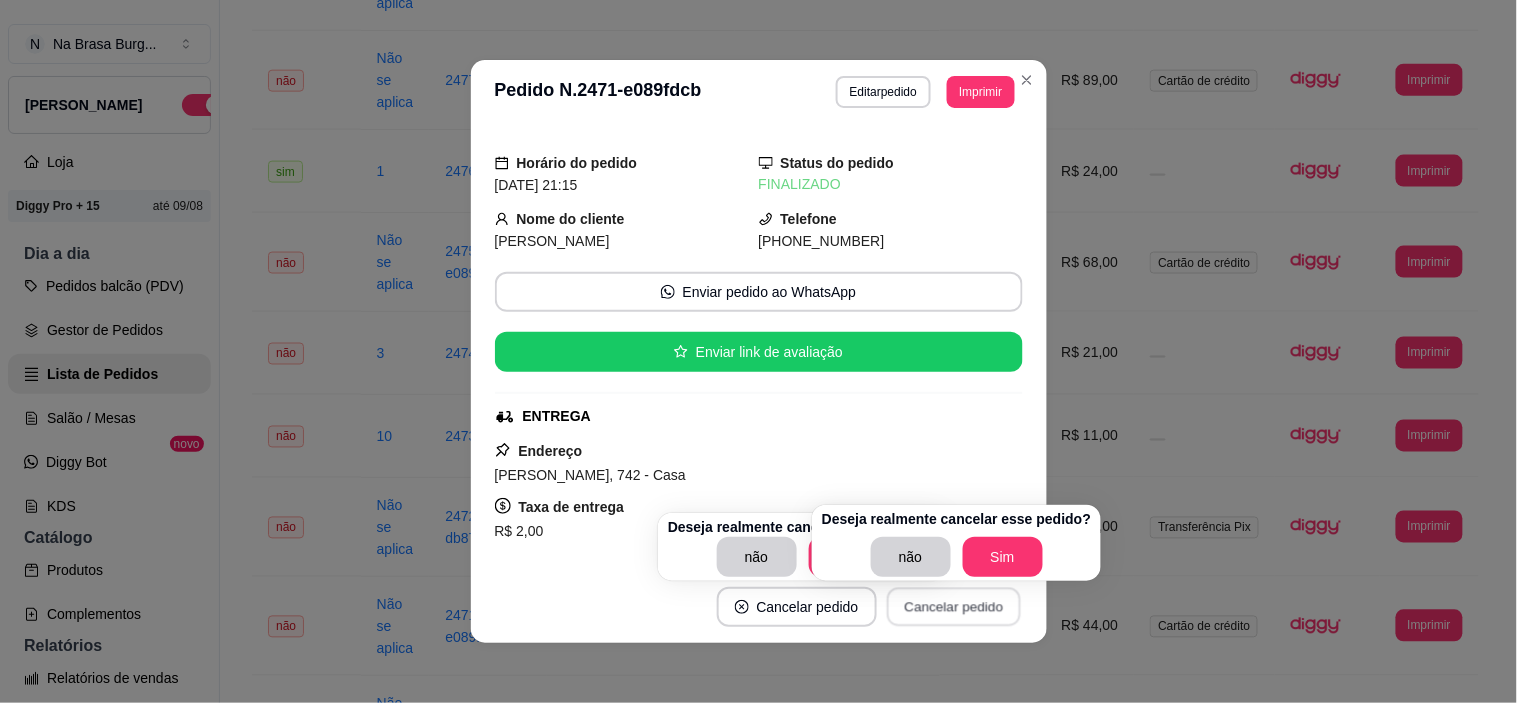 click on "Cancelar pedido" at bounding box center (954, 607) 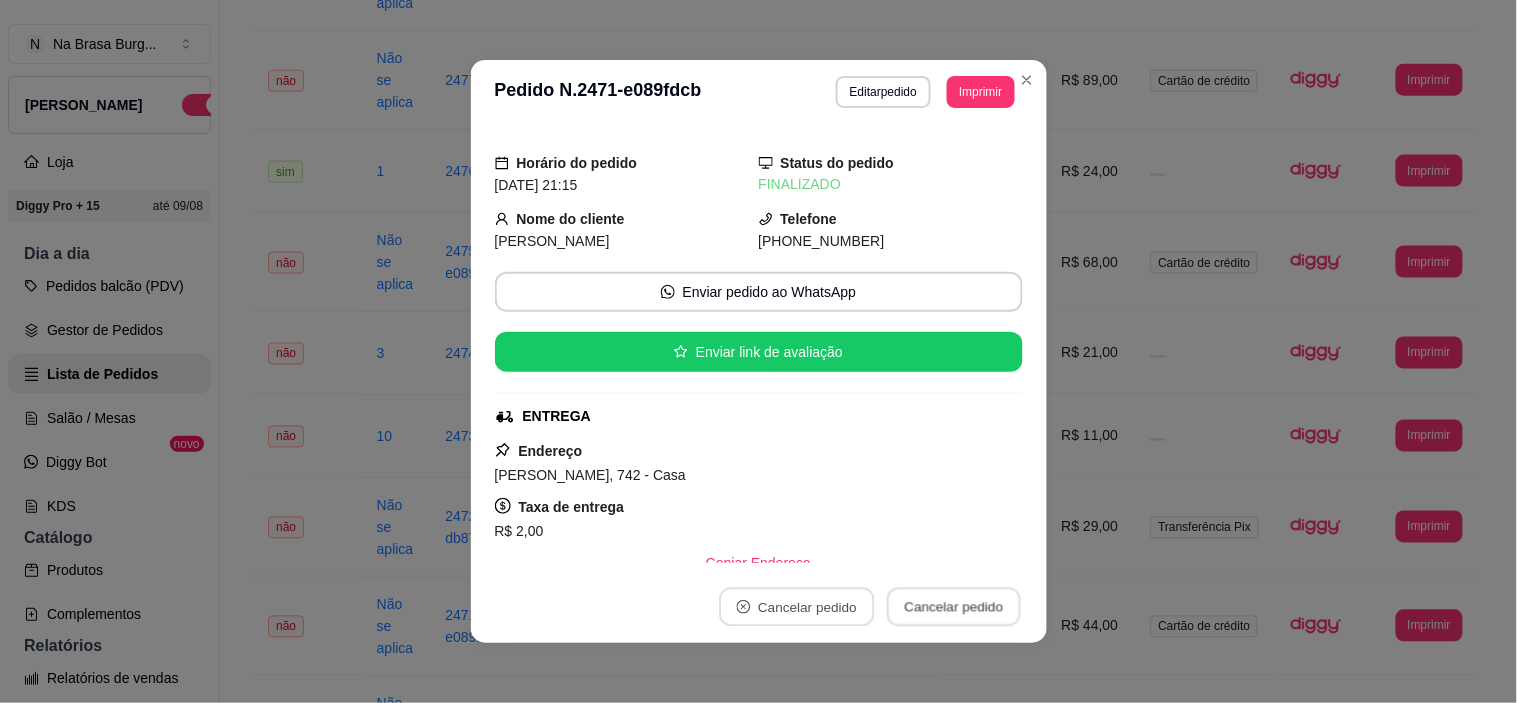 click on "Cancelar pedido" at bounding box center (954, 607) 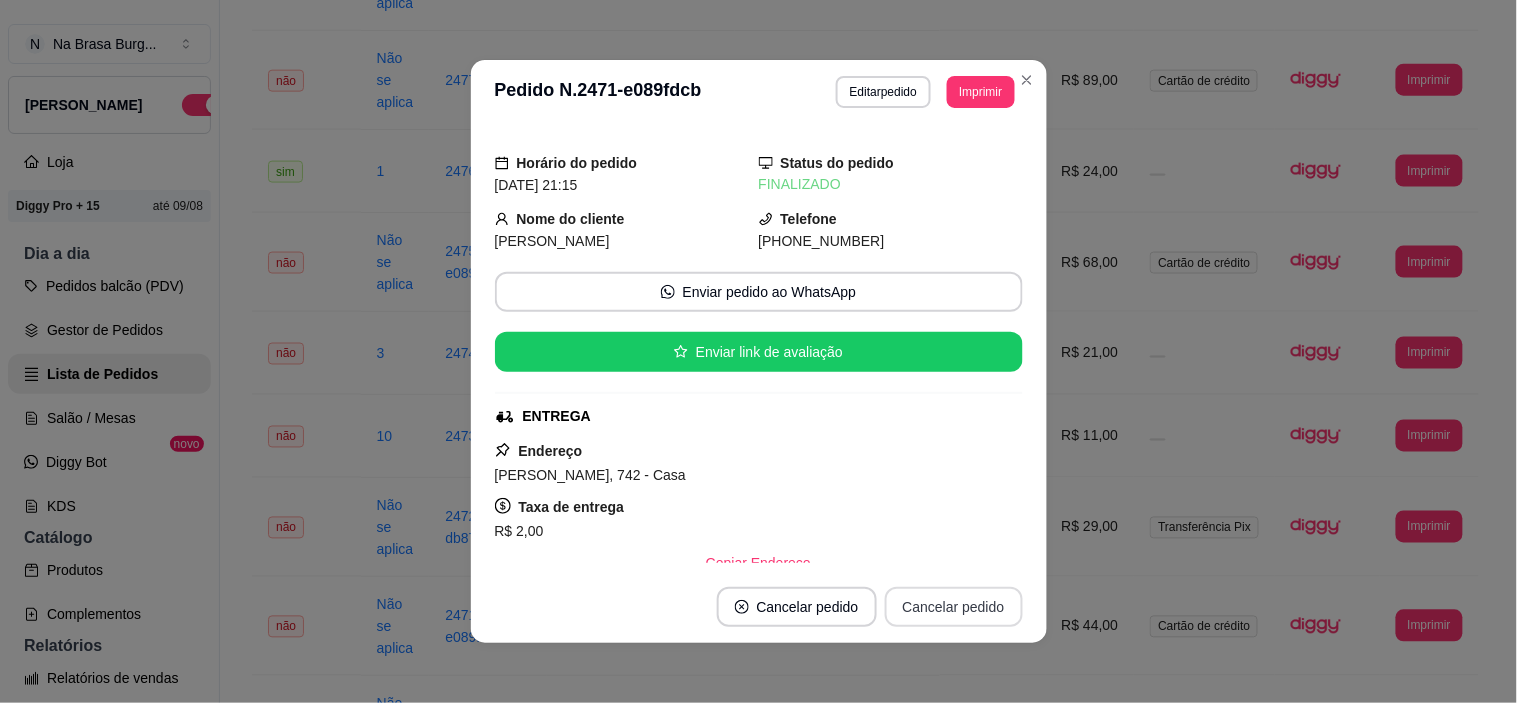 click on "Cancelar pedido" at bounding box center (954, 607) 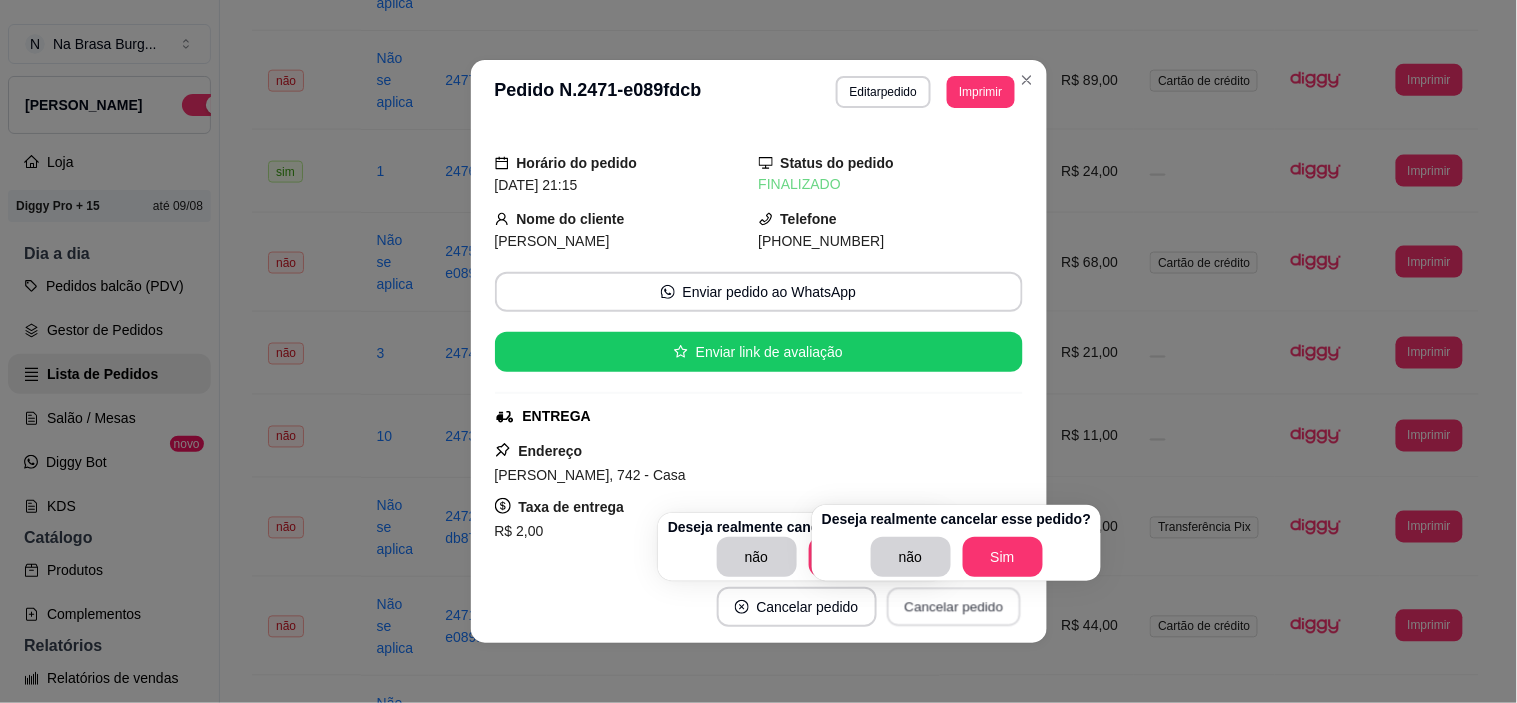 click on "Cancelar pedido" at bounding box center (954, 607) 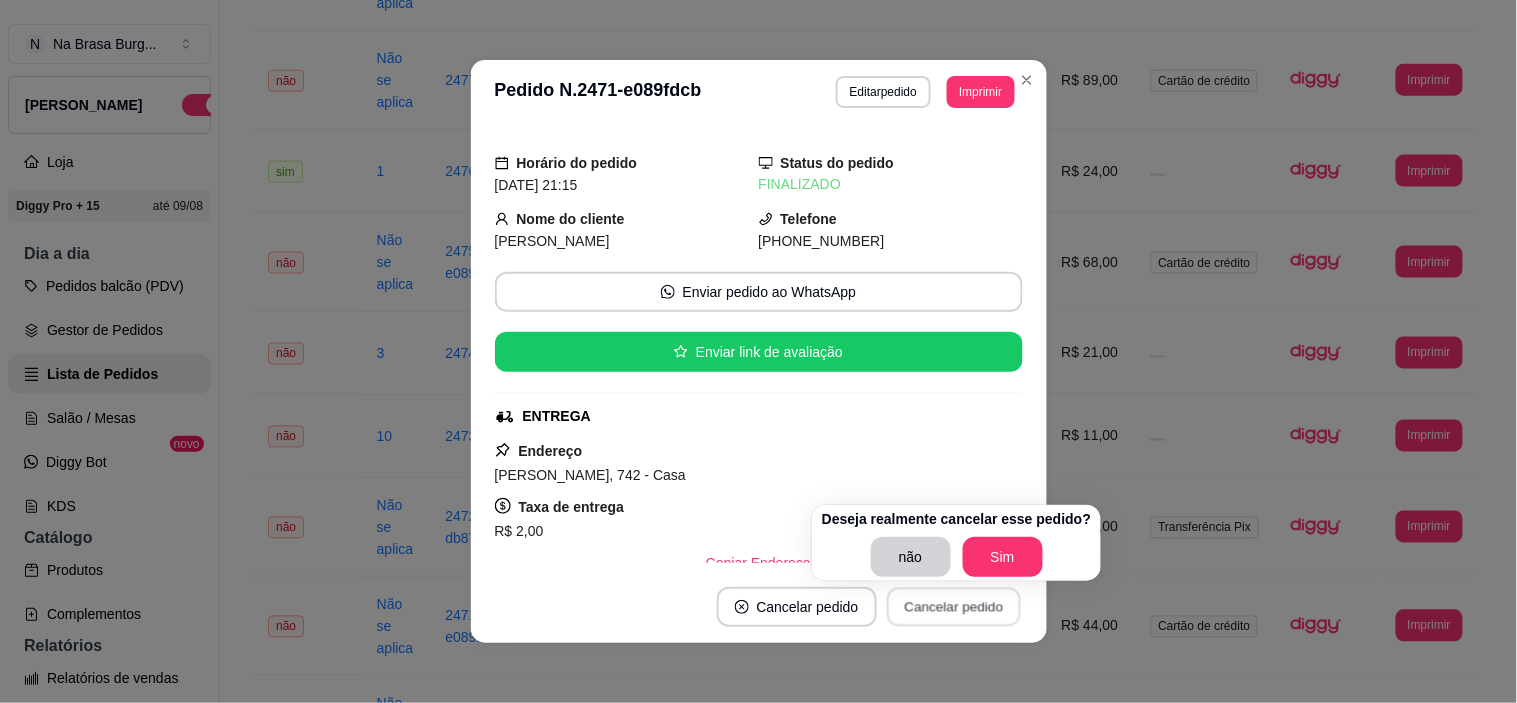 click on "Cancelar pedido" at bounding box center (954, 607) 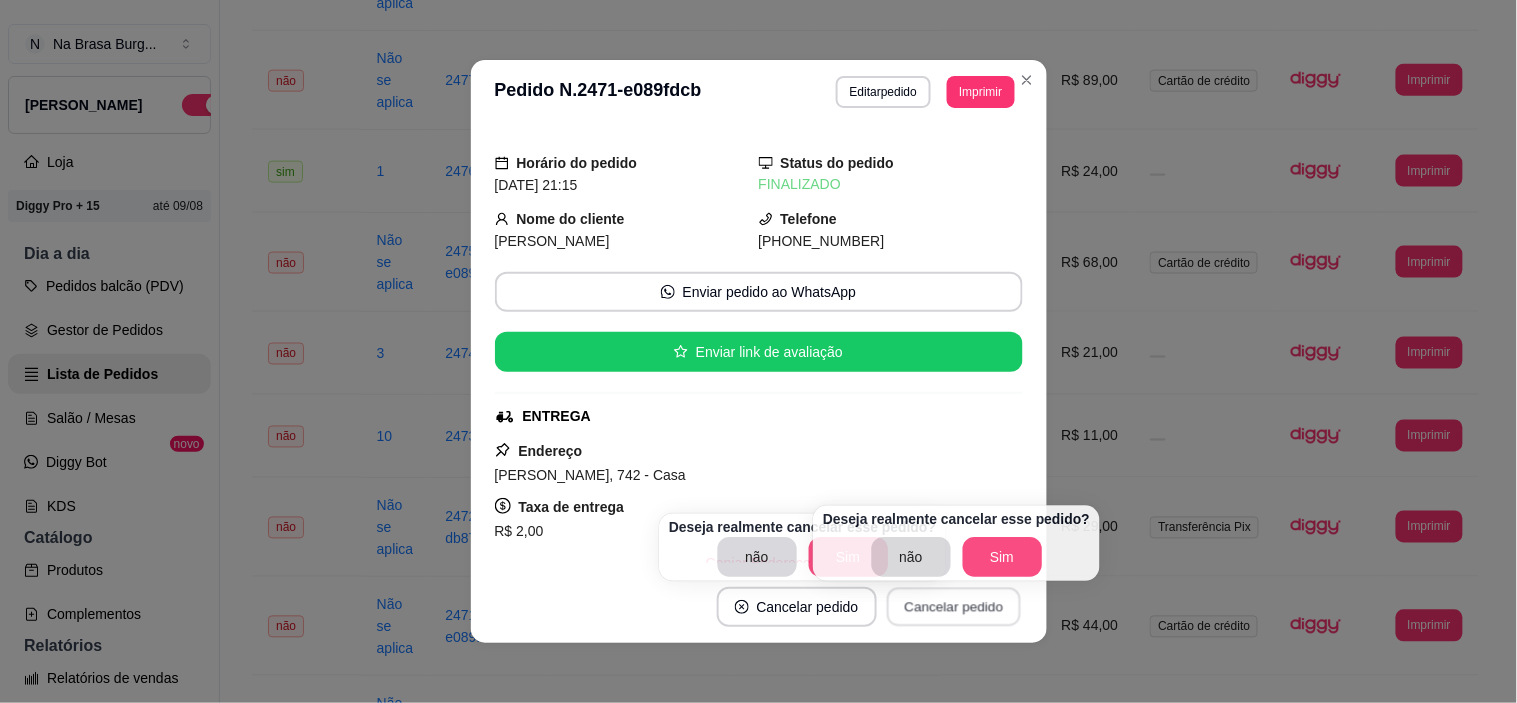 click on "Cancelar pedido" at bounding box center [954, 607] 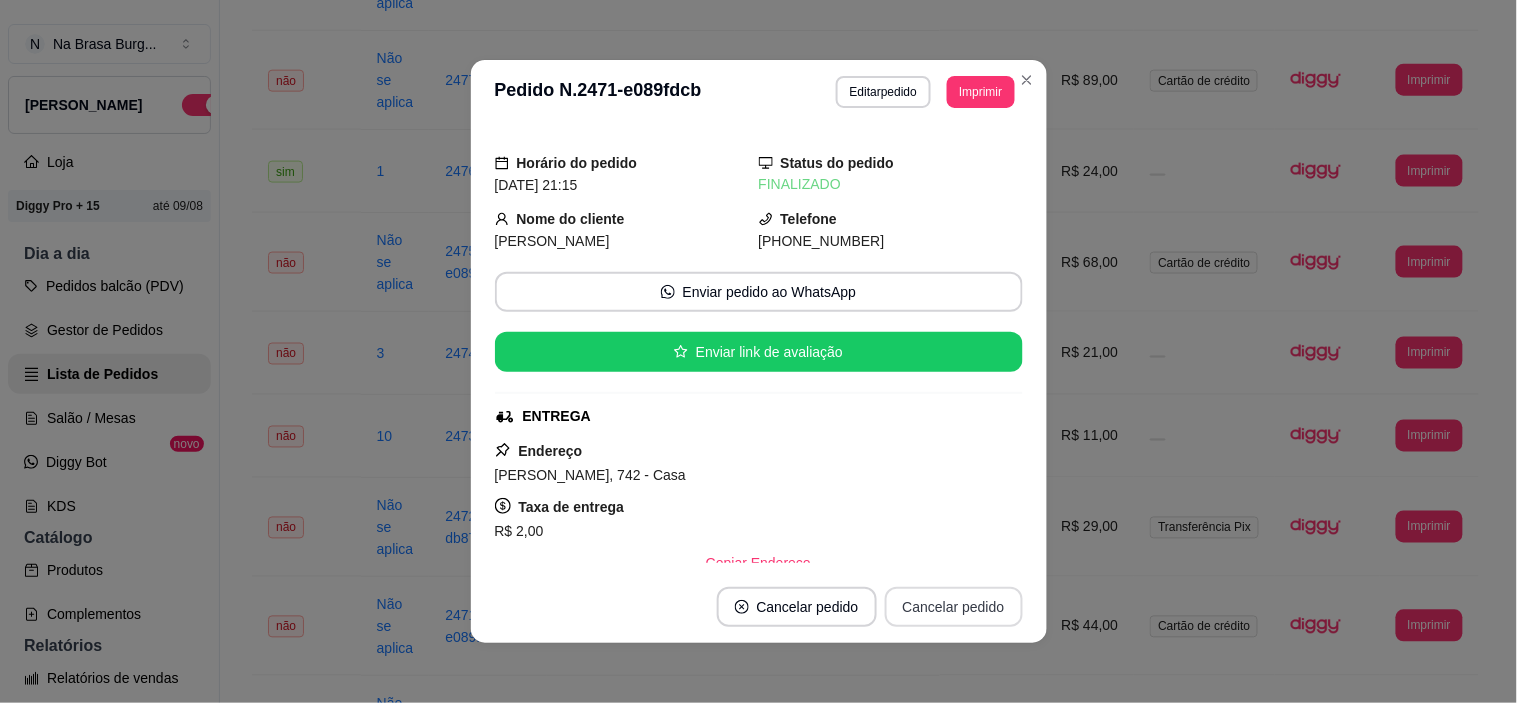 click on "Cancelar pedido" at bounding box center [954, 607] 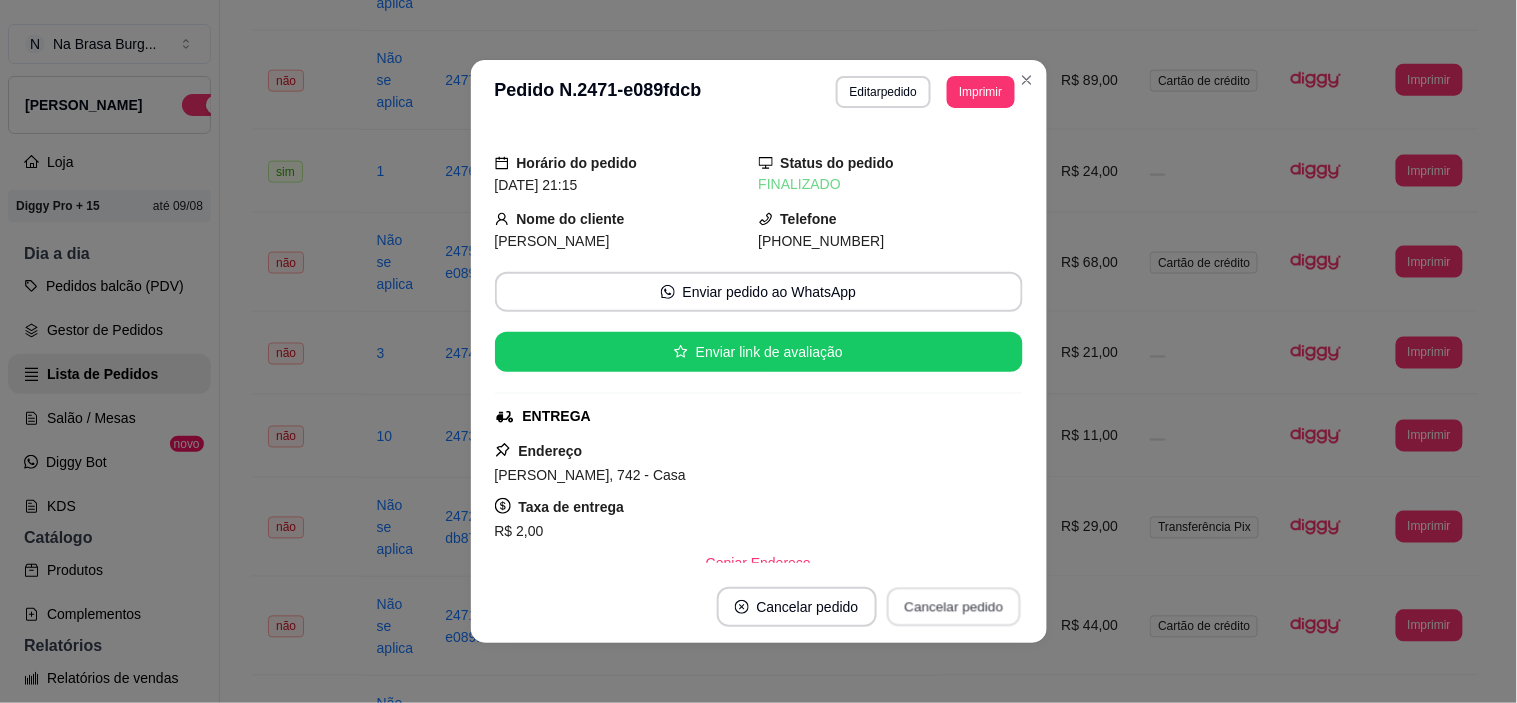 click on "Cancelar pedido" at bounding box center (954, 607) 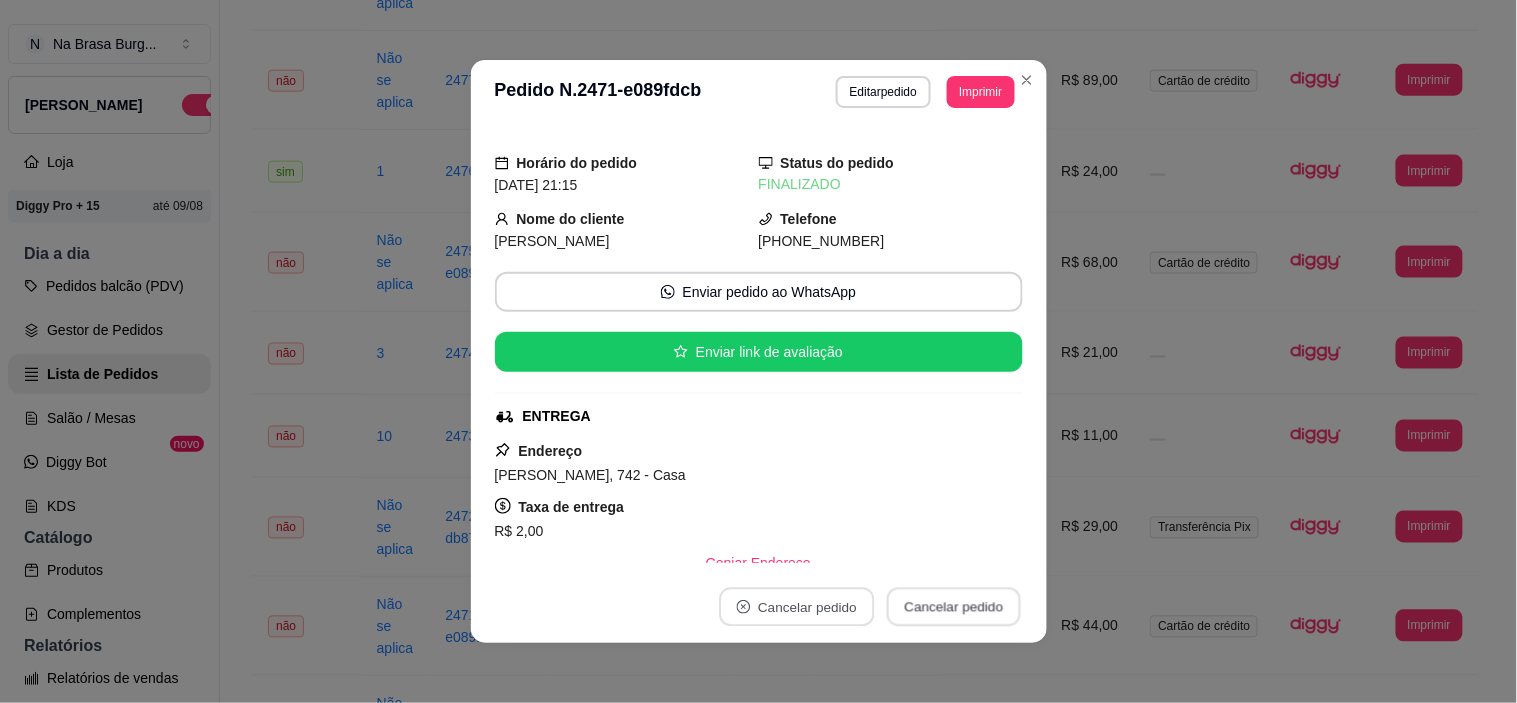click on "Cancelar pedido" at bounding box center [954, 607] 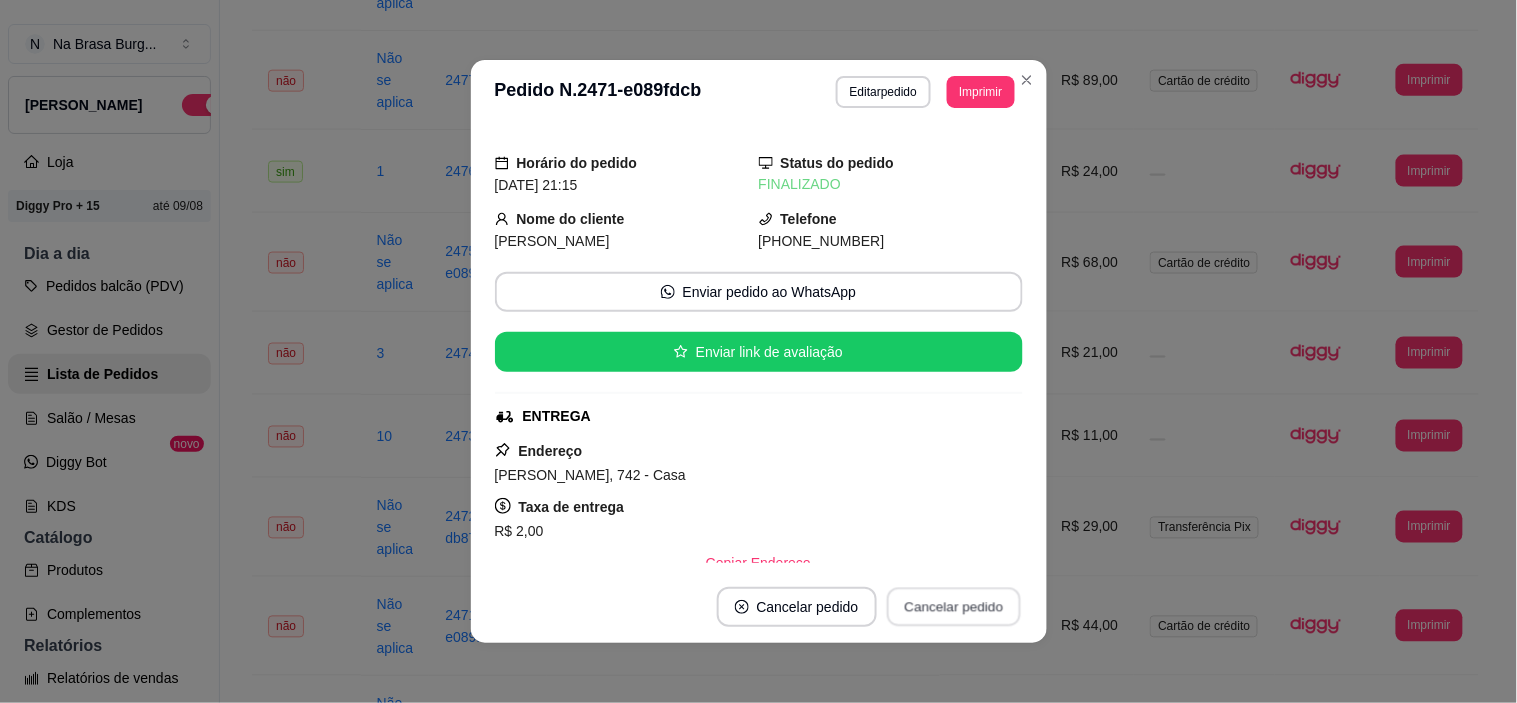 click on "Cancelar pedido" at bounding box center (954, 607) 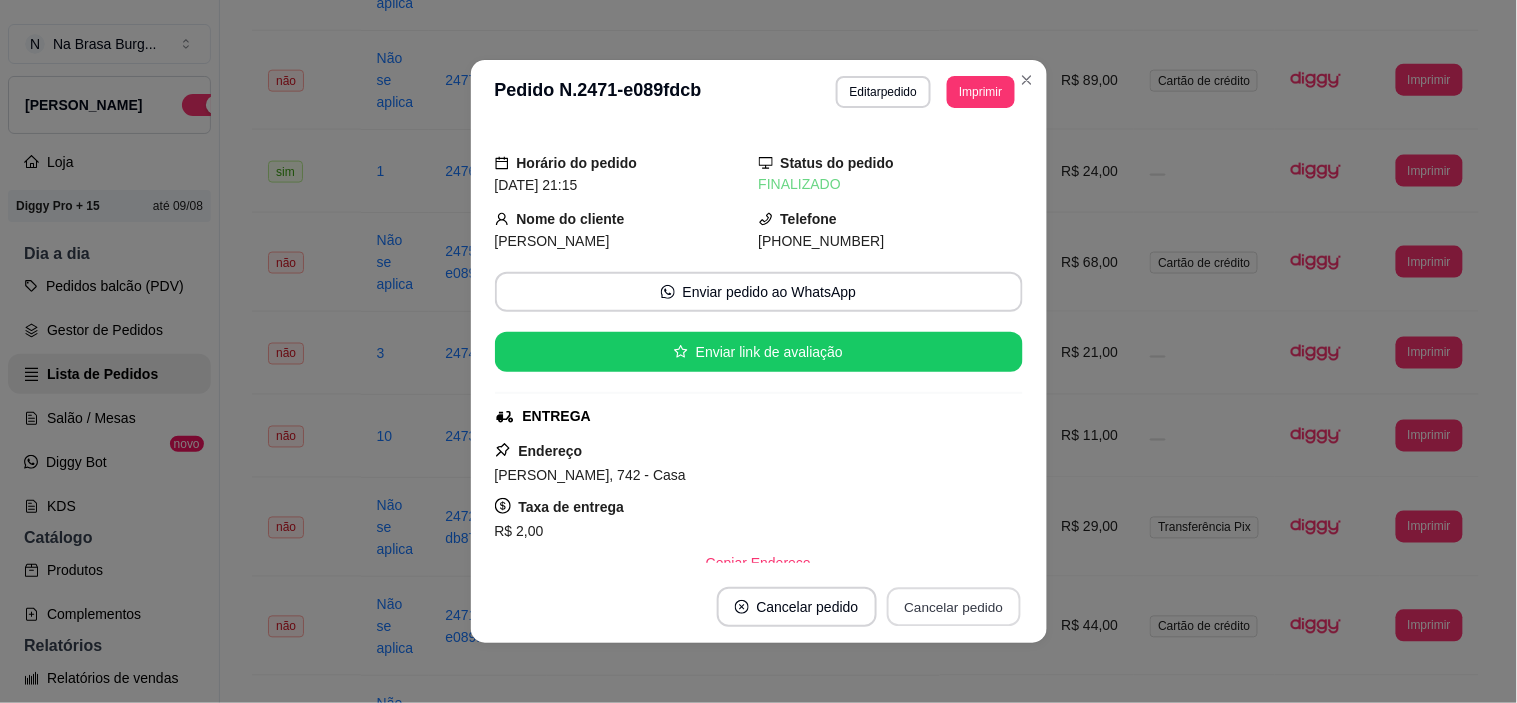 click on "Cancelar pedido" at bounding box center (954, 607) 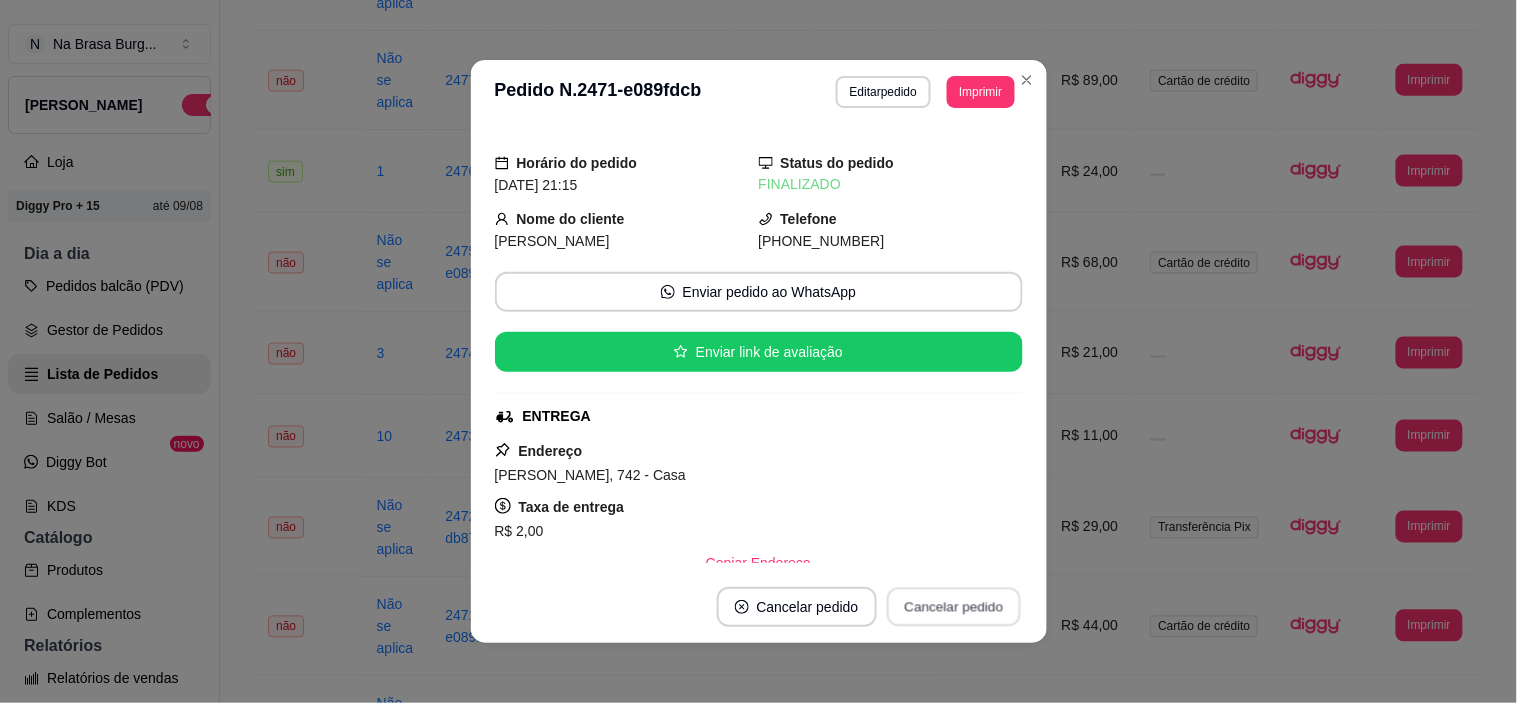click on "Cancelar pedido" at bounding box center (954, 607) 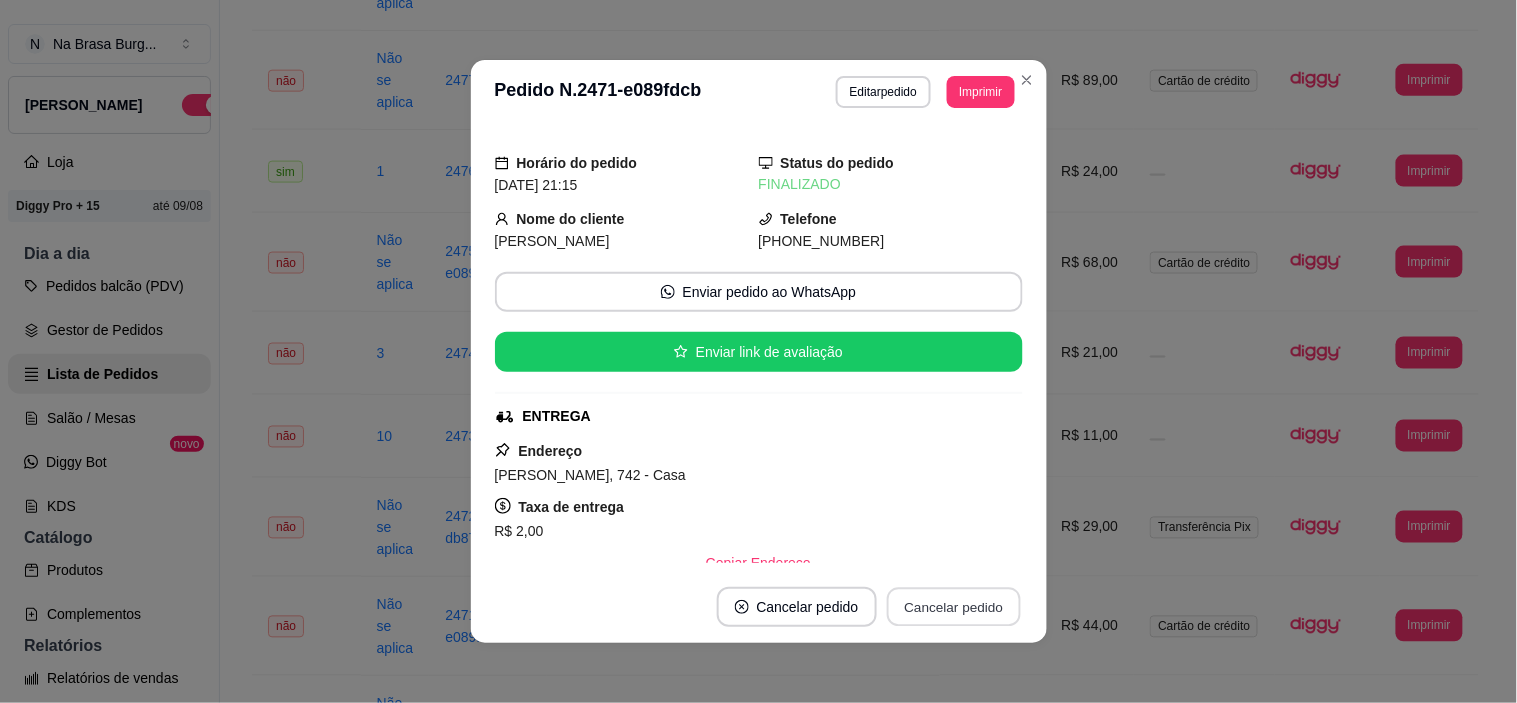 click on "Cancelar pedido" at bounding box center (954, 607) 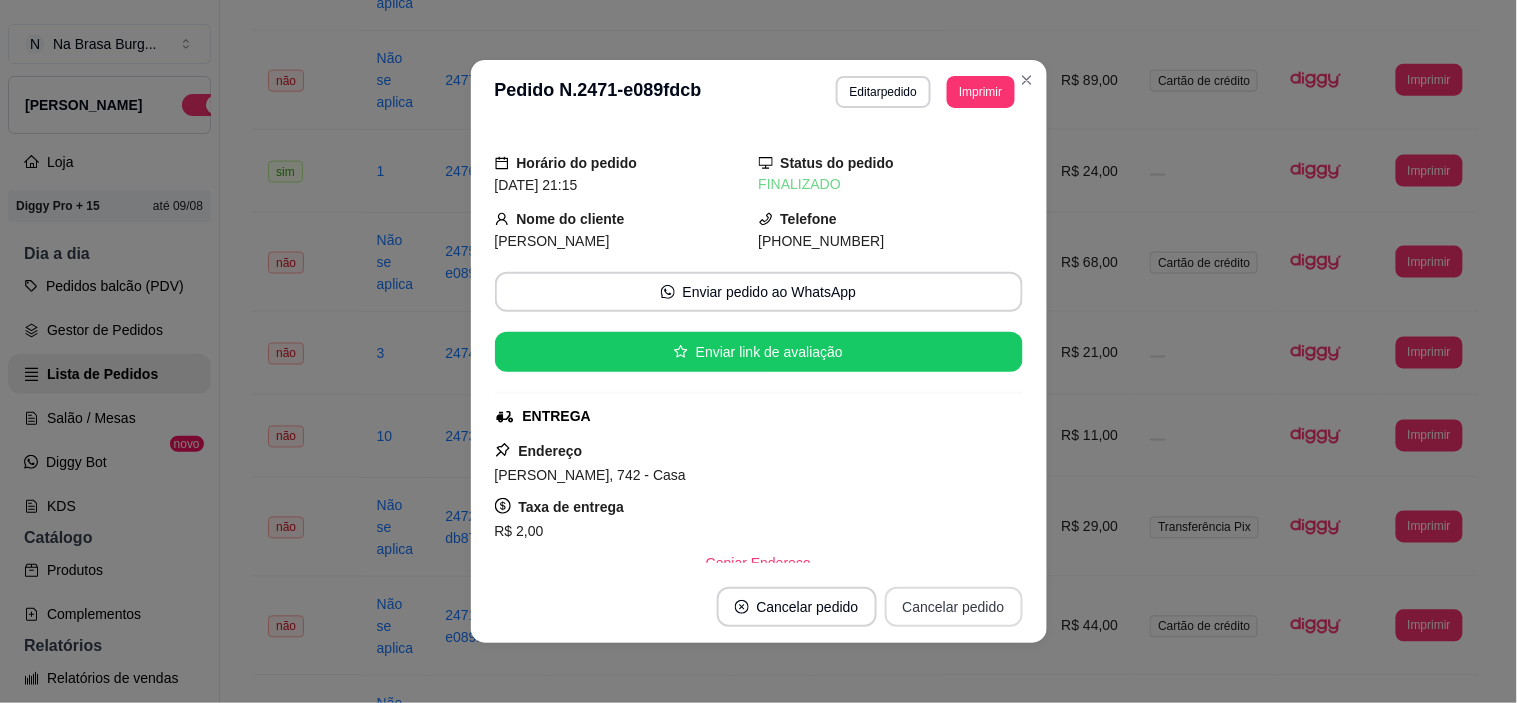 click on "Cancelar pedido" at bounding box center (954, 607) 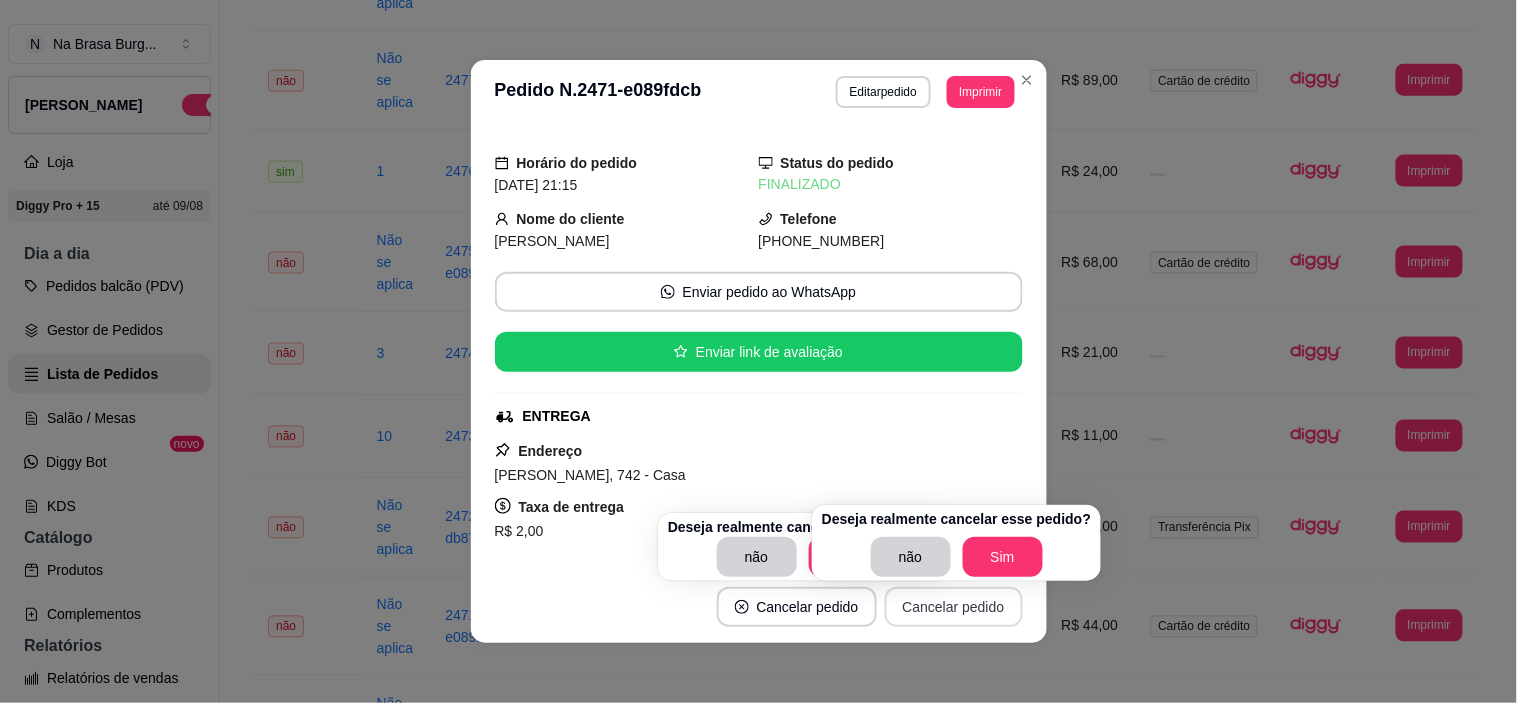click on "Cancelar pedido" at bounding box center [954, 607] 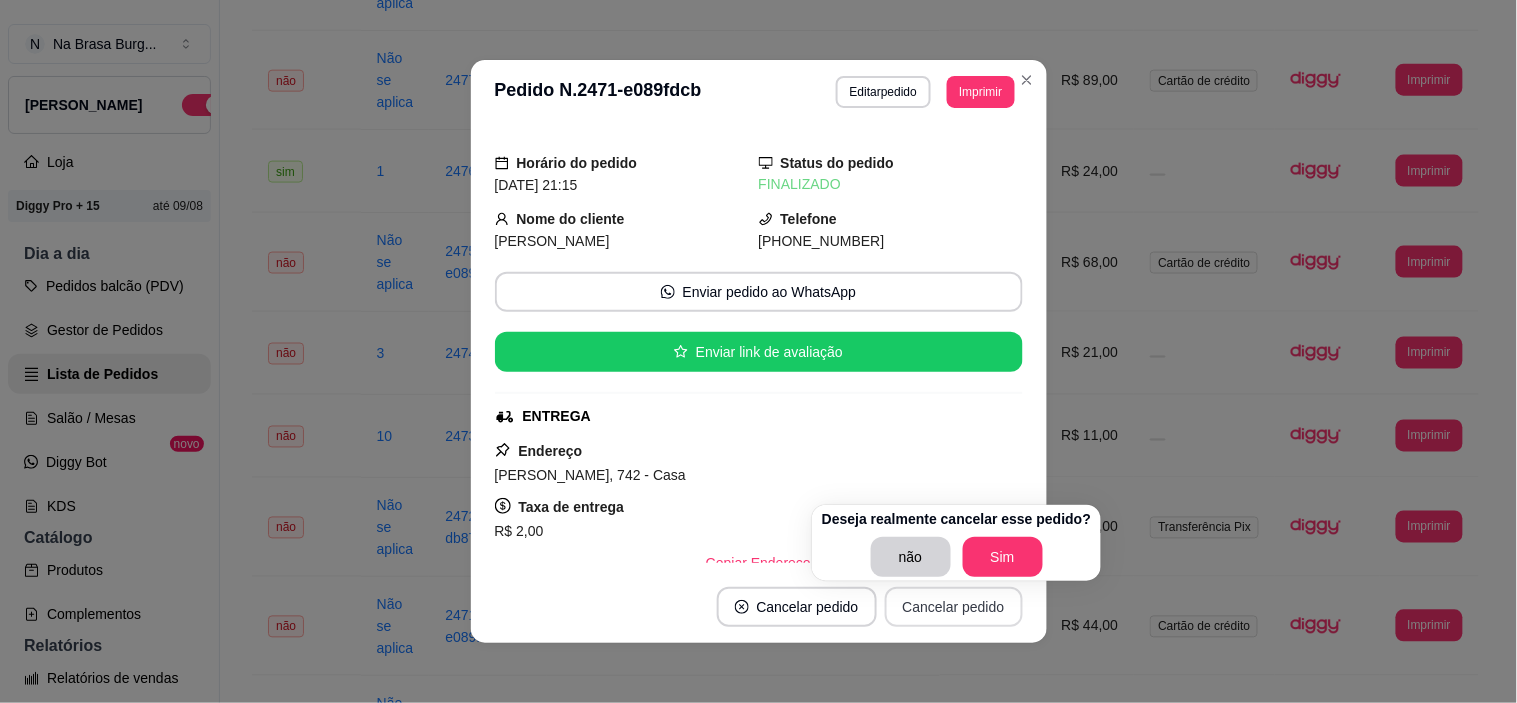 click on "Cancelar pedido" at bounding box center [954, 607] 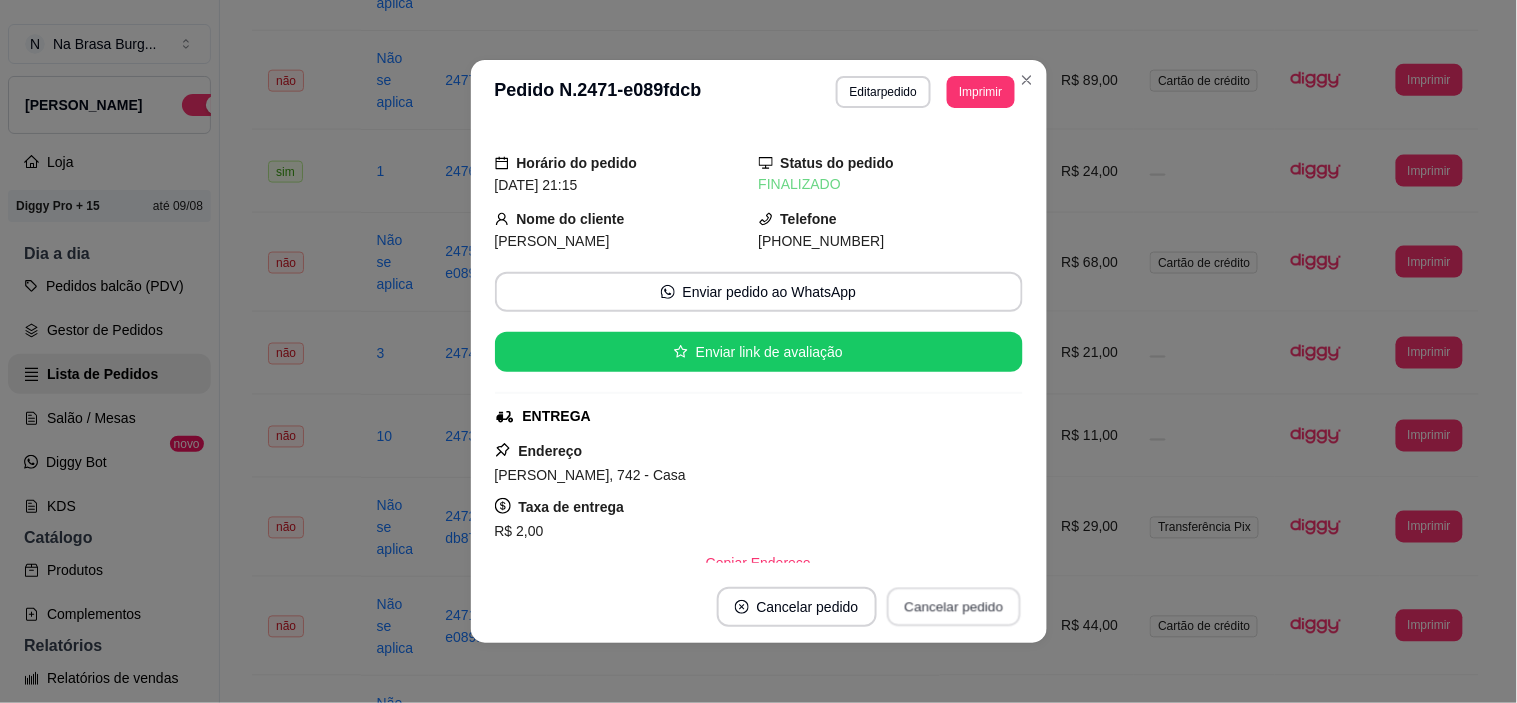click on "Cancelar pedido" at bounding box center (954, 607) 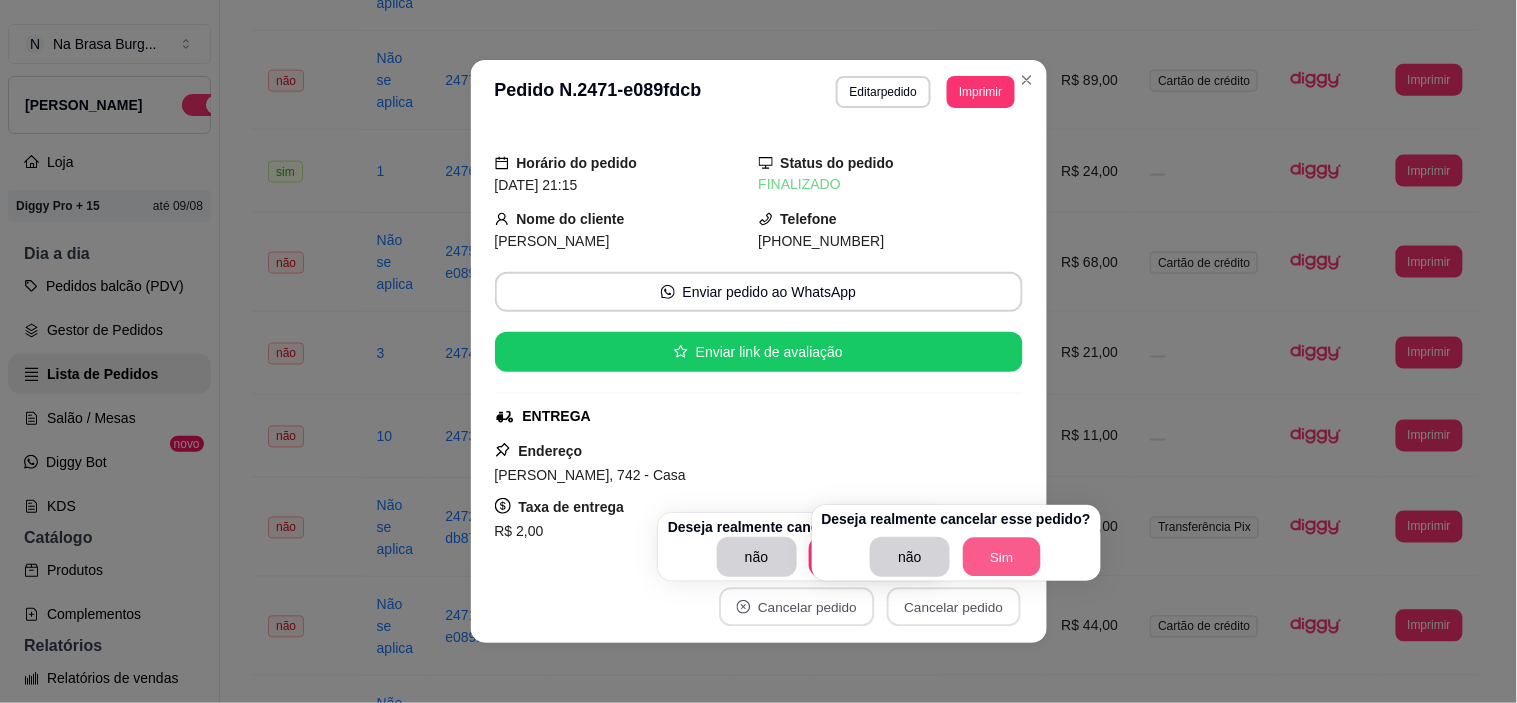 click on "Sim" at bounding box center [1002, 557] 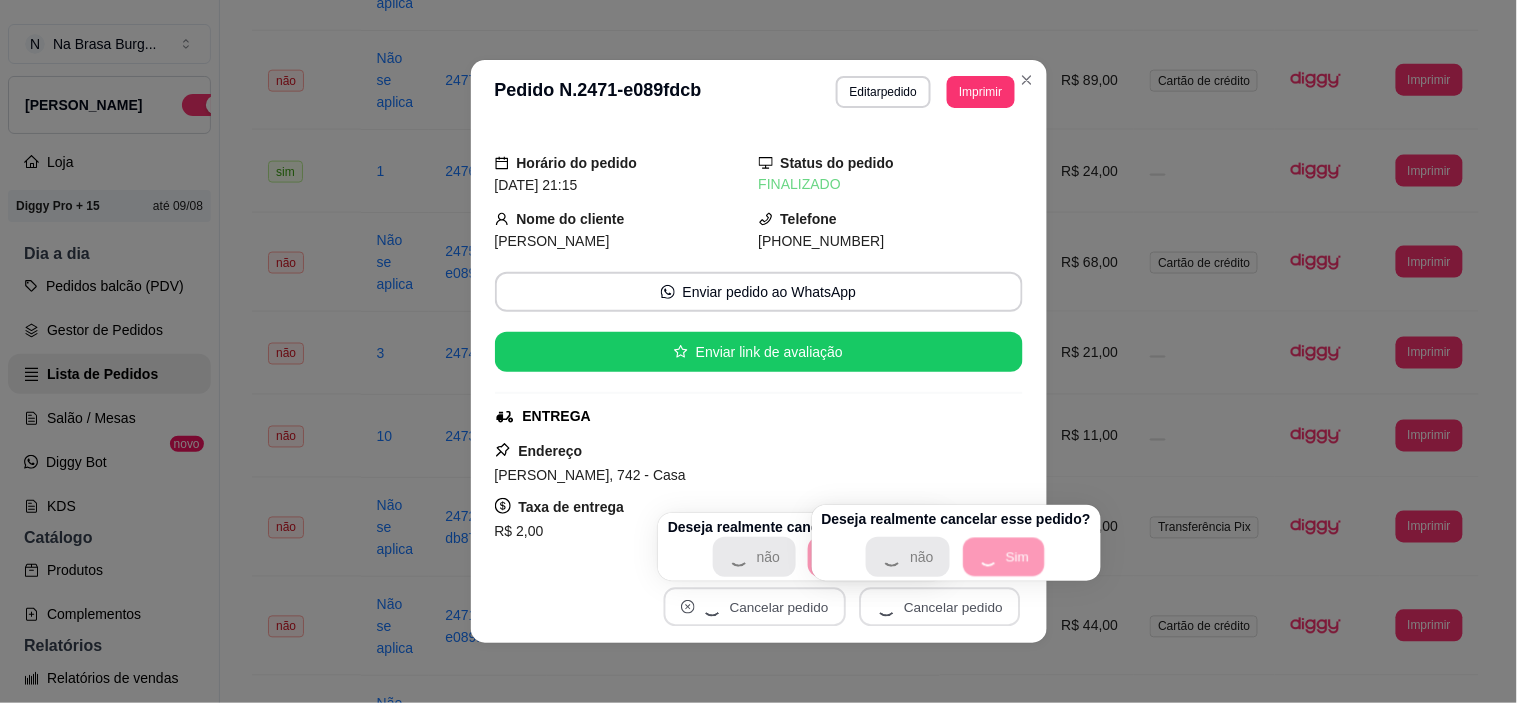 click on "não Sim" at bounding box center (956, 557) 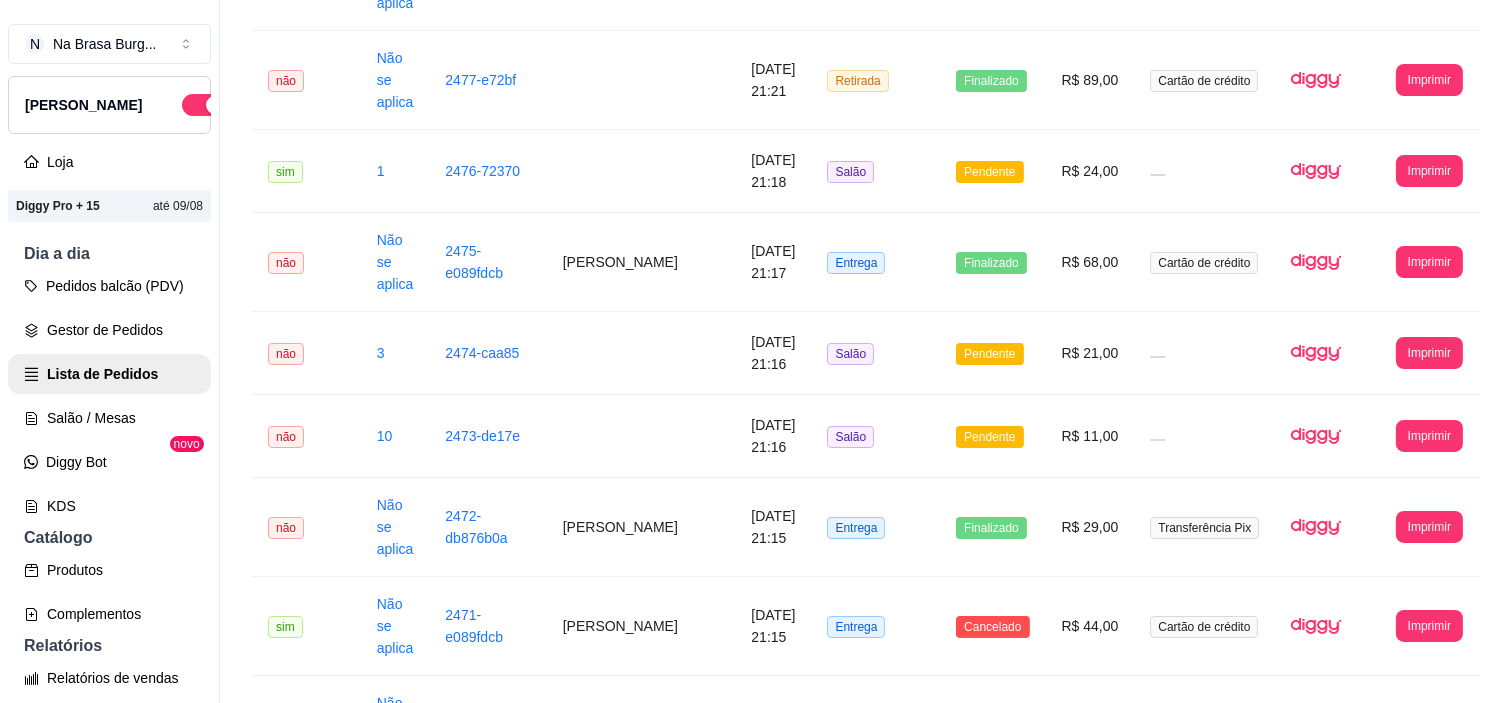 click on "[PERSON_NAME]" at bounding box center (109, 105) 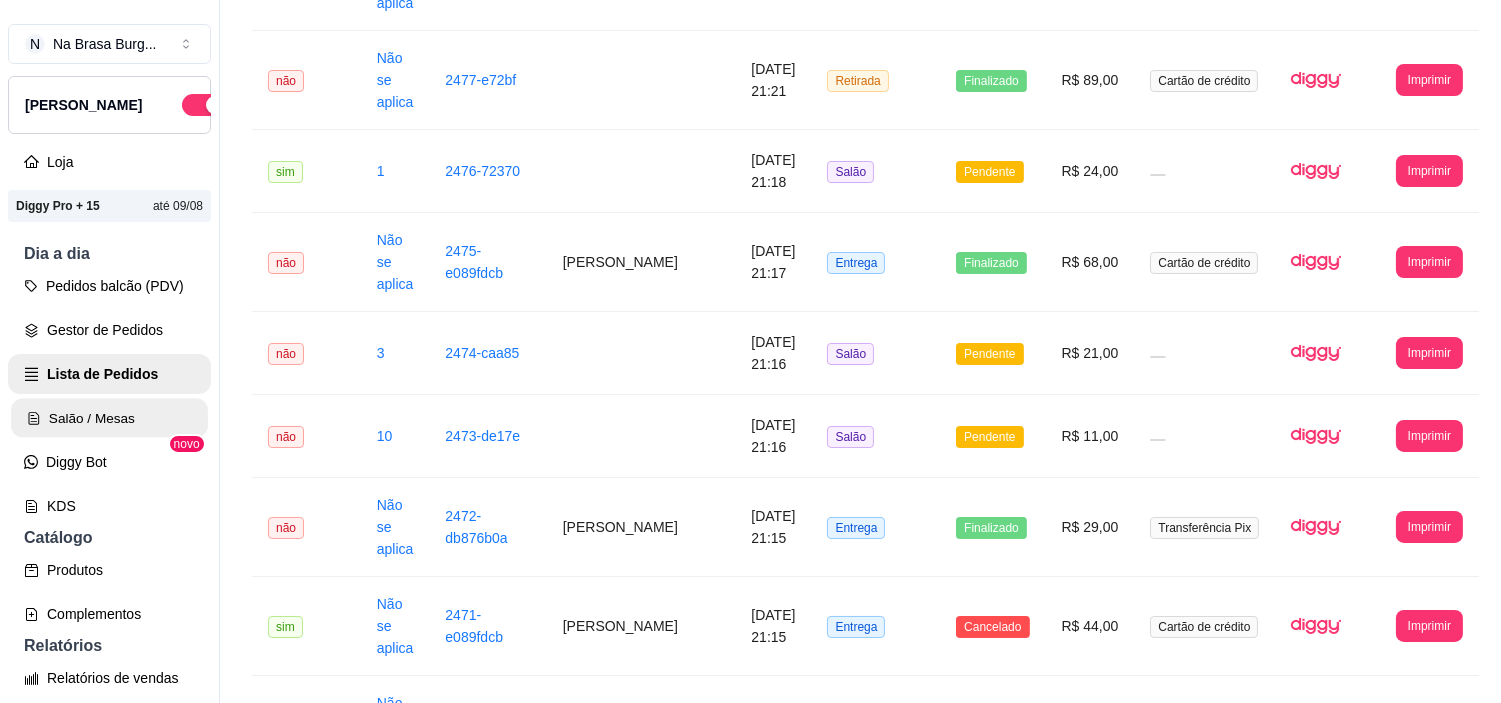 click on "Salão / Mesas" at bounding box center [109, 418] 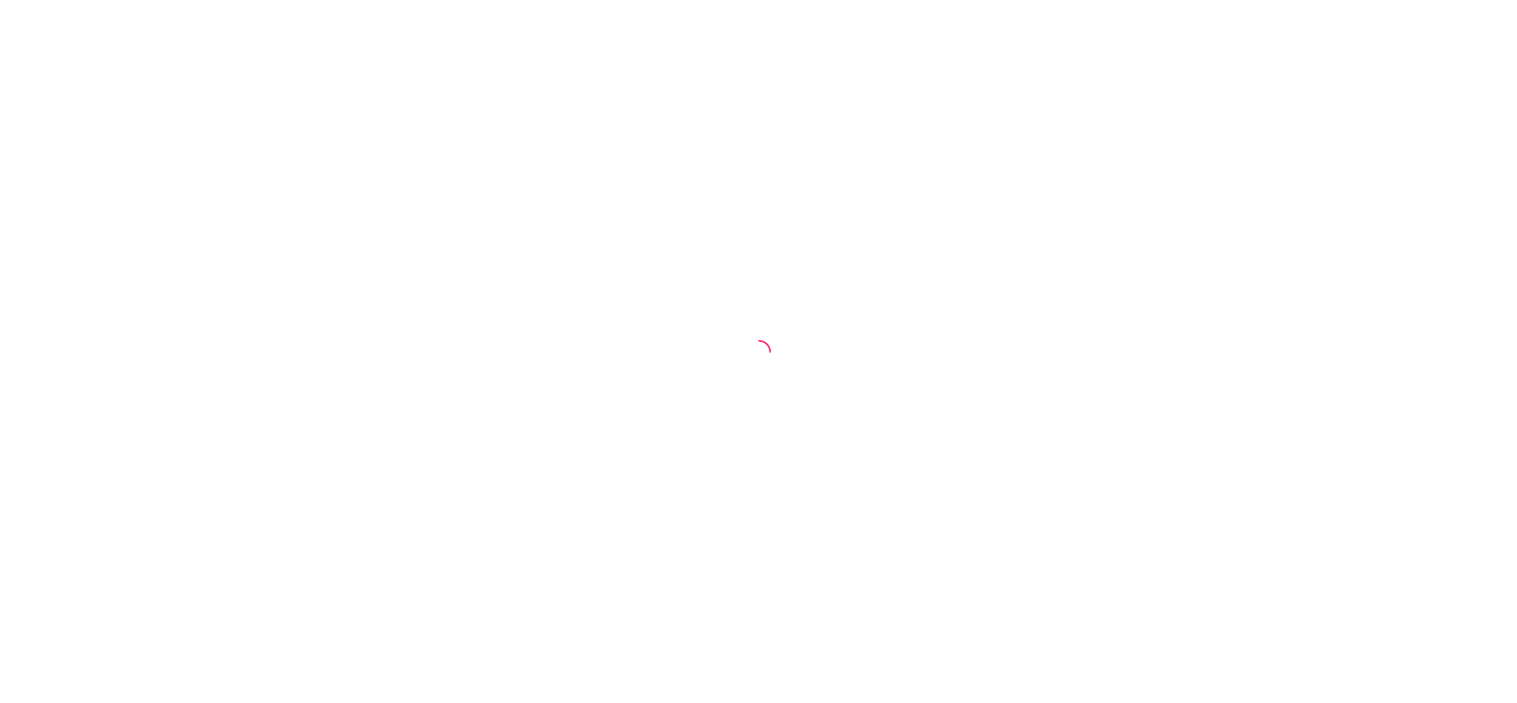scroll, scrollTop: 0, scrollLeft: 0, axis: both 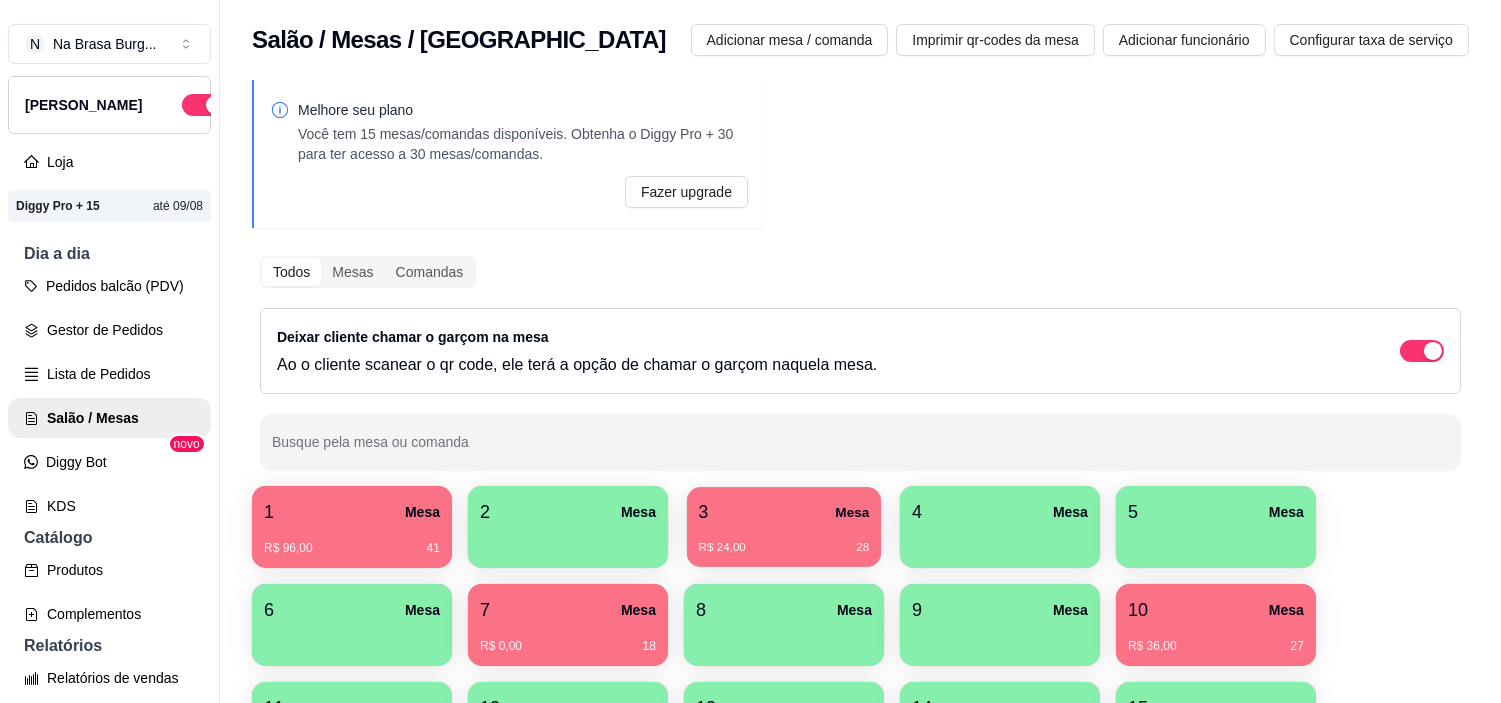 click on "R$ 24,00 28" at bounding box center [784, 540] 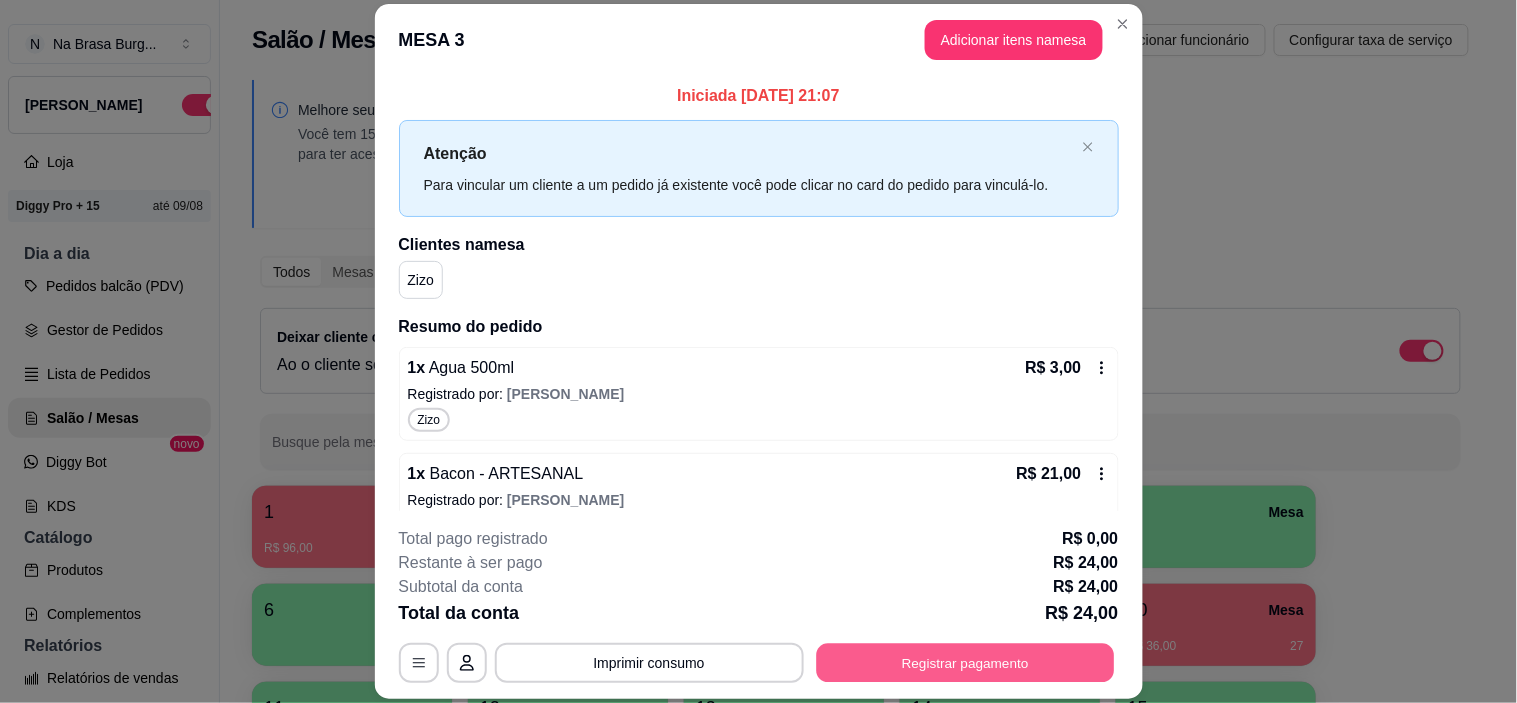 click on "Registrar pagamento" at bounding box center (965, 663) 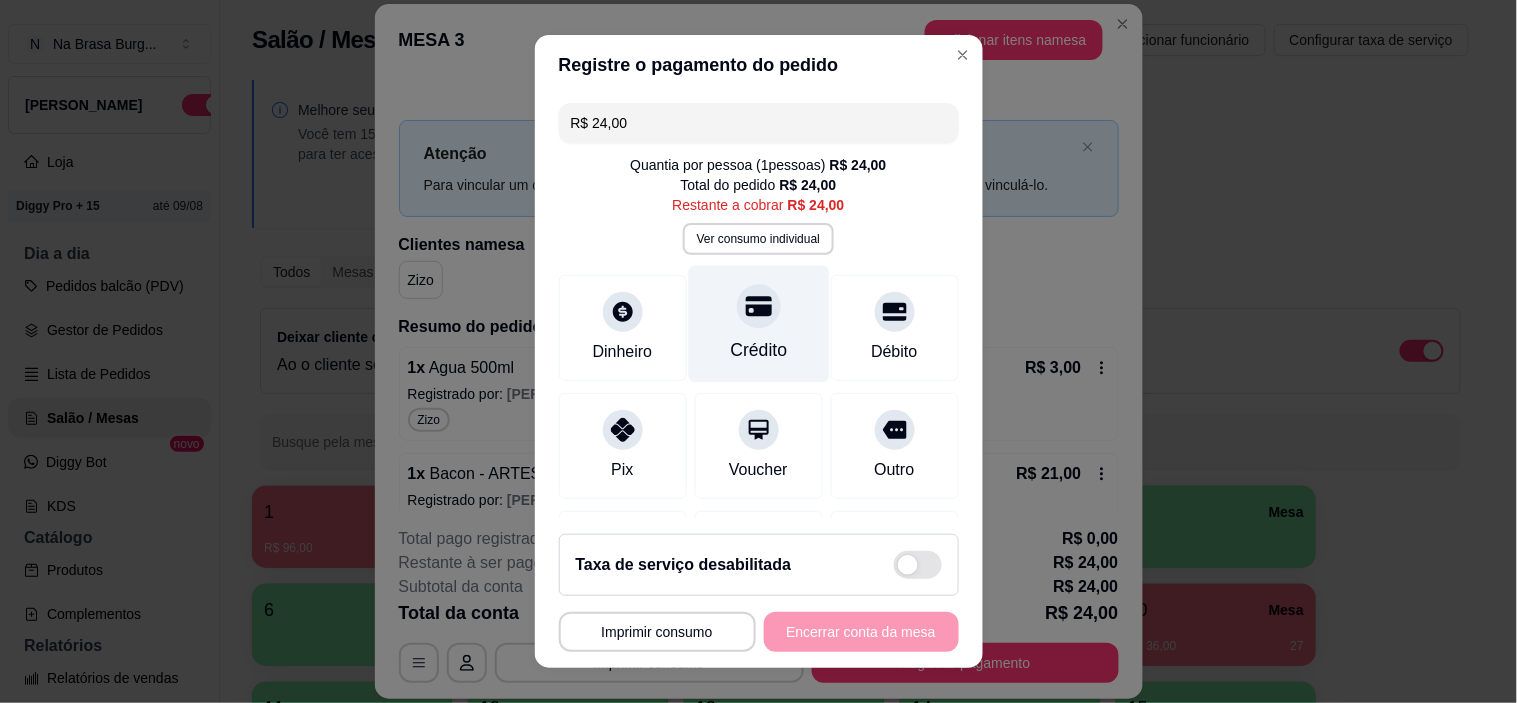 click on "Crédito" at bounding box center (758, 324) 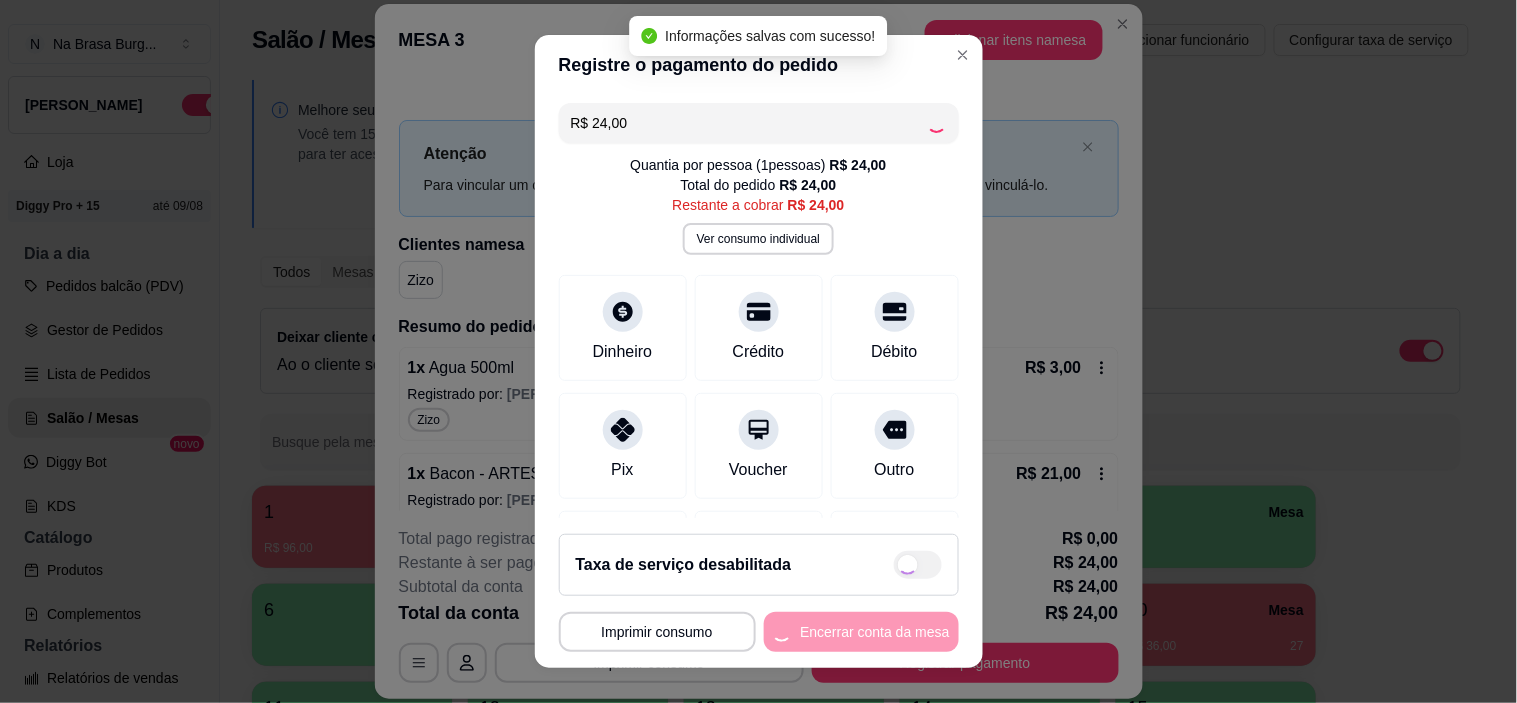 type on "R$ 0,00" 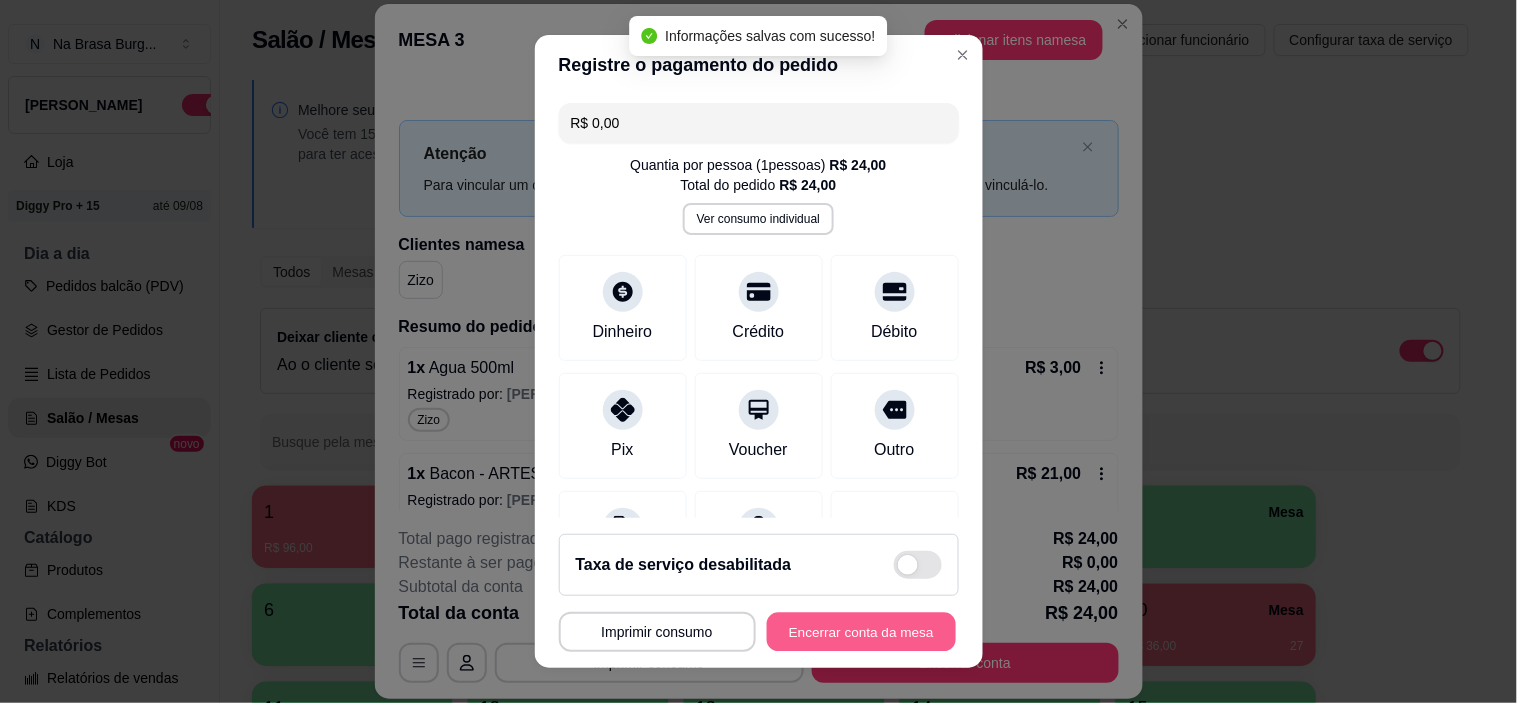 click on "Encerrar conta da mesa" at bounding box center [861, 631] 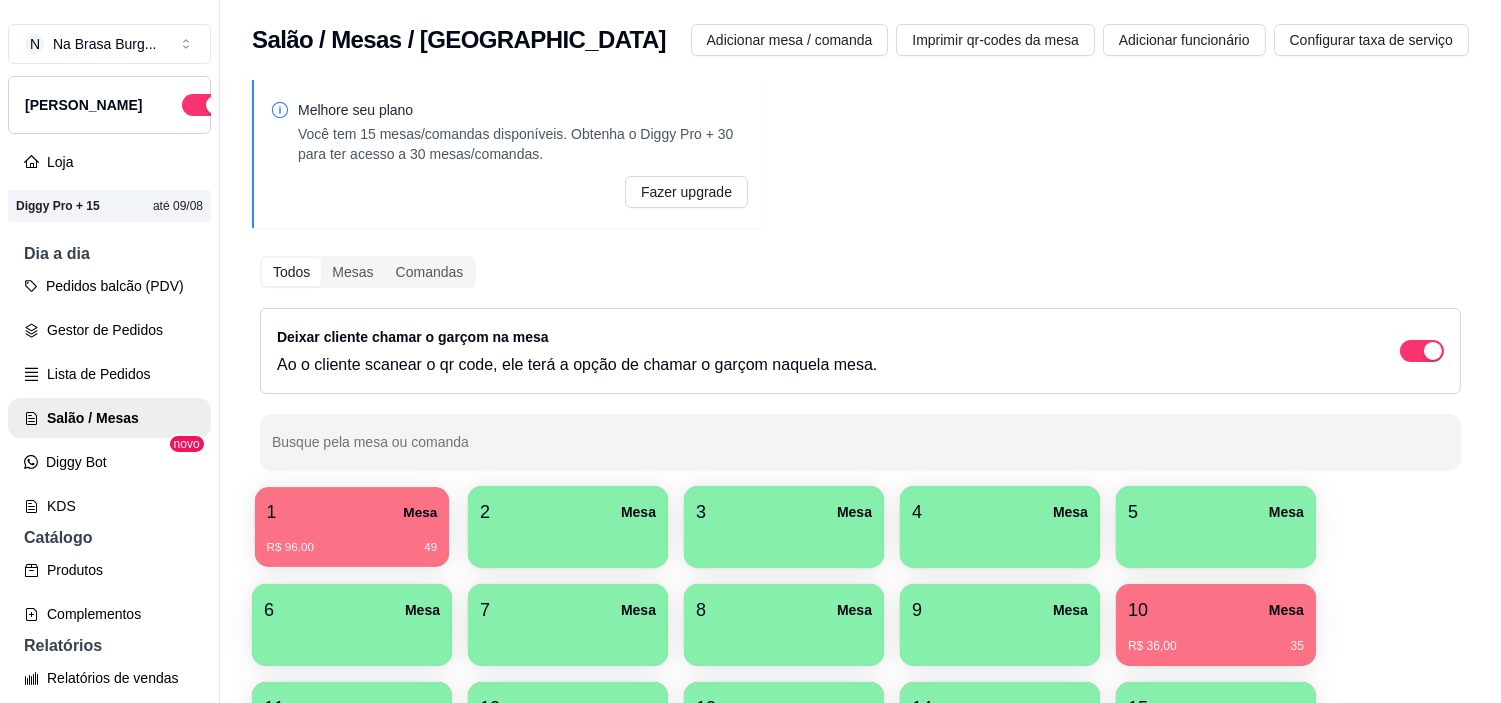 click on "1 Mesa" at bounding box center [352, 512] 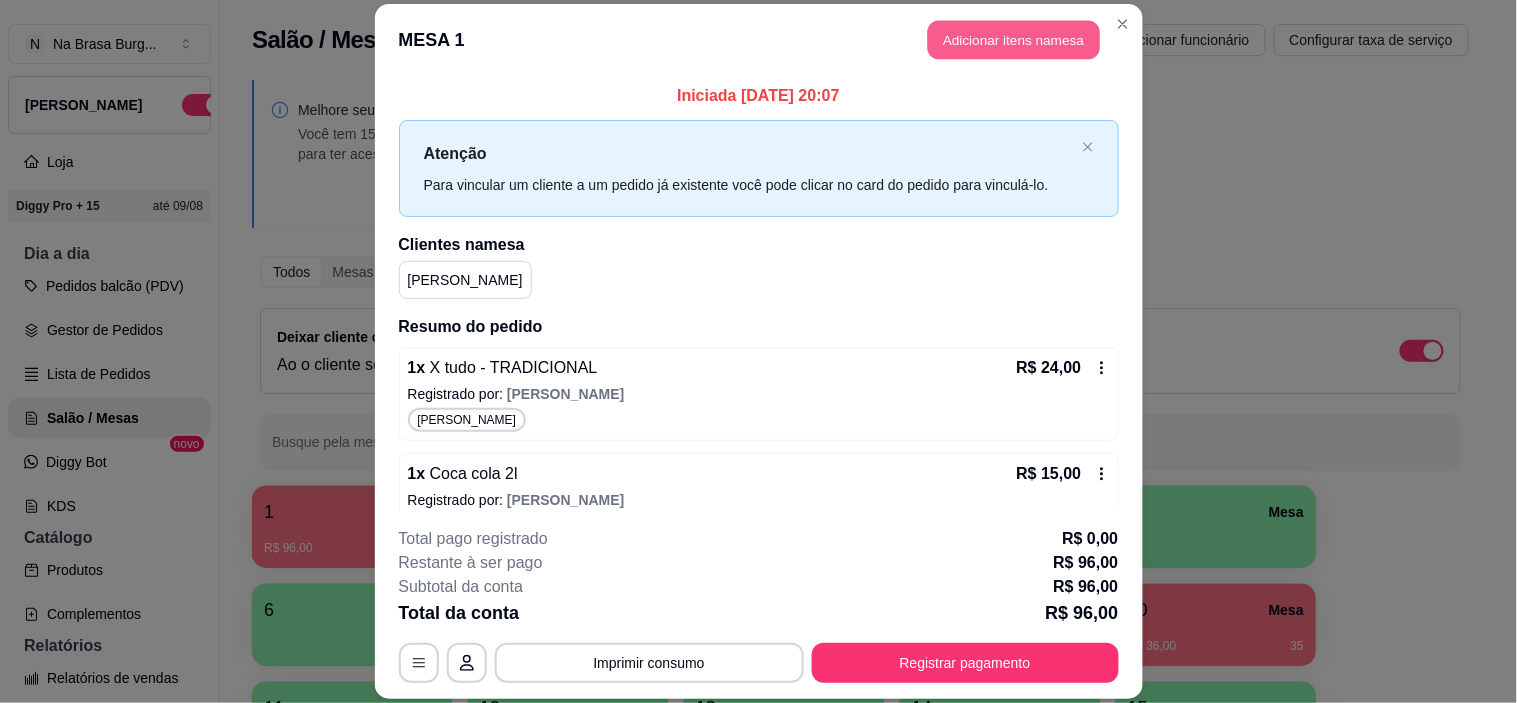 click on "Adicionar itens na  mesa" at bounding box center (1014, 39) 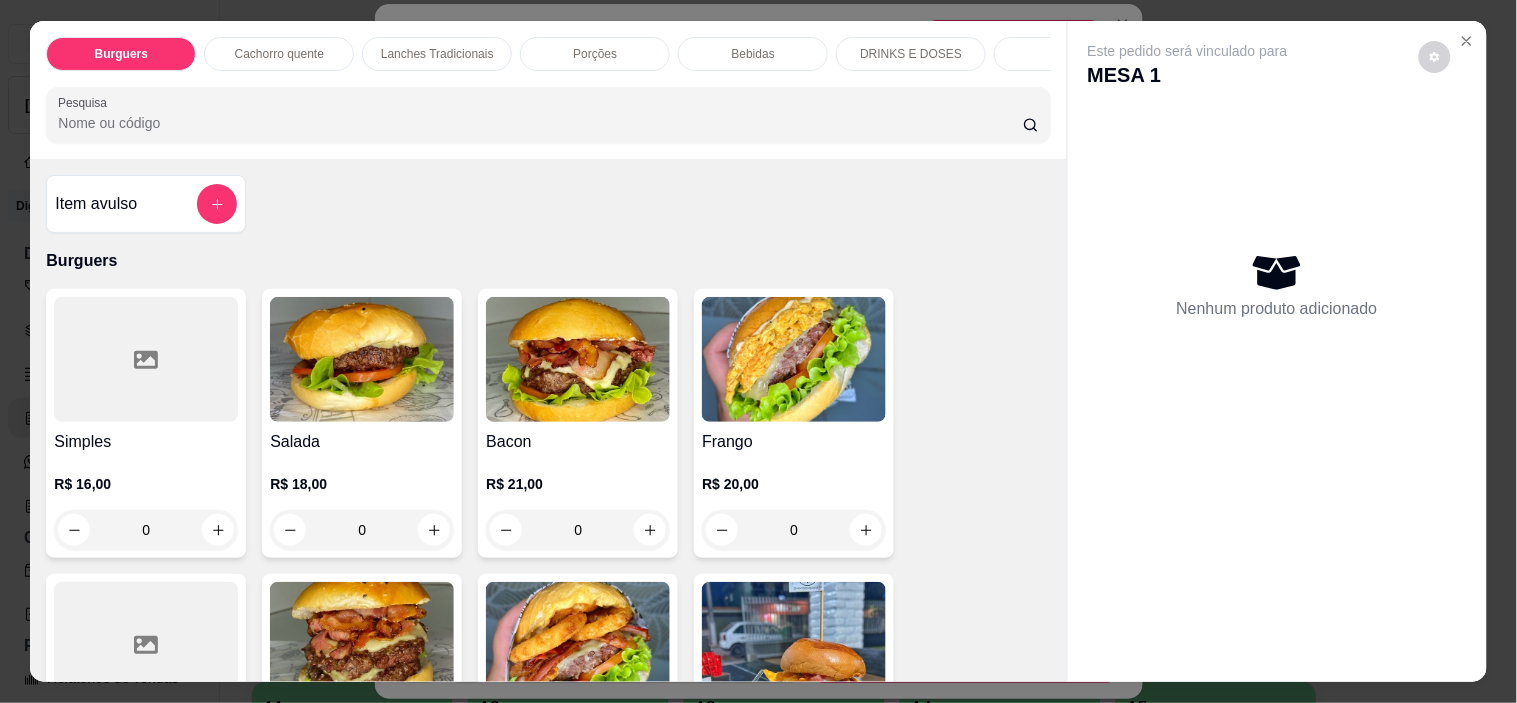 click on "Bebidas" at bounding box center (753, 54) 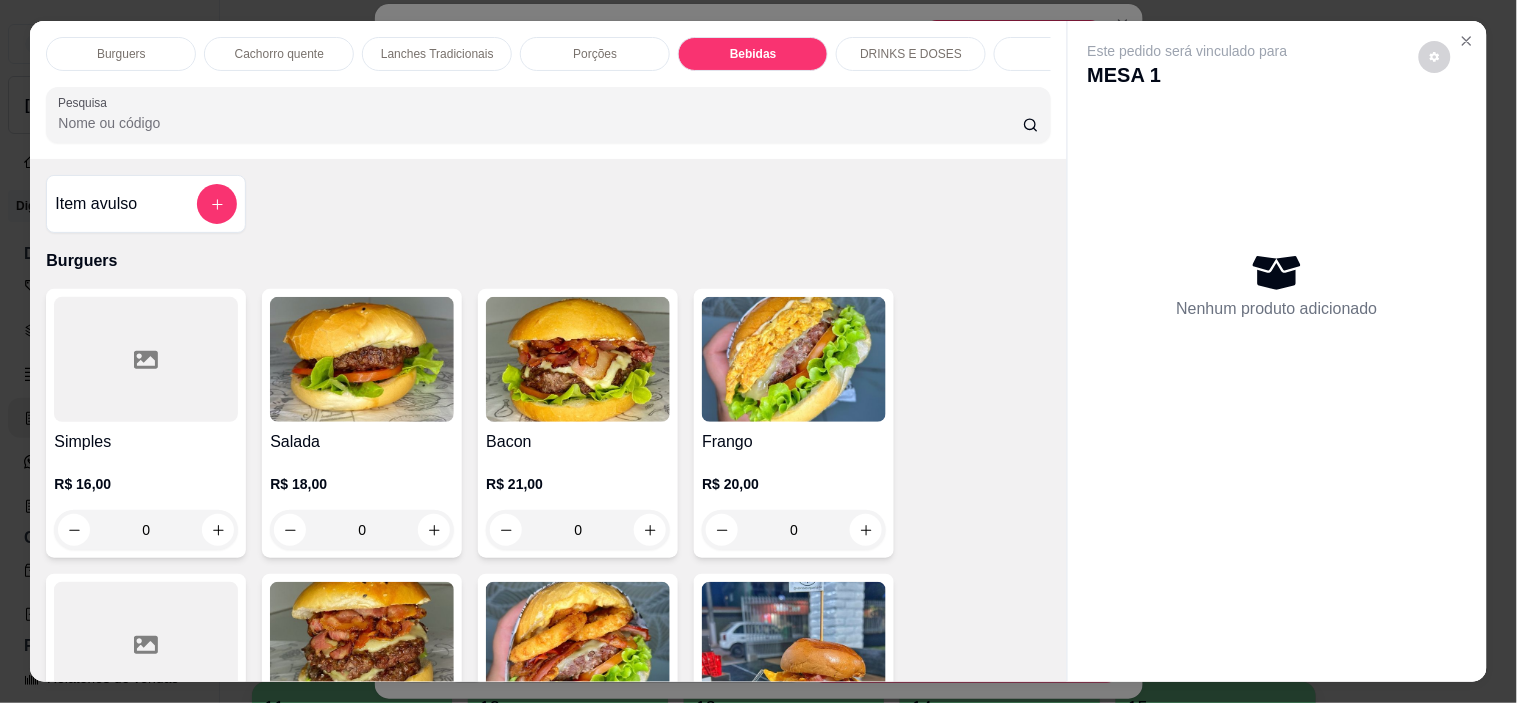 scroll, scrollTop: 2886, scrollLeft: 0, axis: vertical 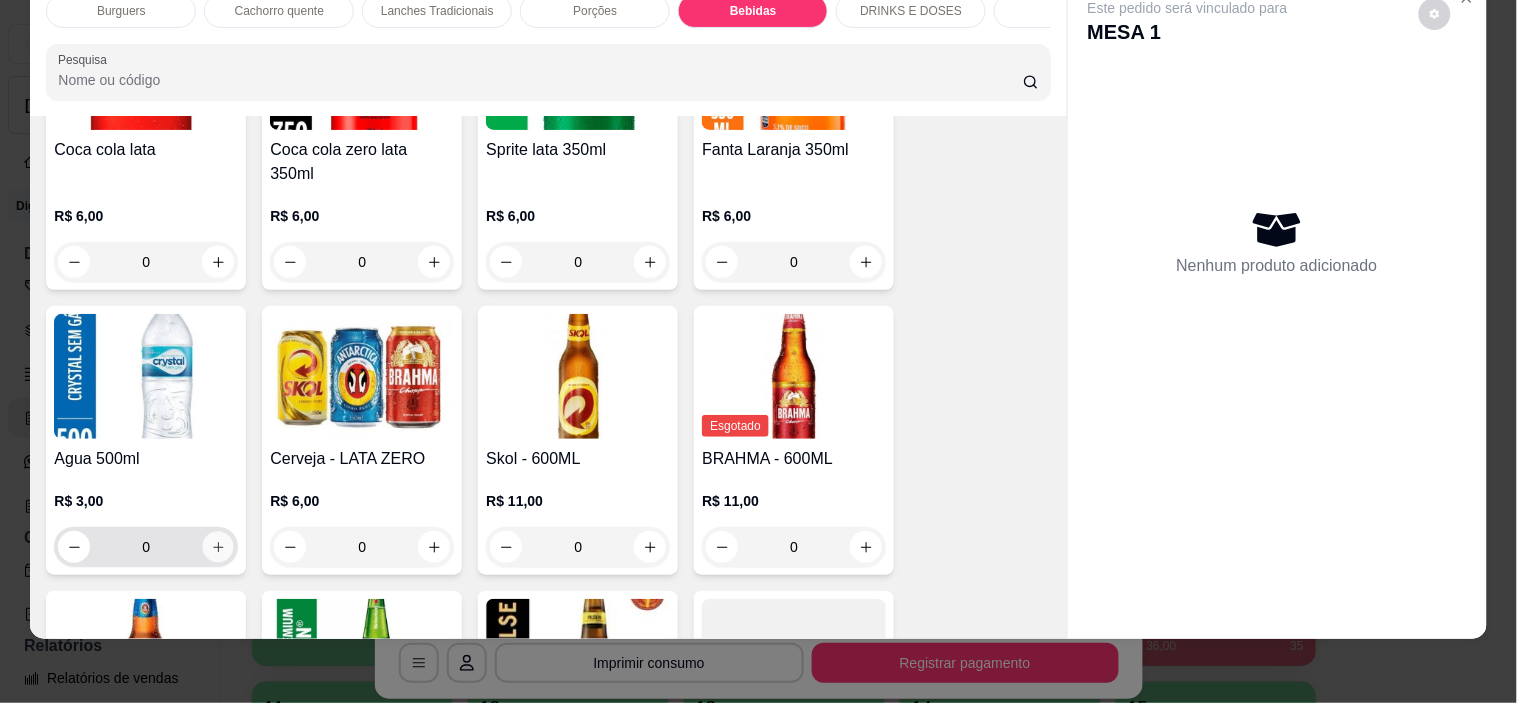 click 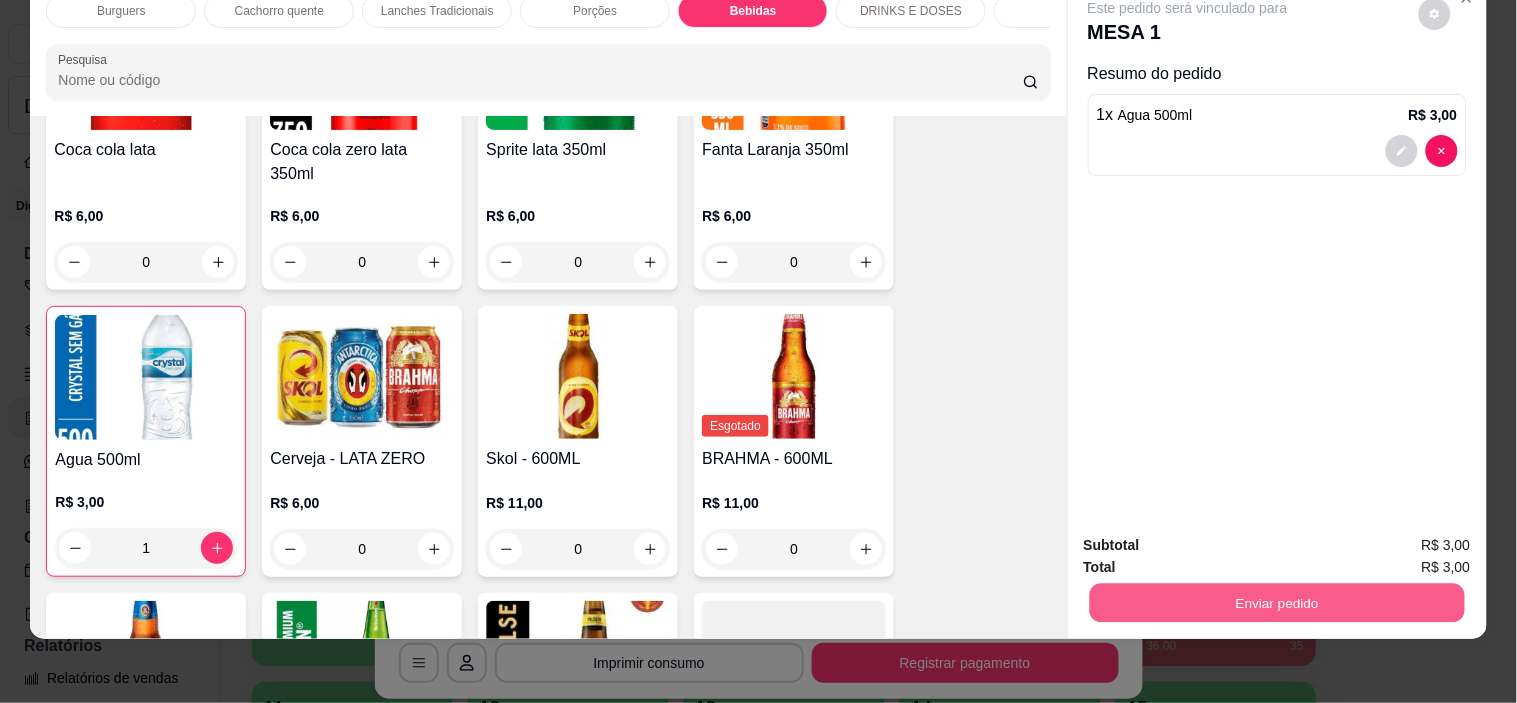 click on "Enviar pedido" at bounding box center [1276, 603] 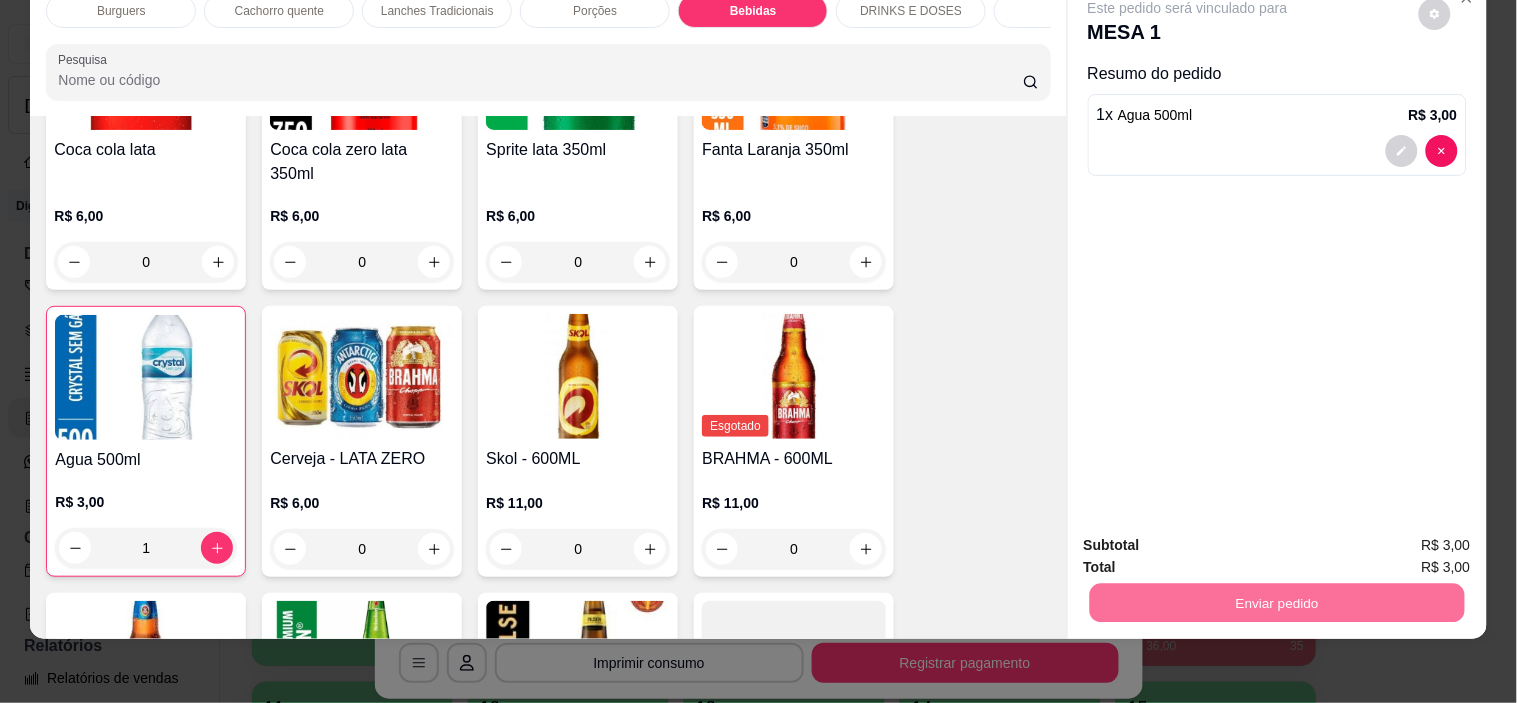 click on "Não registrar e enviar pedido" at bounding box center [1211, 537] 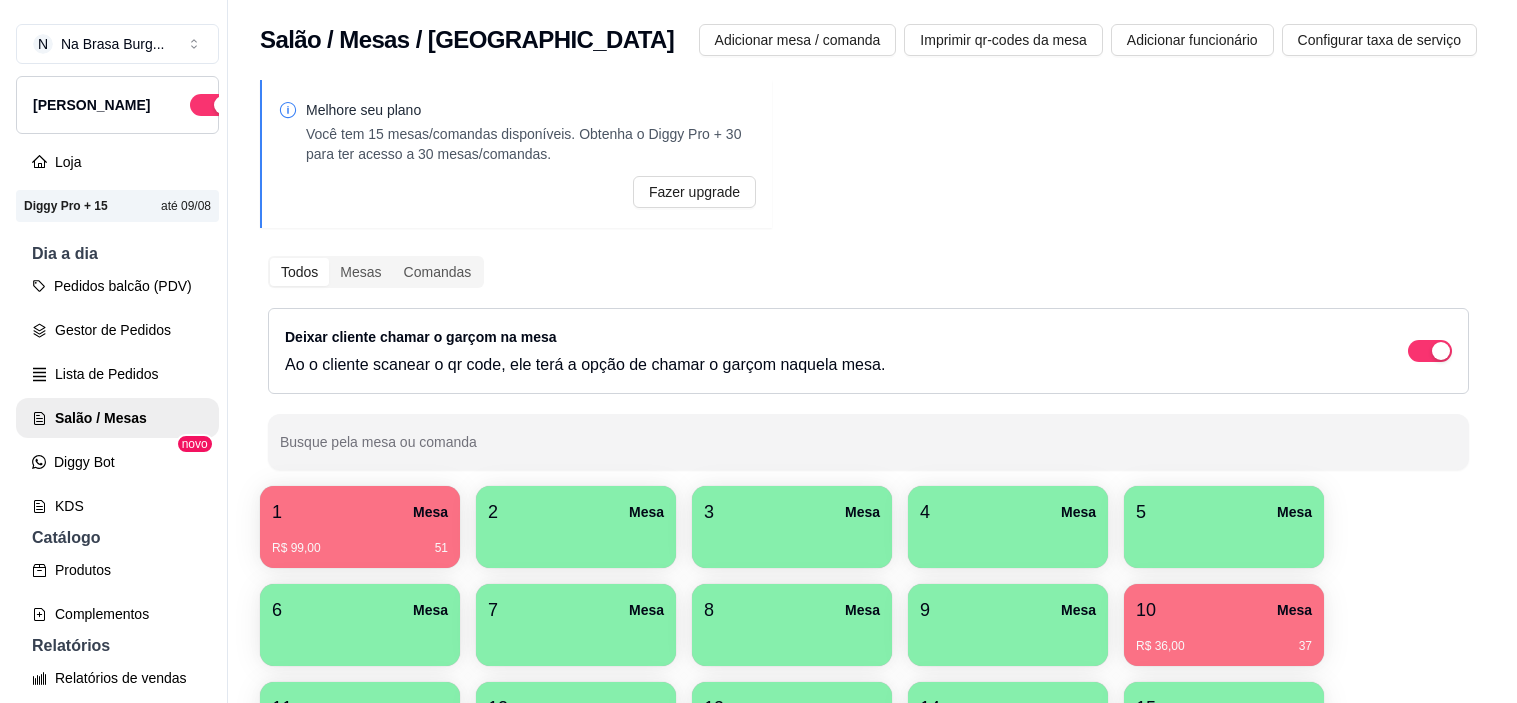 scroll, scrollTop: 0, scrollLeft: 0, axis: both 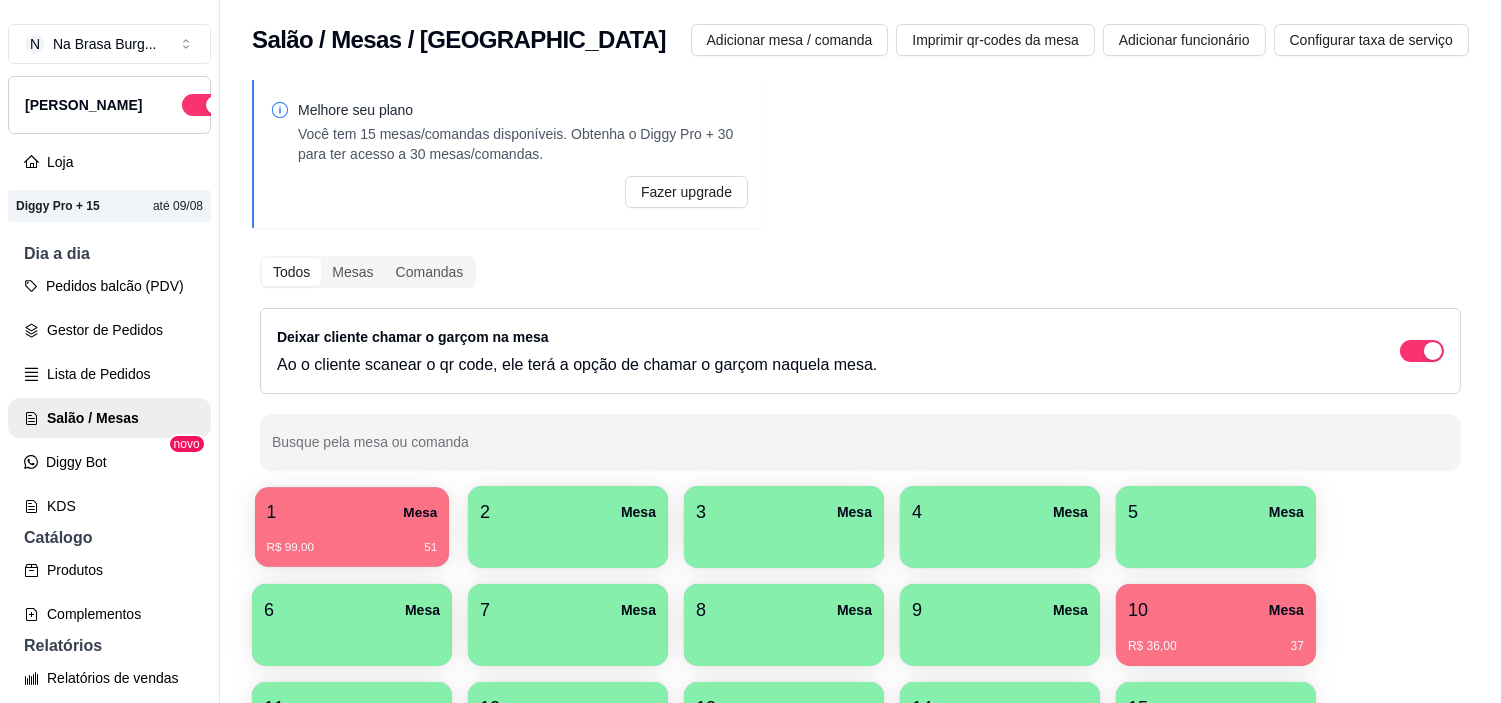click on "1 Mesa R$ 99,00 51" at bounding box center (352, 527) 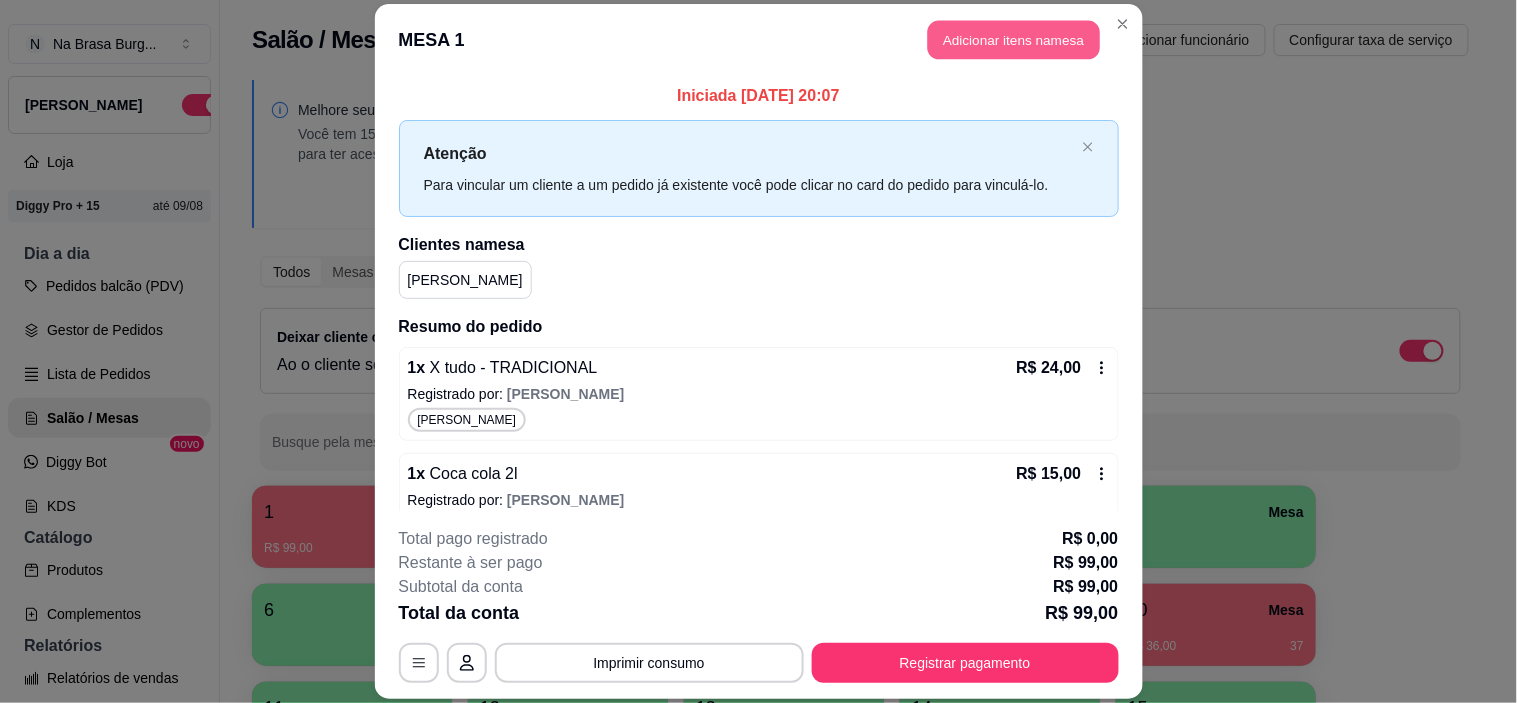 click on "Adicionar itens na  mesa" at bounding box center (1014, 39) 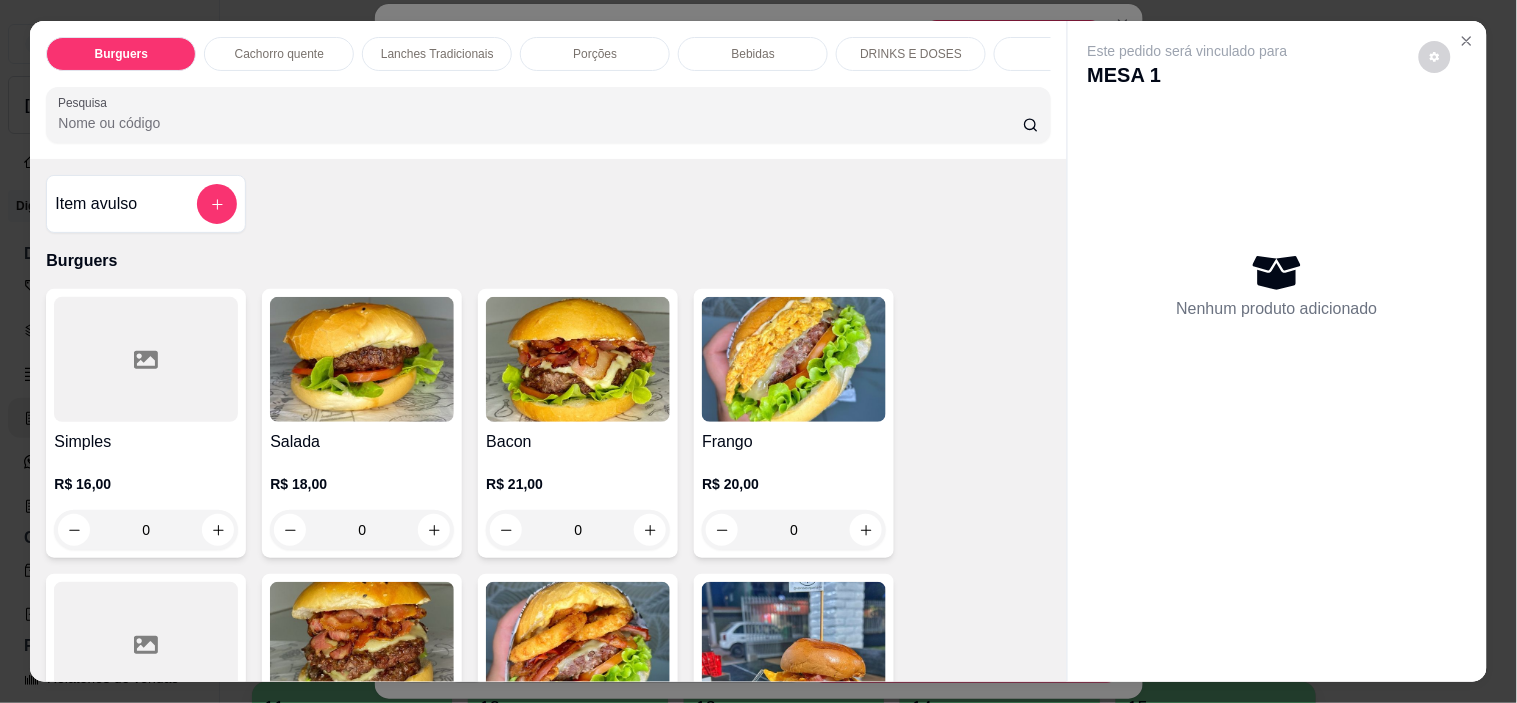 click on "Bebidas" at bounding box center [753, 54] 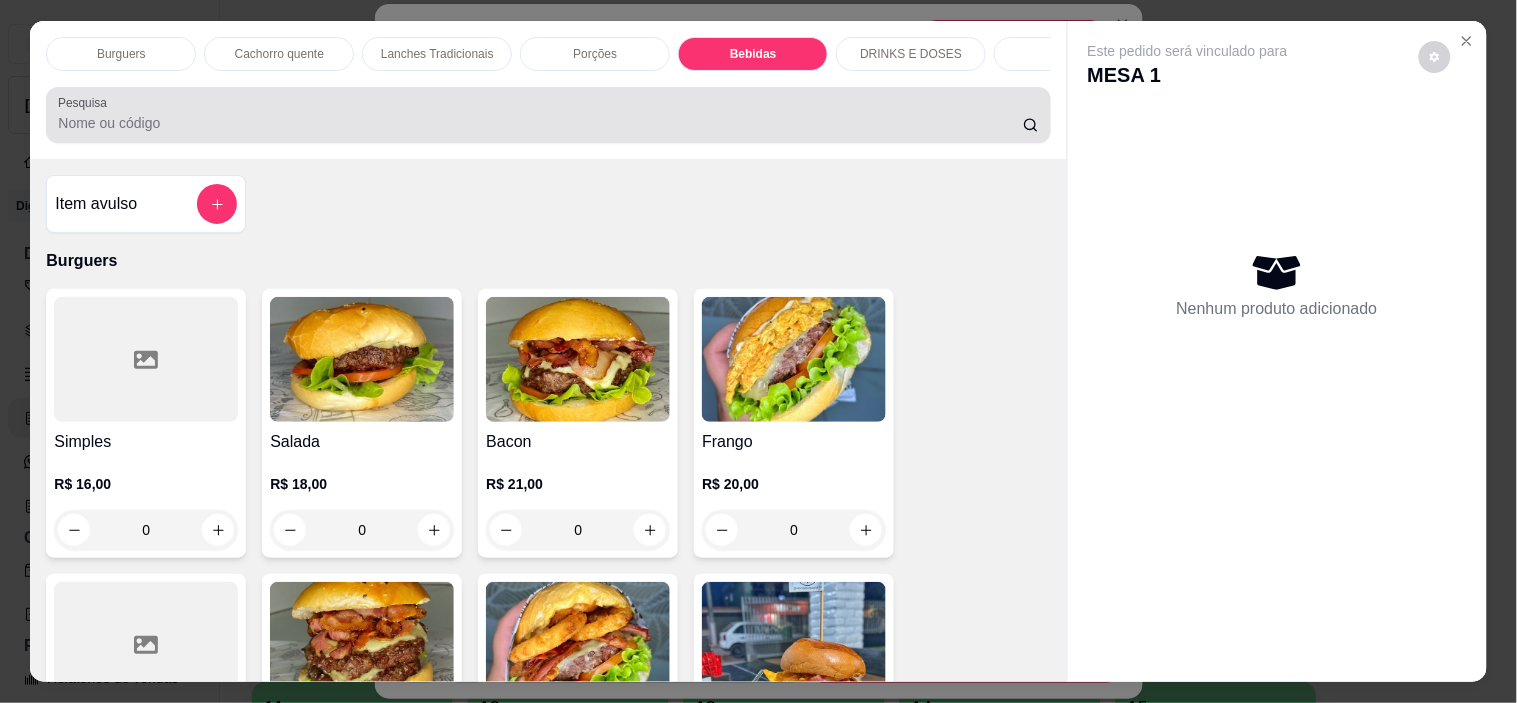 scroll, scrollTop: 2886, scrollLeft: 0, axis: vertical 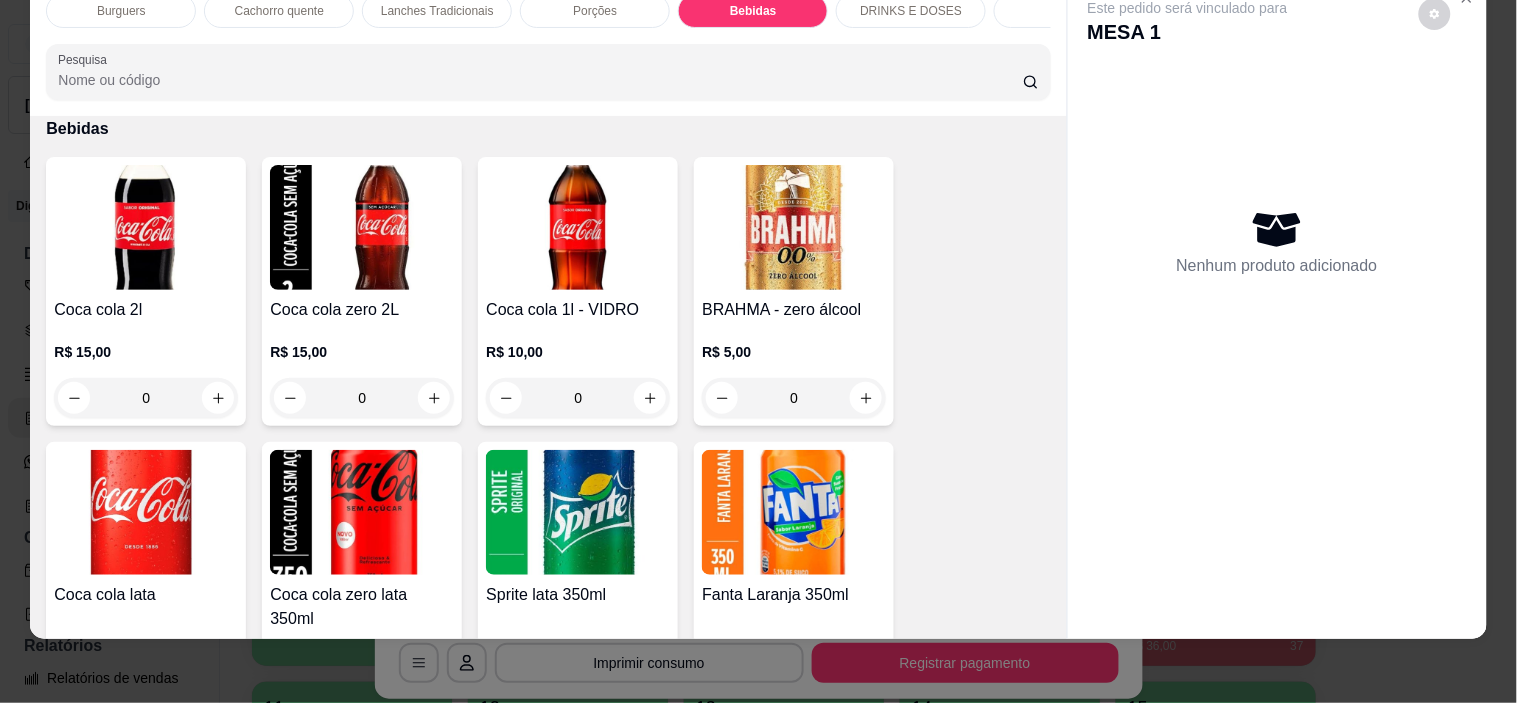 click at bounding box center [146, 227] 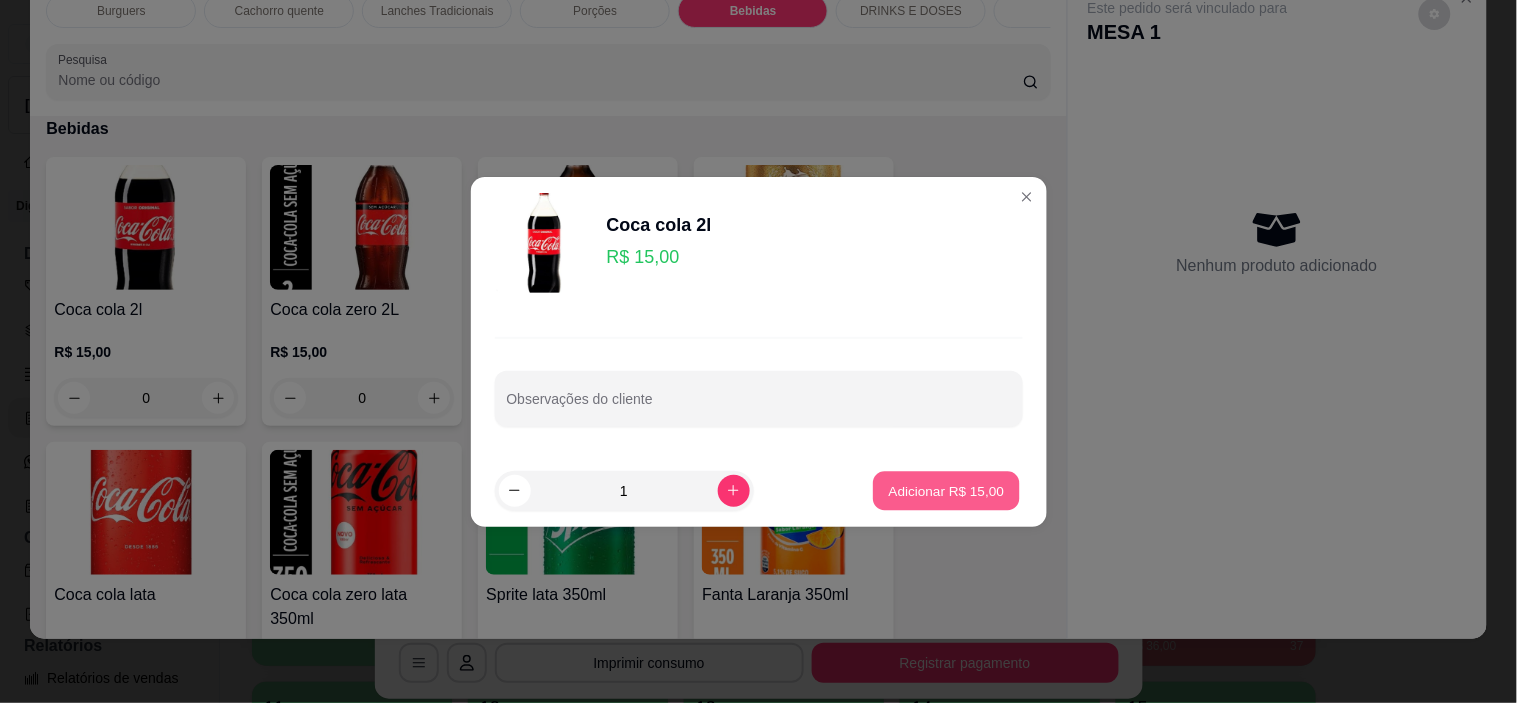 click on "Adicionar   R$ 15,00" at bounding box center (947, 490) 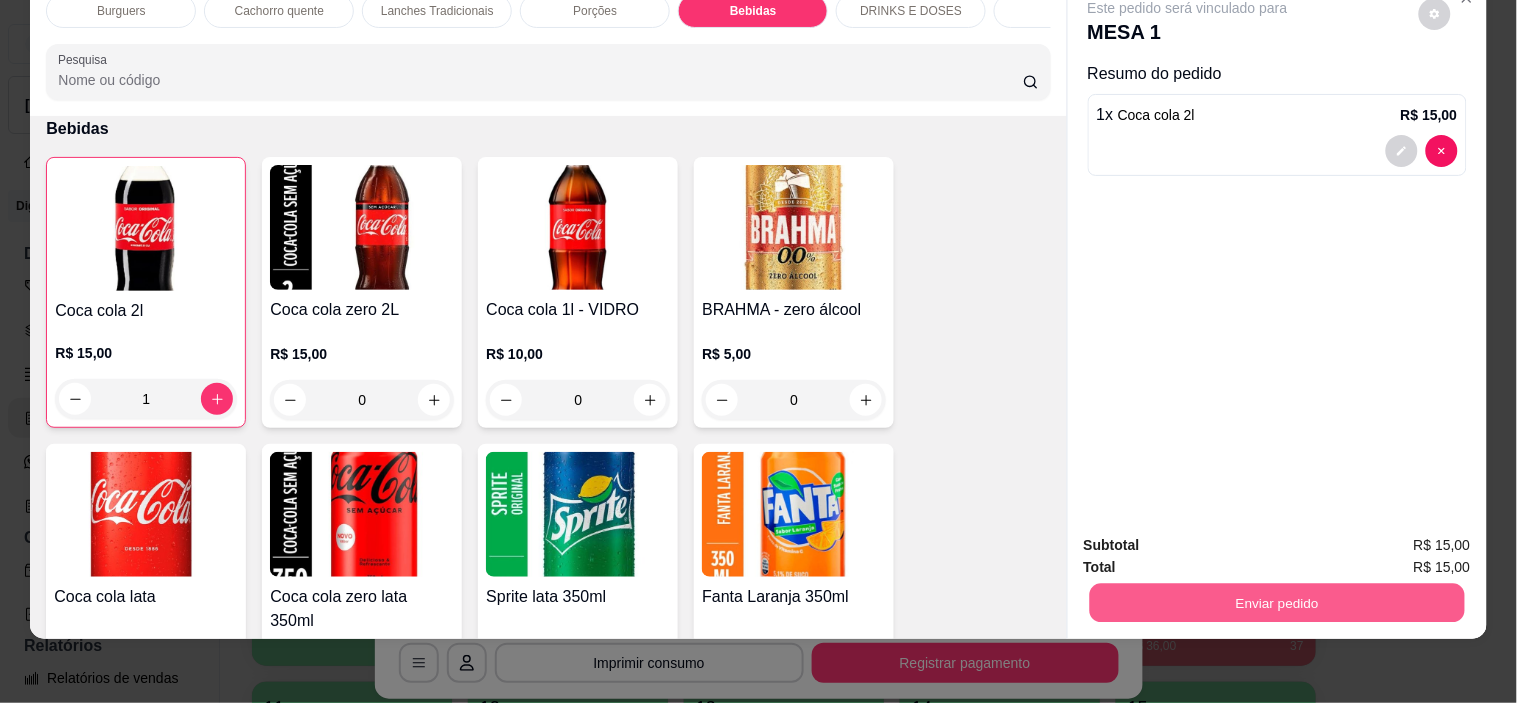 click on "Enviar pedido" at bounding box center [1276, 603] 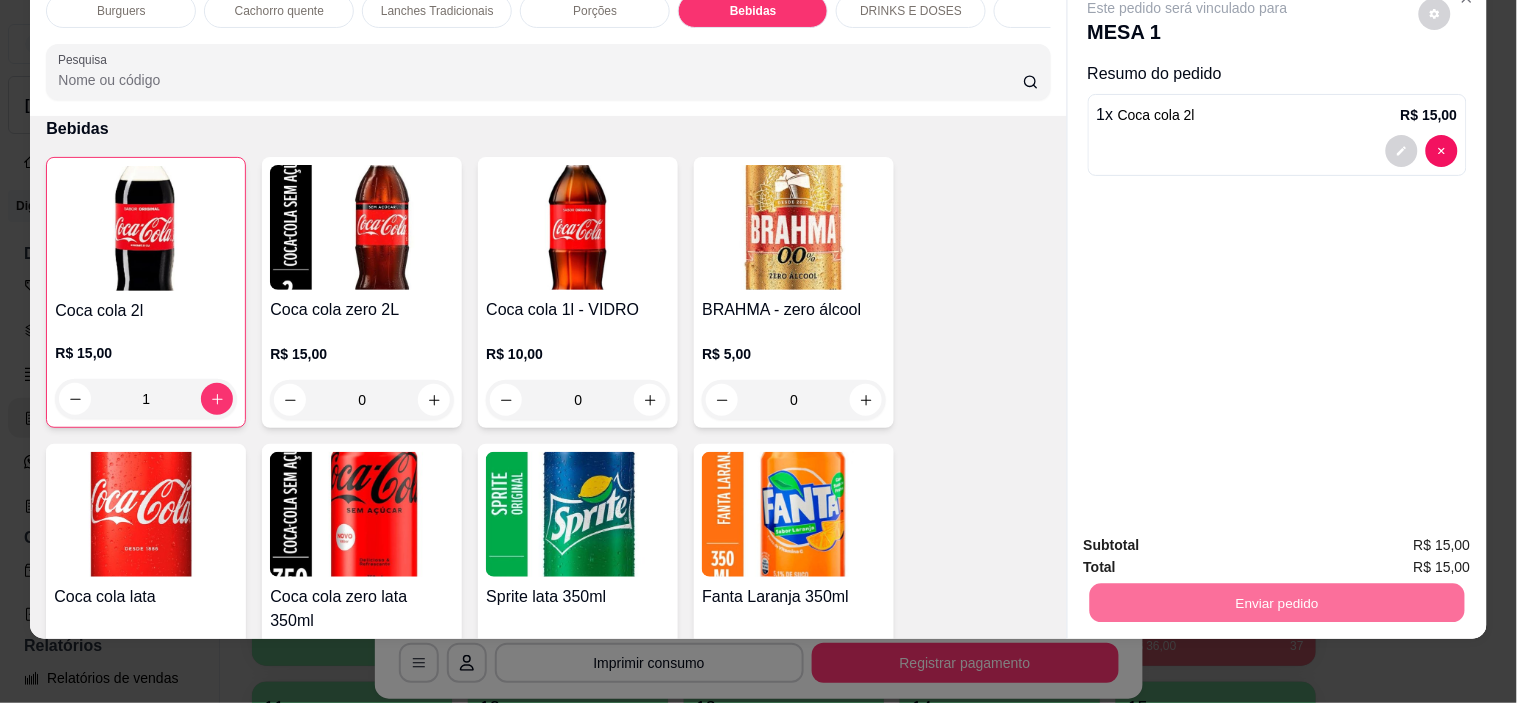 click on "Não registrar e enviar pedido" at bounding box center [1211, 537] 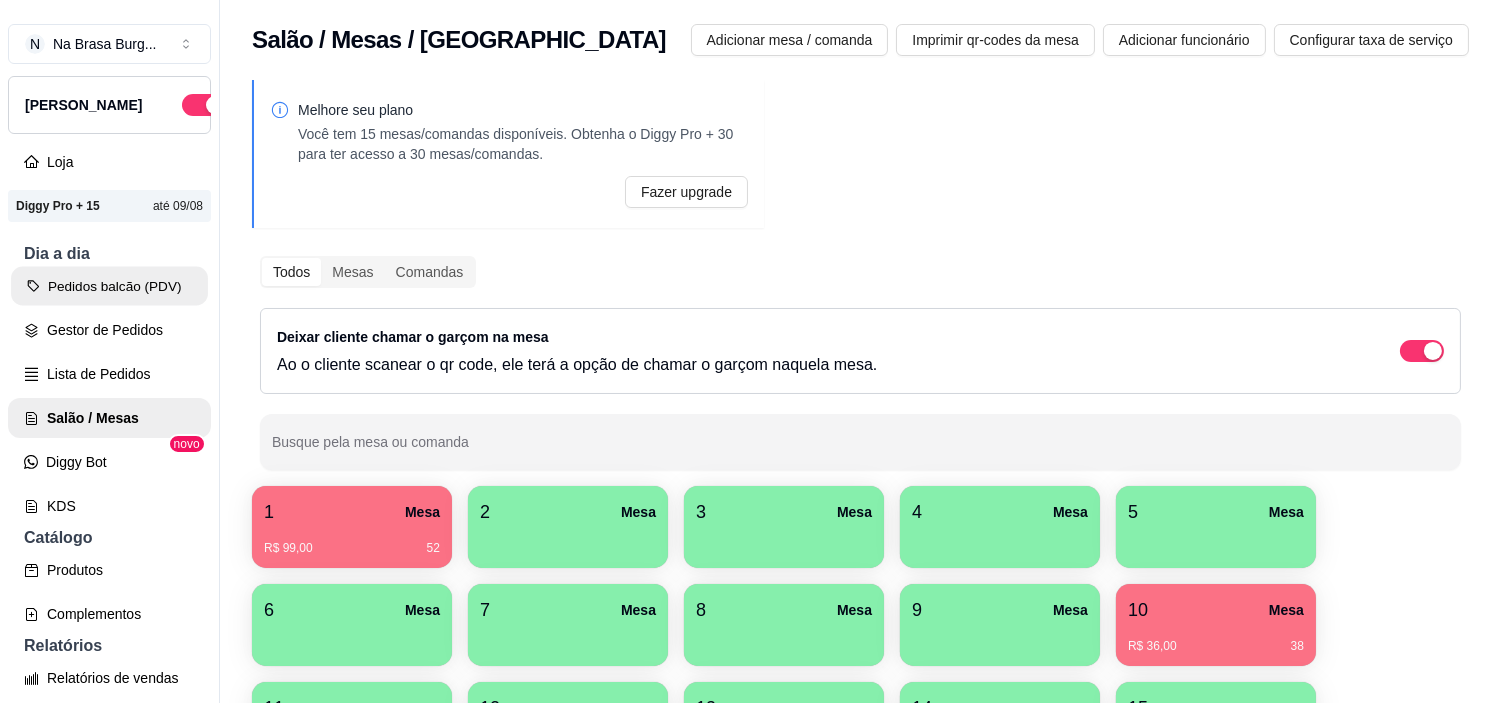 click on "Pedidos balcão (PDV)" at bounding box center (109, 286) 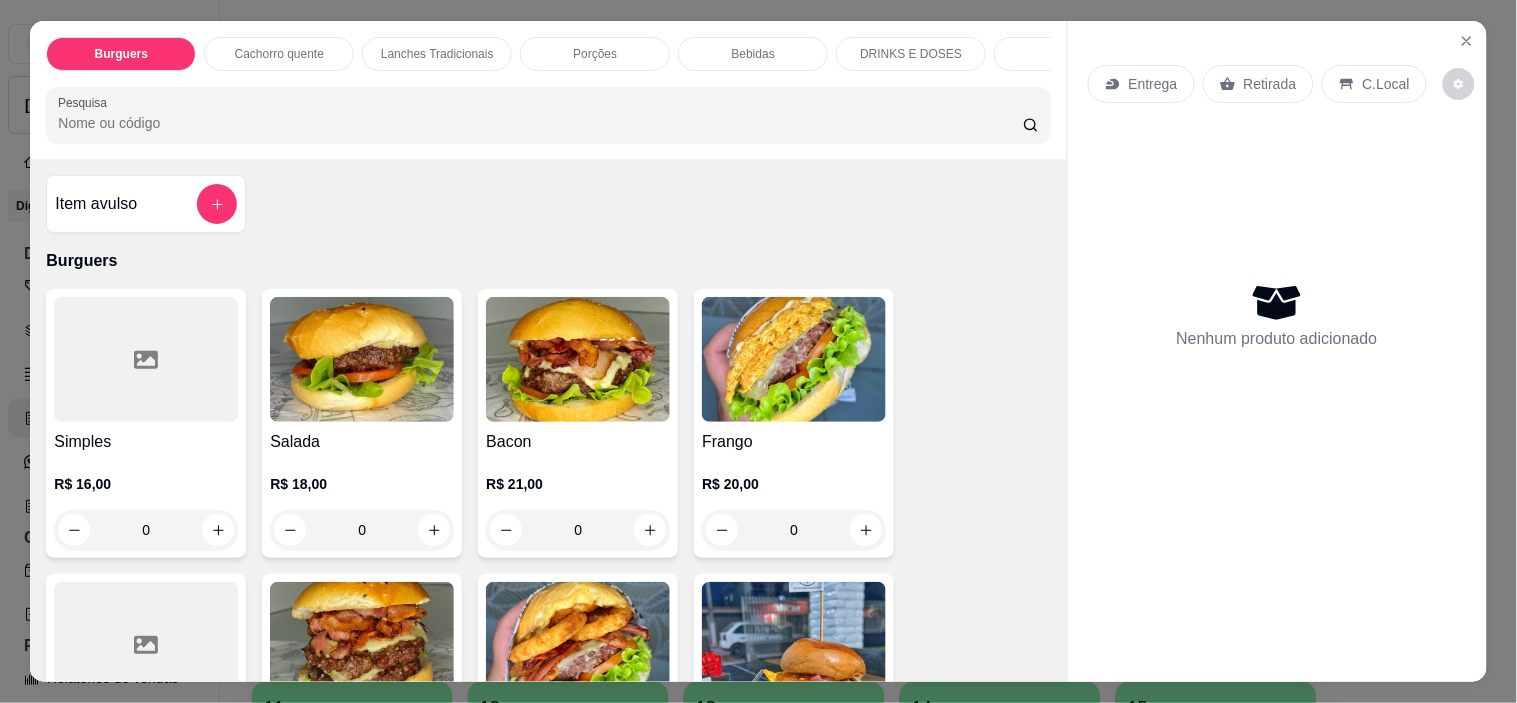 click on "Bebidas" at bounding box center (753, 54) 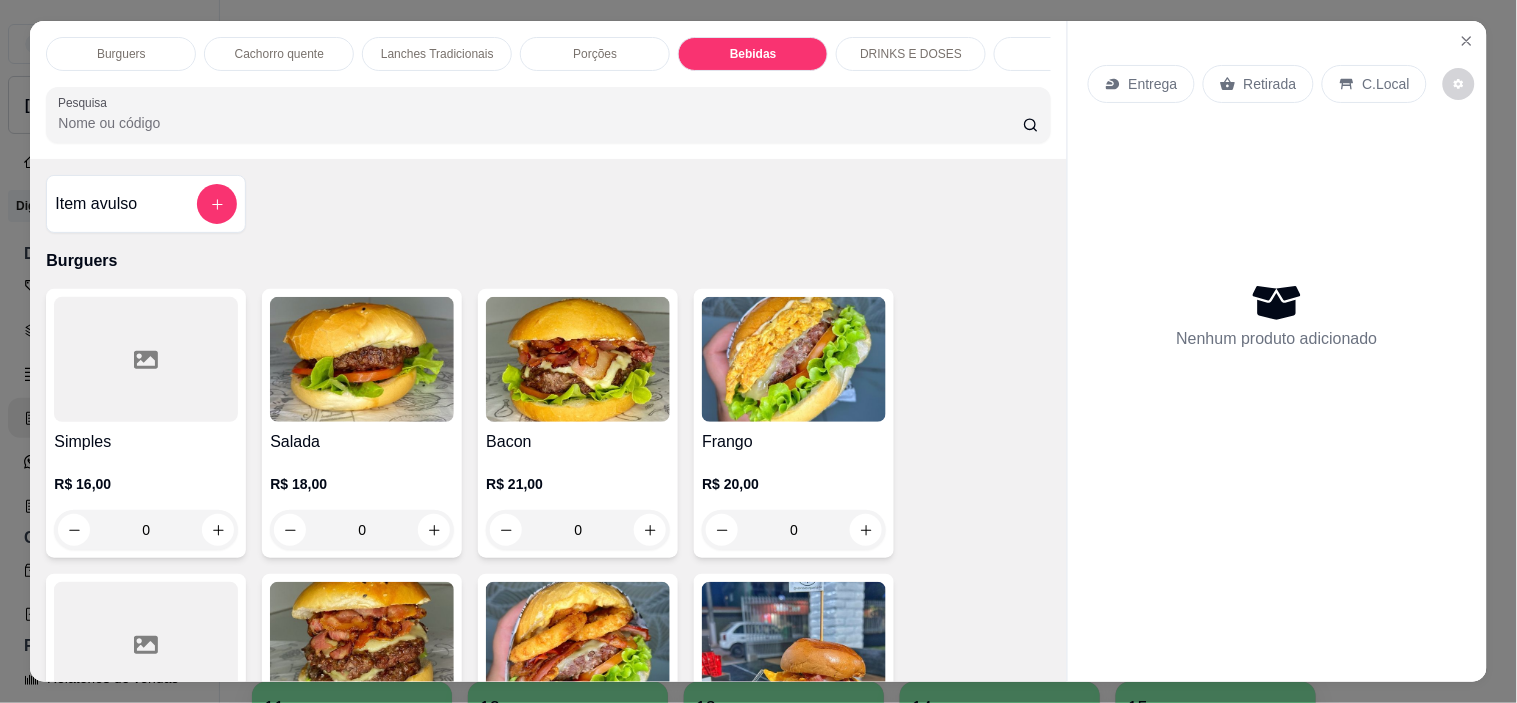 scroll, scrollTop: 2886, scrollLeft: 0, axis: vertical 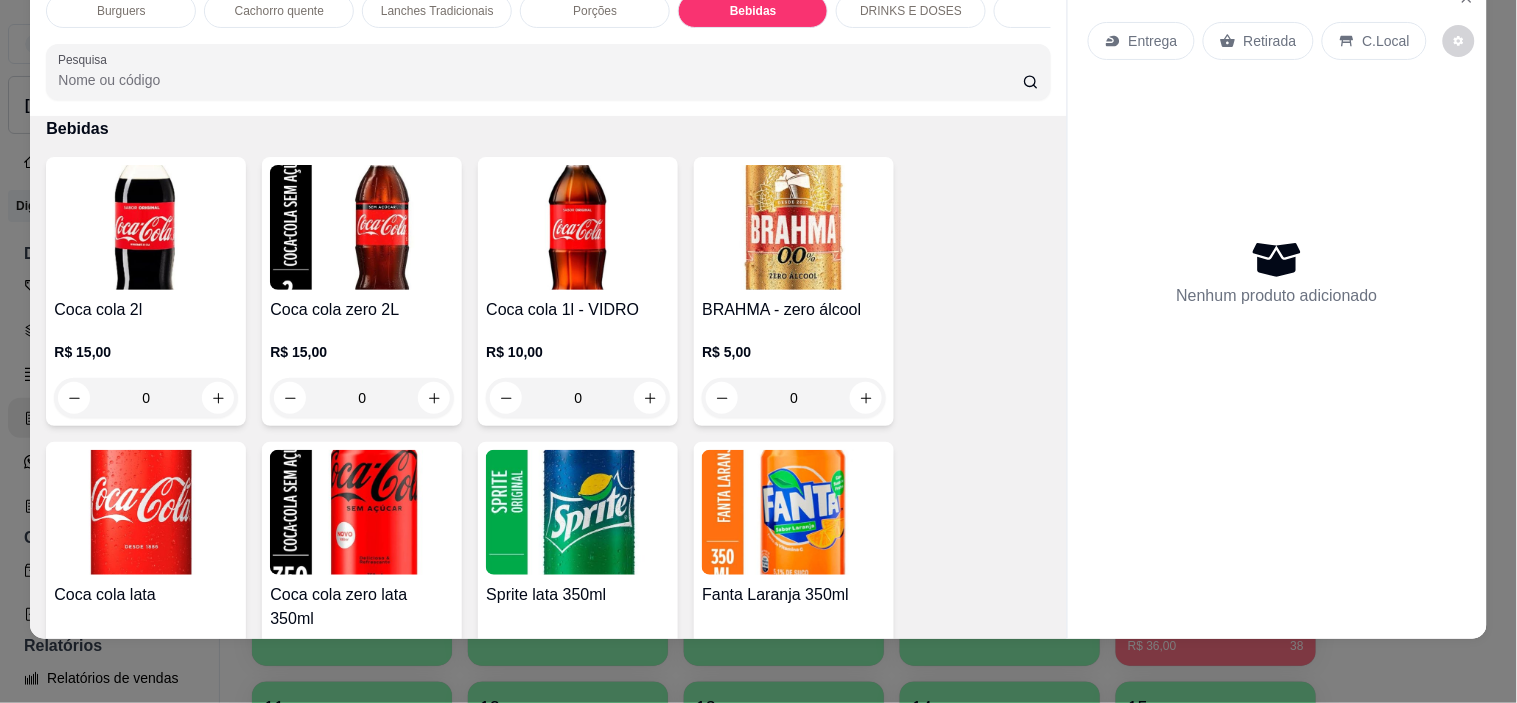 click on "Coca cola 1l - VIDRO" at bounding box center [578, 310] 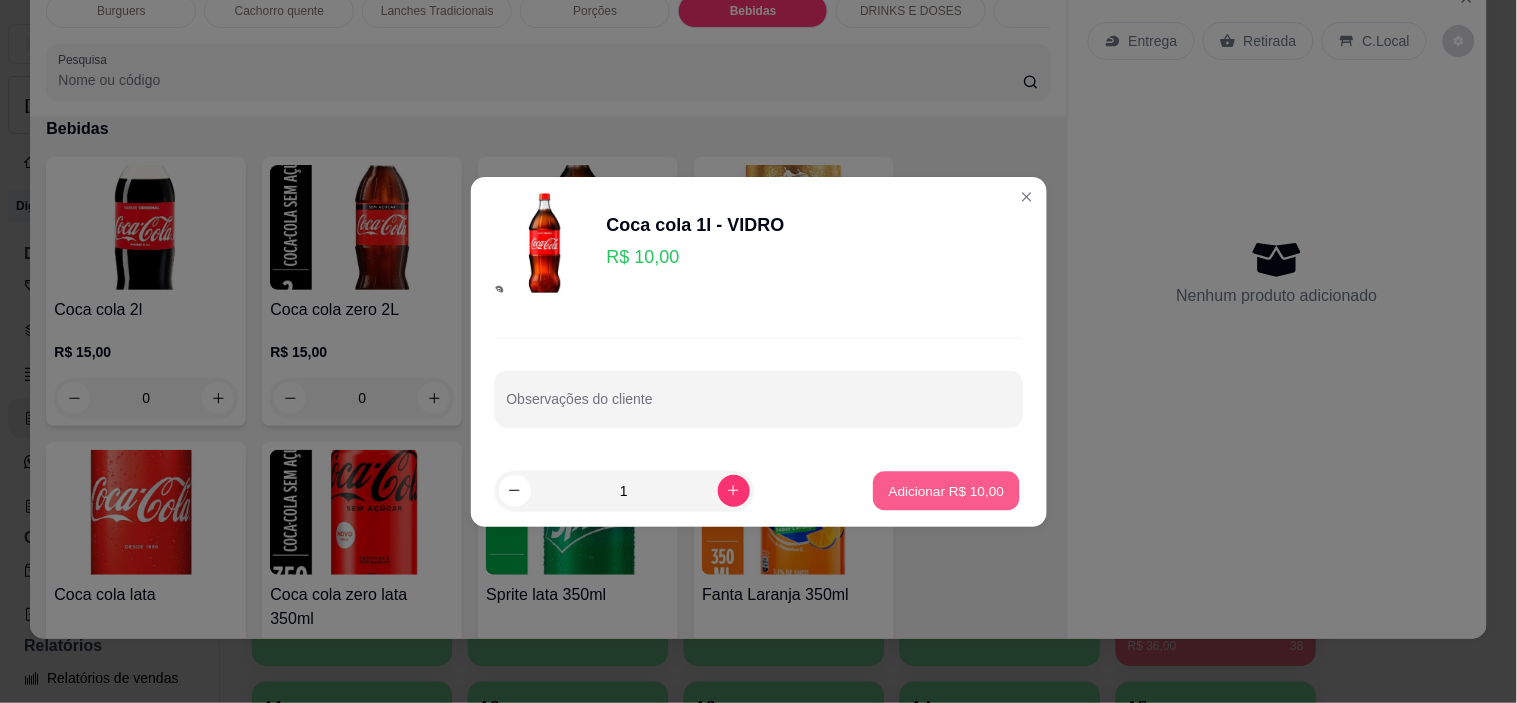 click on "Adicionar   R$ 10,00" at bounding box center [947, 490] 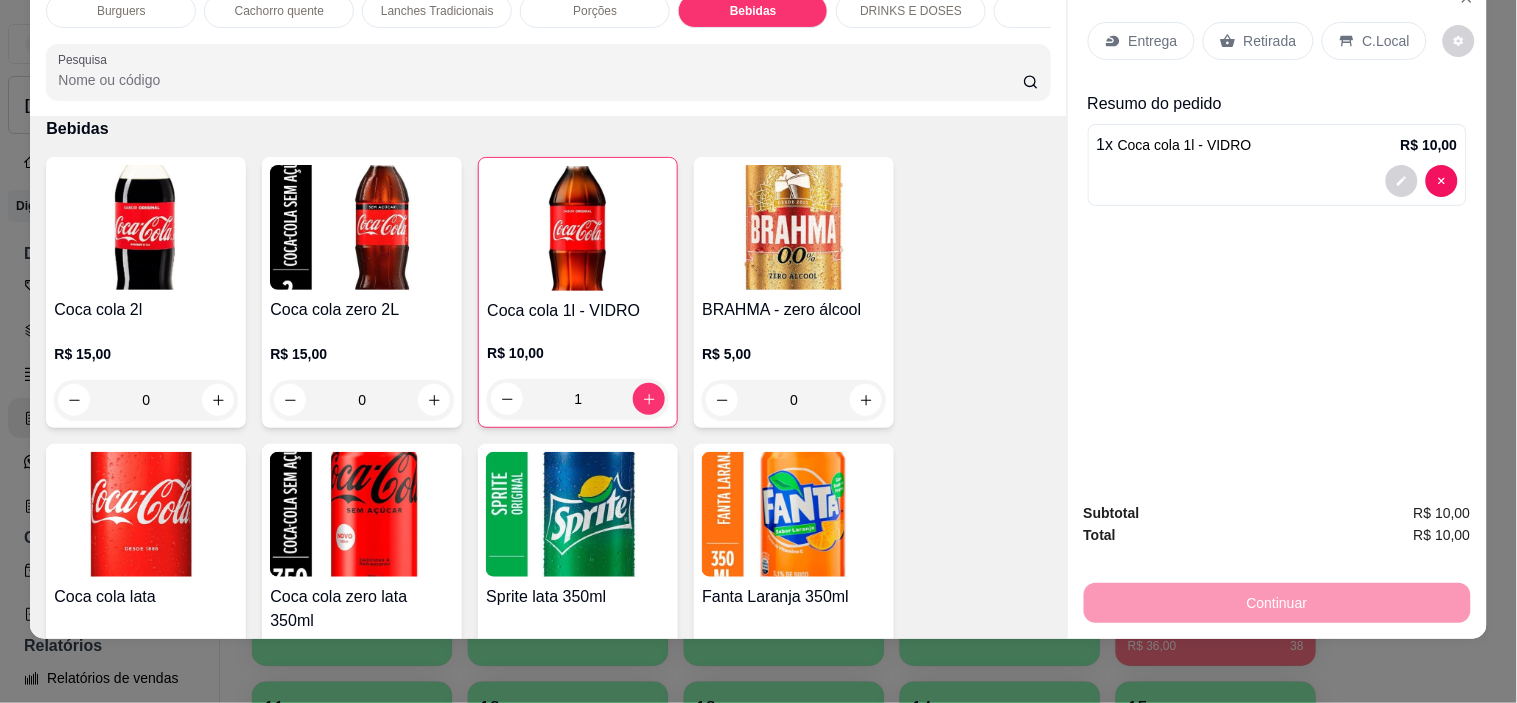 click on "C.Local" at bounding box center [1374, 41] 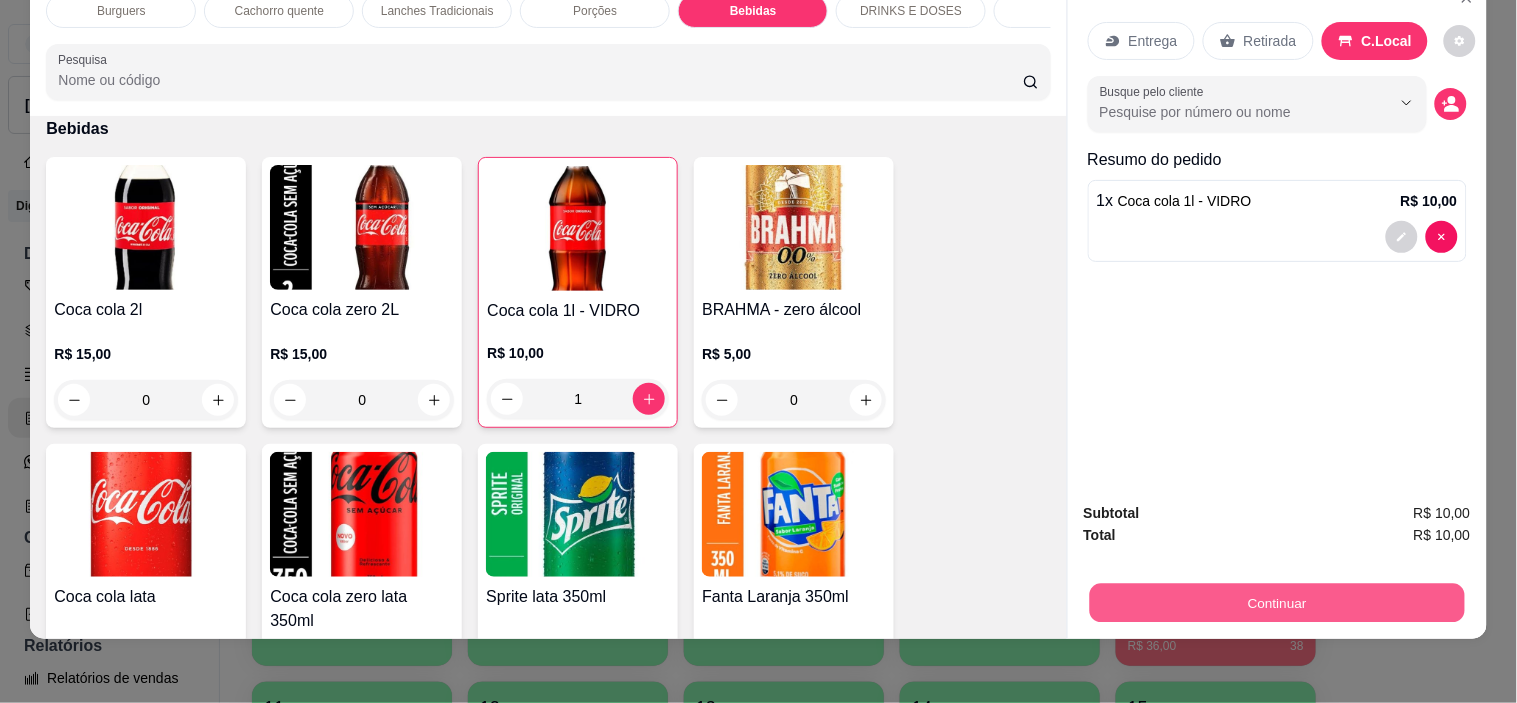 click on "Continuar" at bounding box center [1276, 603] 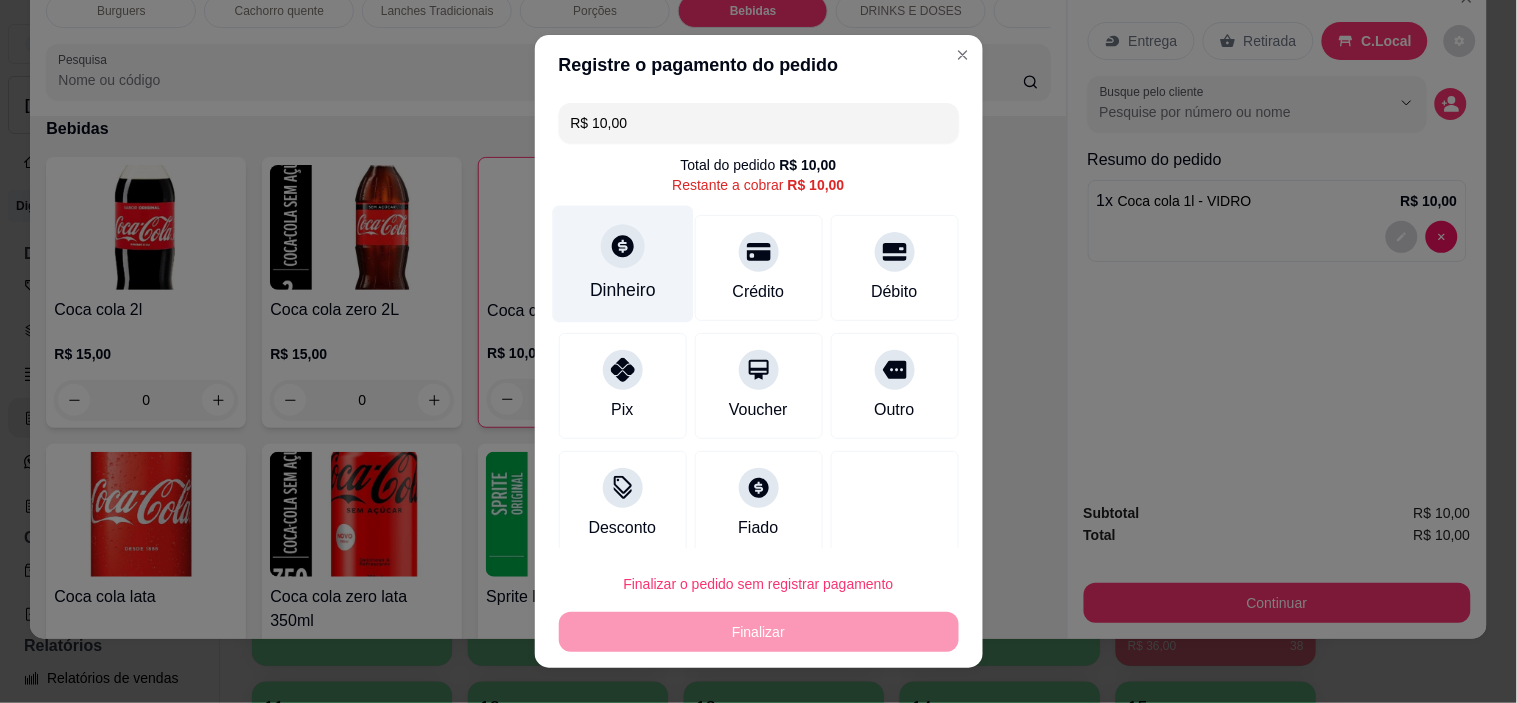 click on "Dinheiro" at bounding box center [622, 264] 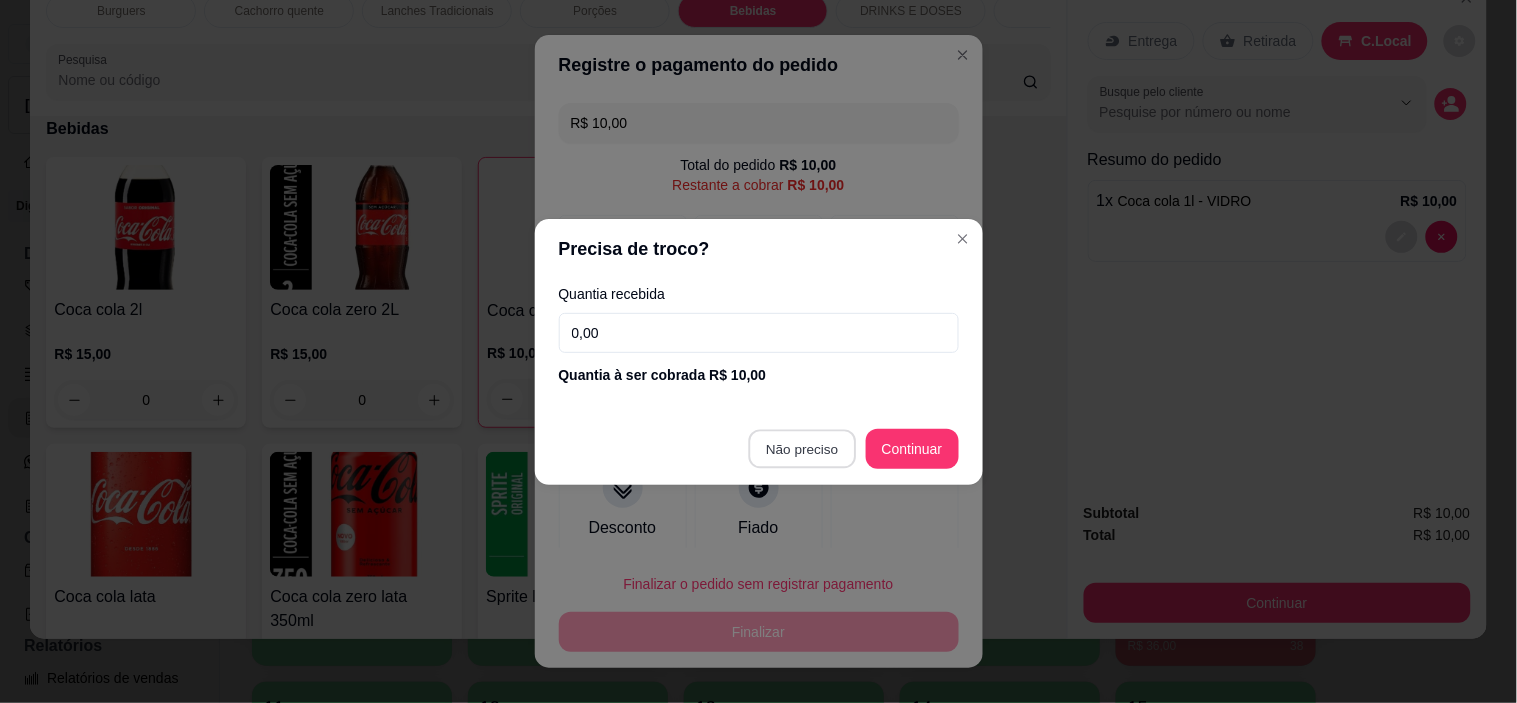 type on "R$ 0,00" 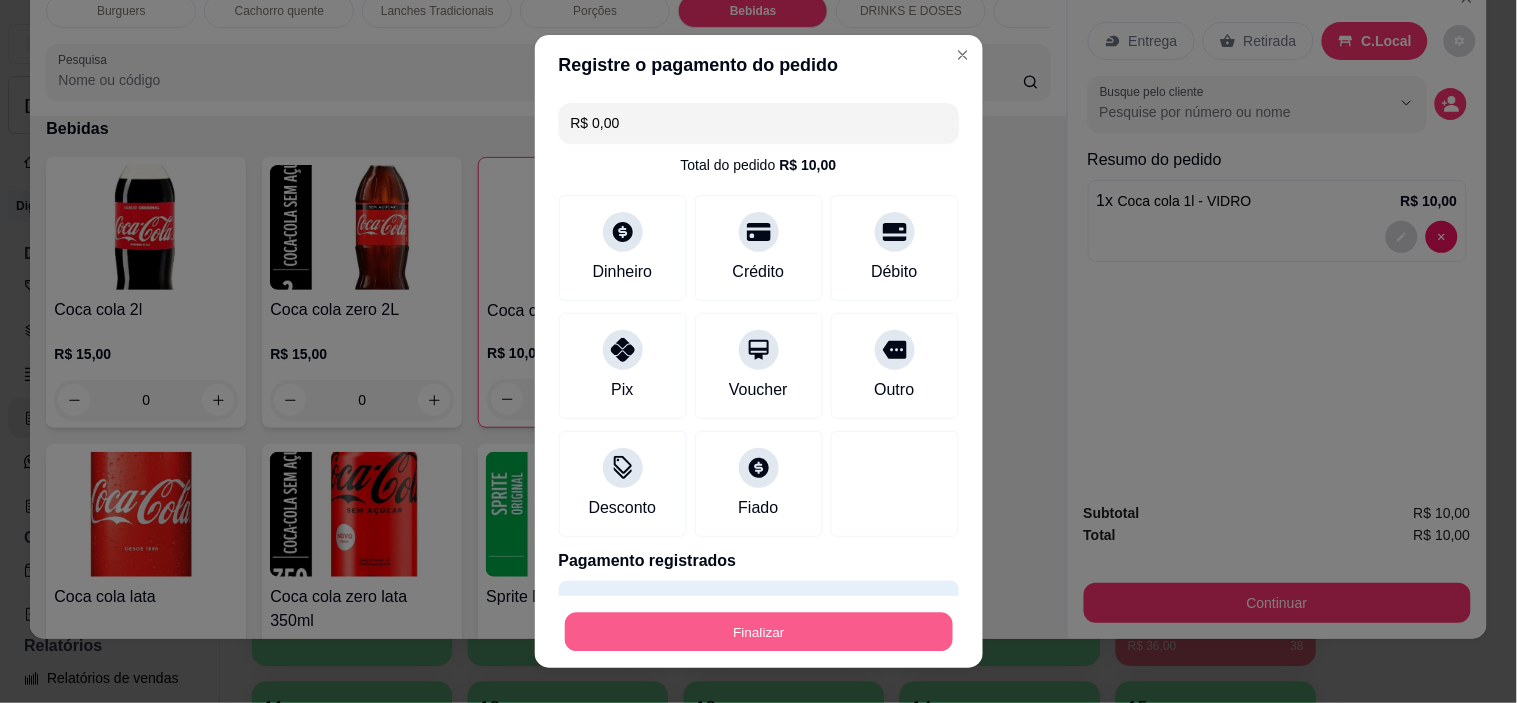 click on "Finalizar" at bounding box center [759, 631] 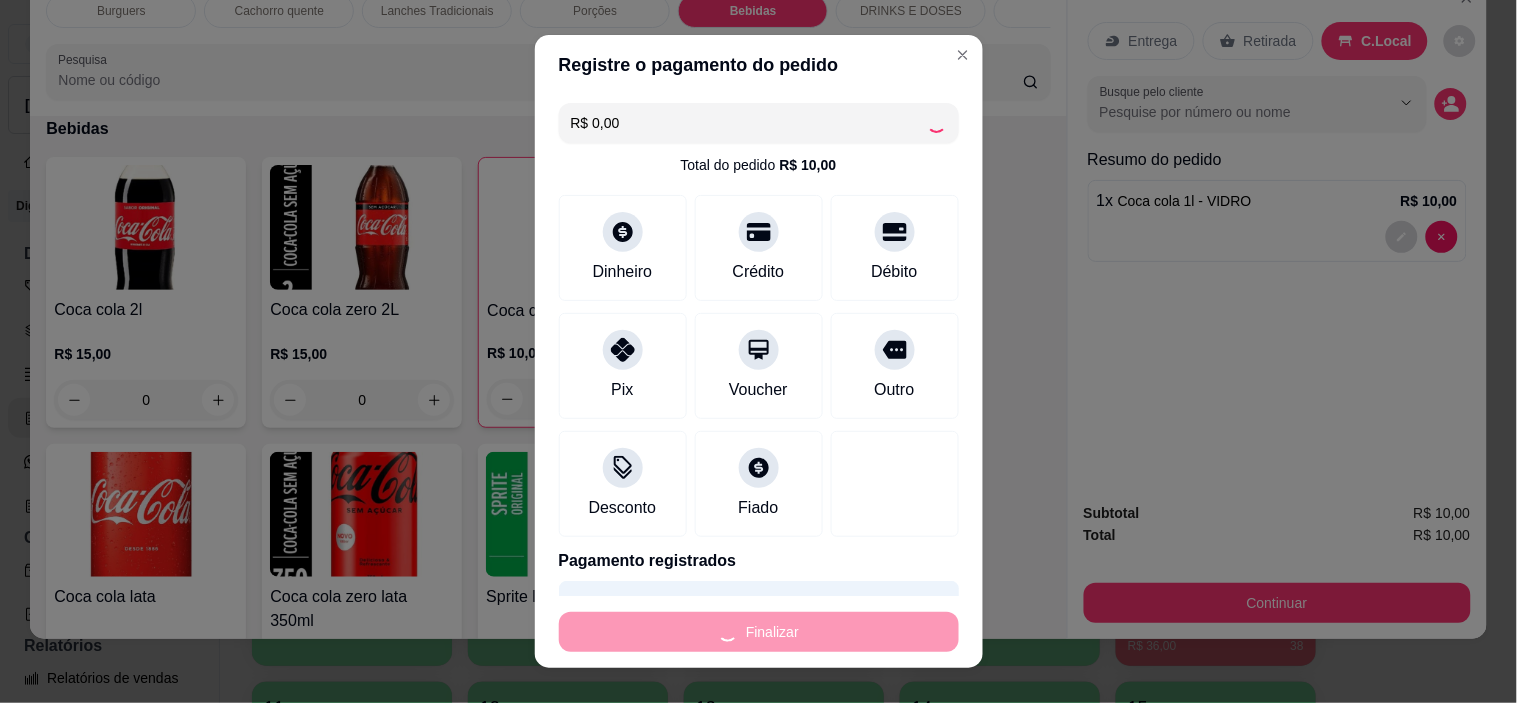 type on "0" 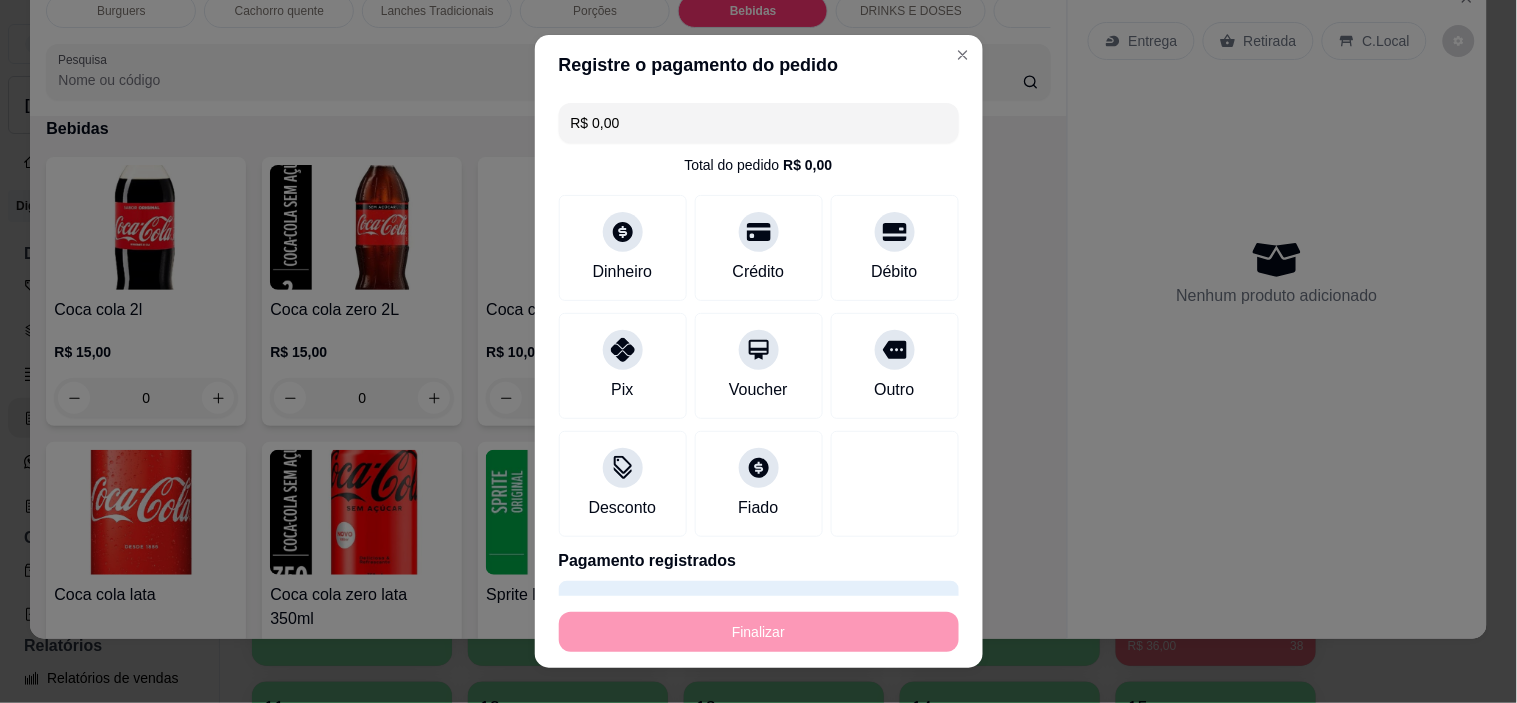 type on "-R$ 10,00" 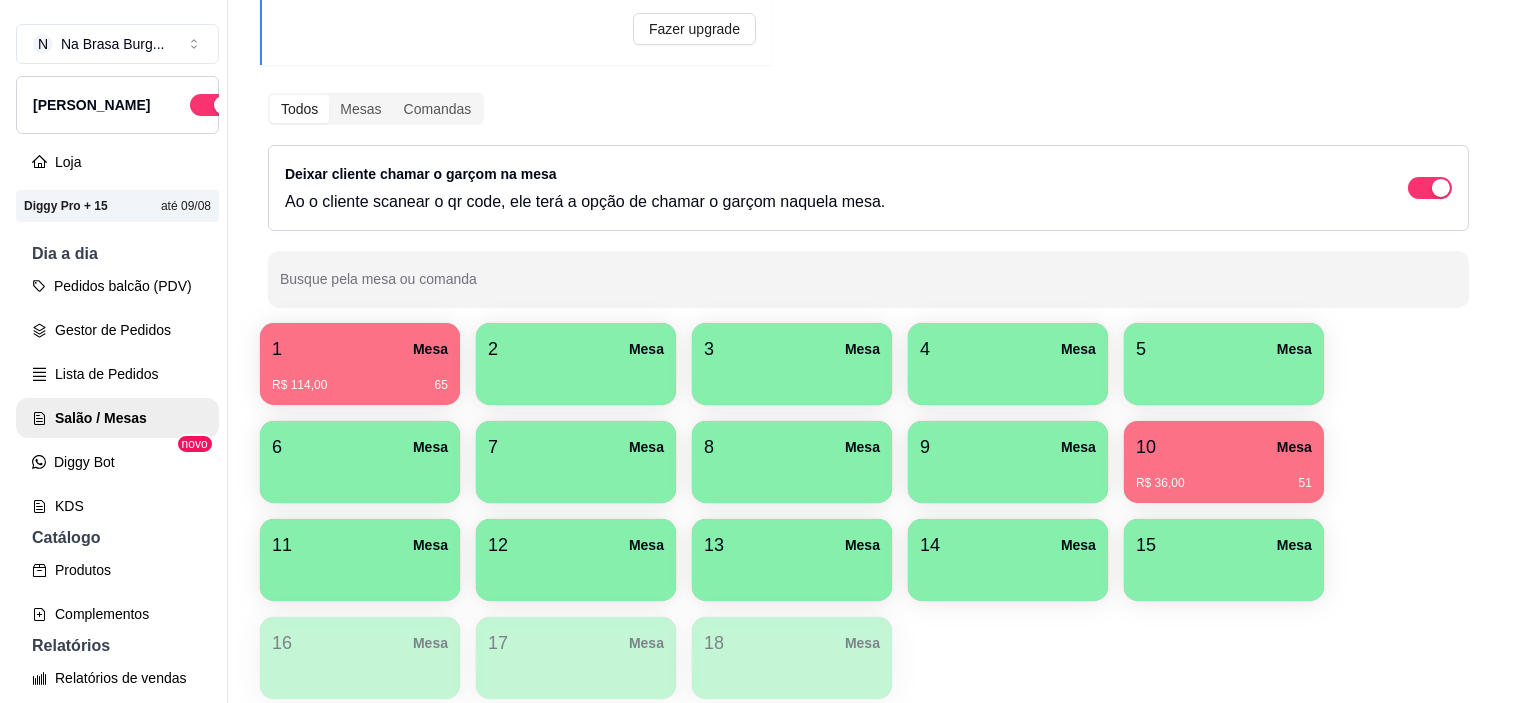 scroll, scrollTop: 167, scrollLeft: 0, axis: vertical 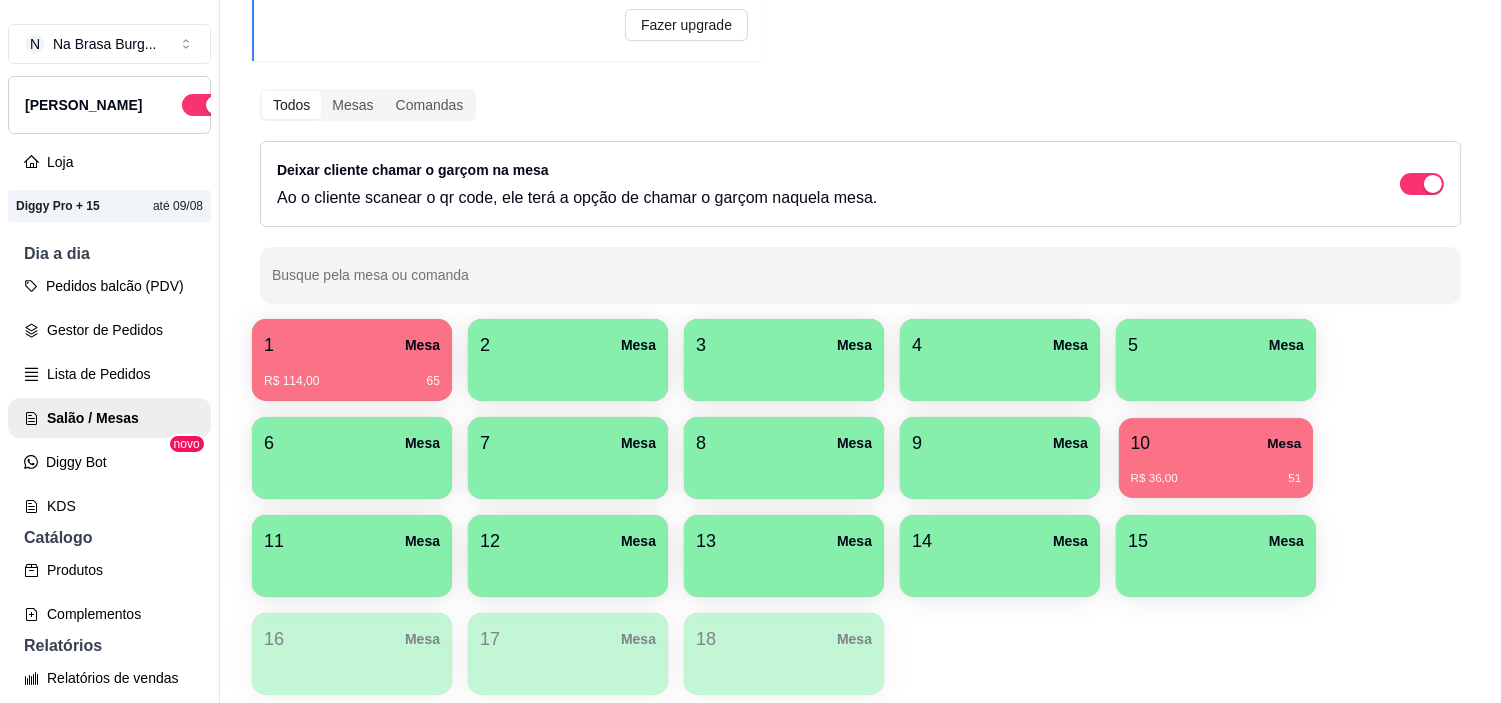 click on "R$ 36,00 51" at bounding box center [1216, 479] 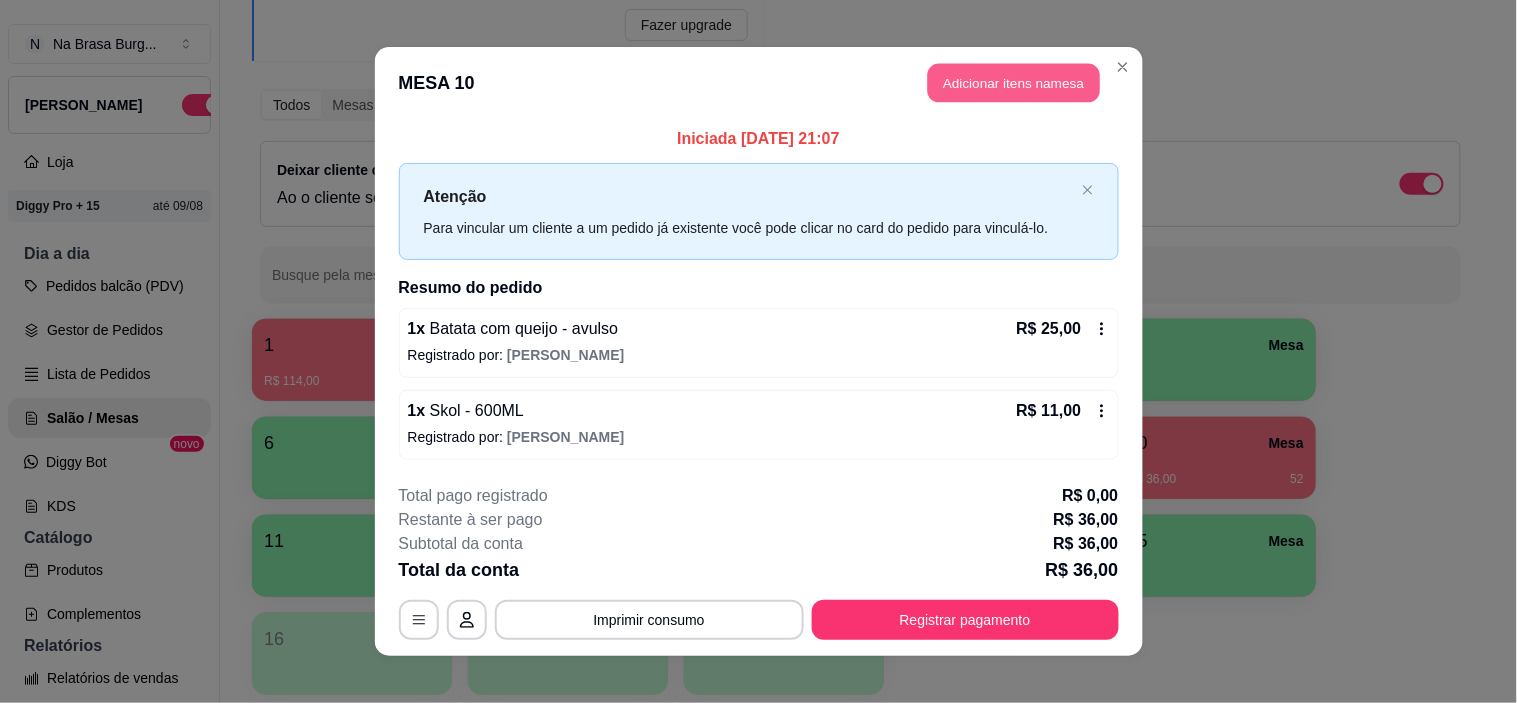 click on "Adicionar itens na  mesa" at bounding box center (1014, 83) 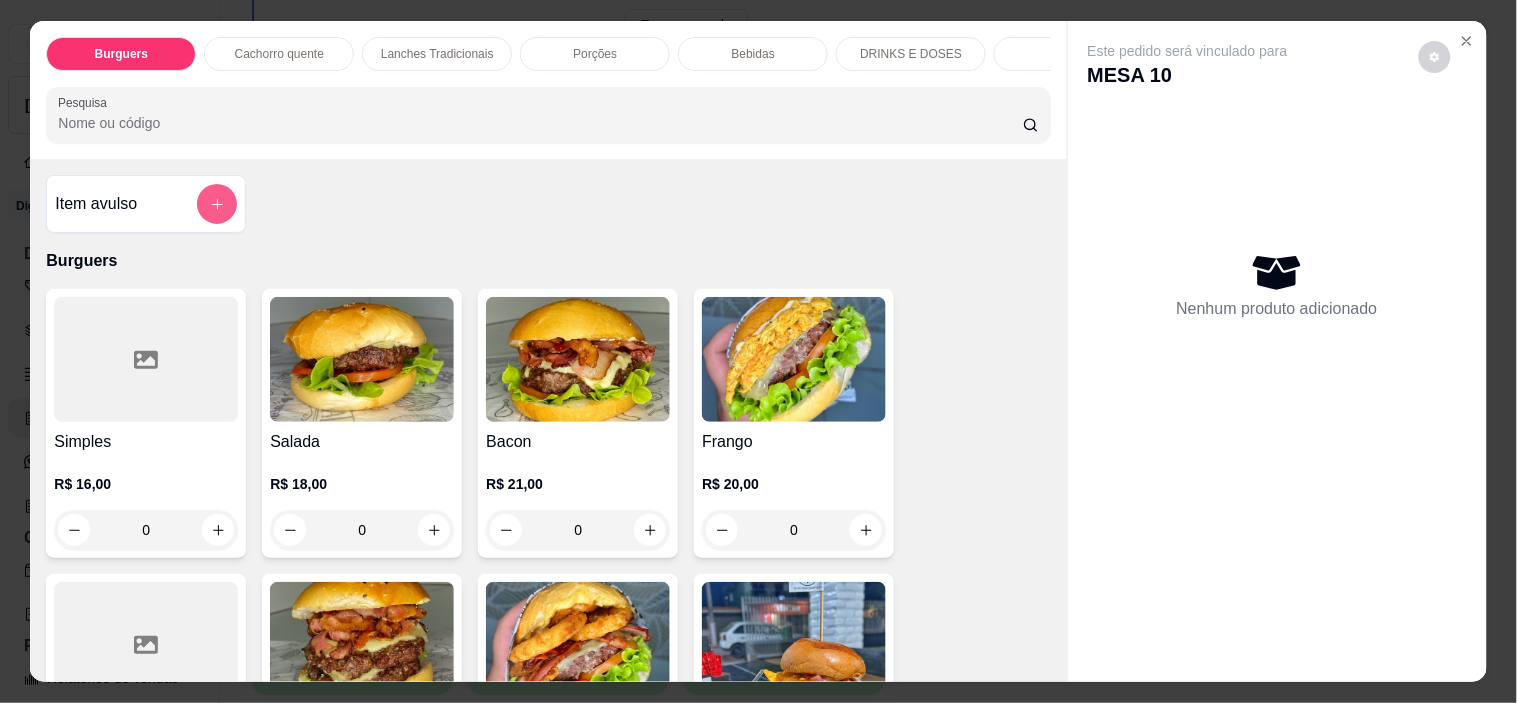 click 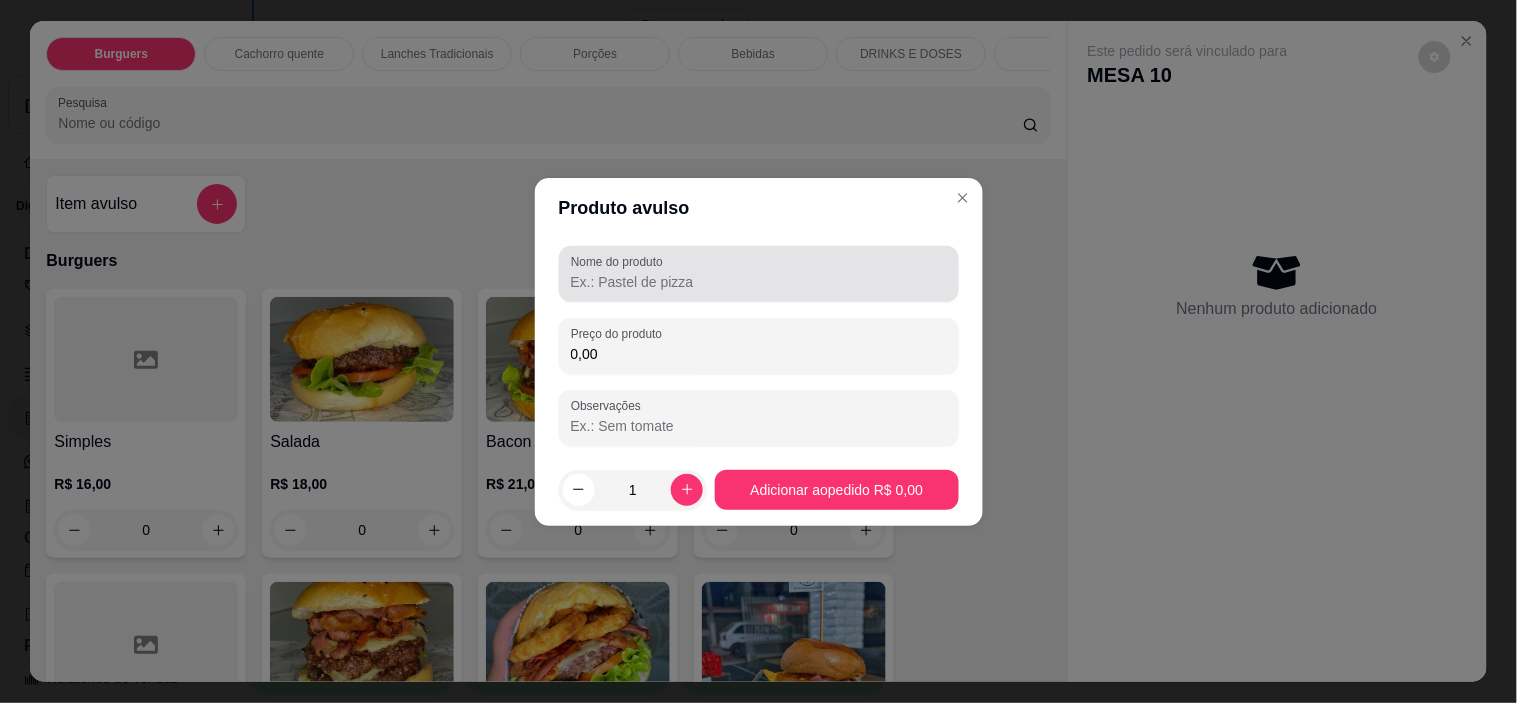 click on "Nome do produto" at bounding box center (759, 274) 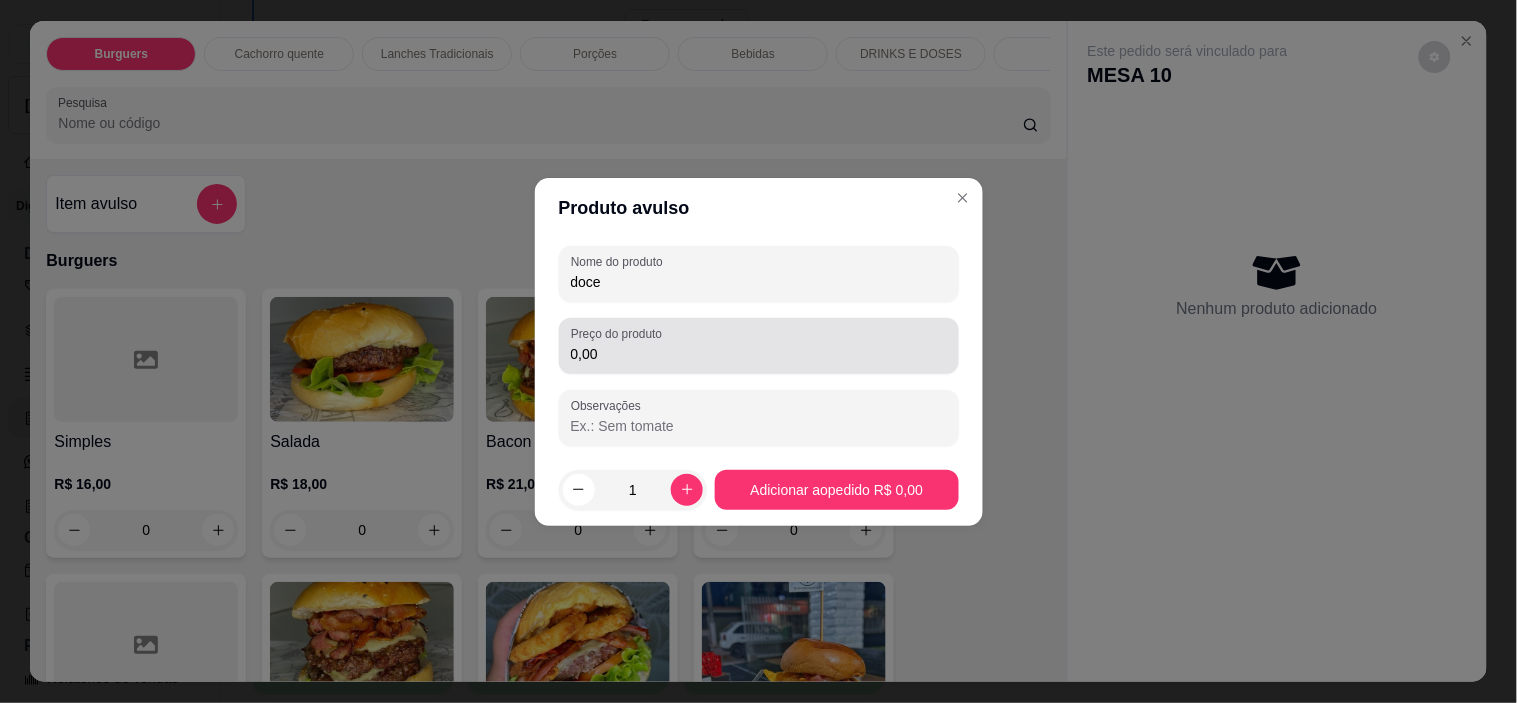 type on "doce" 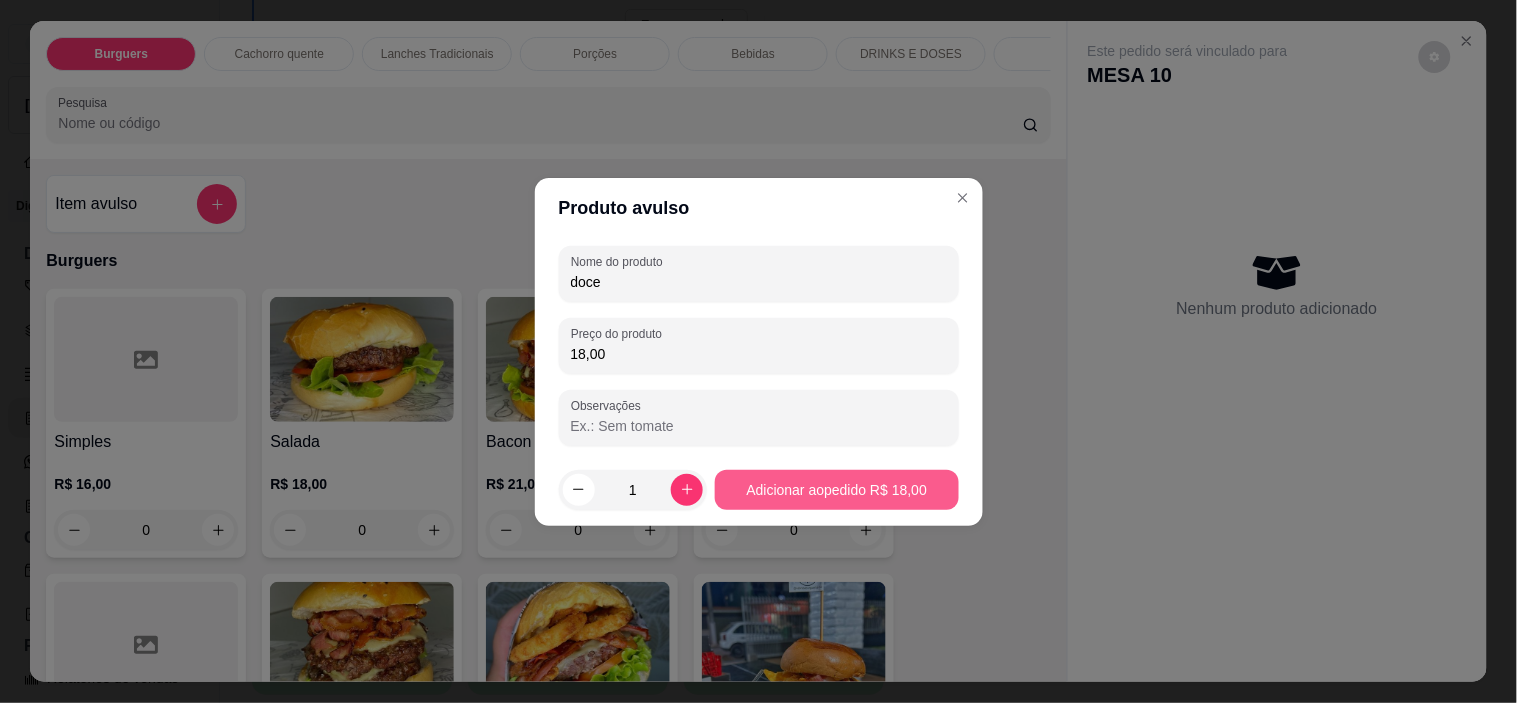 type on "18,00" 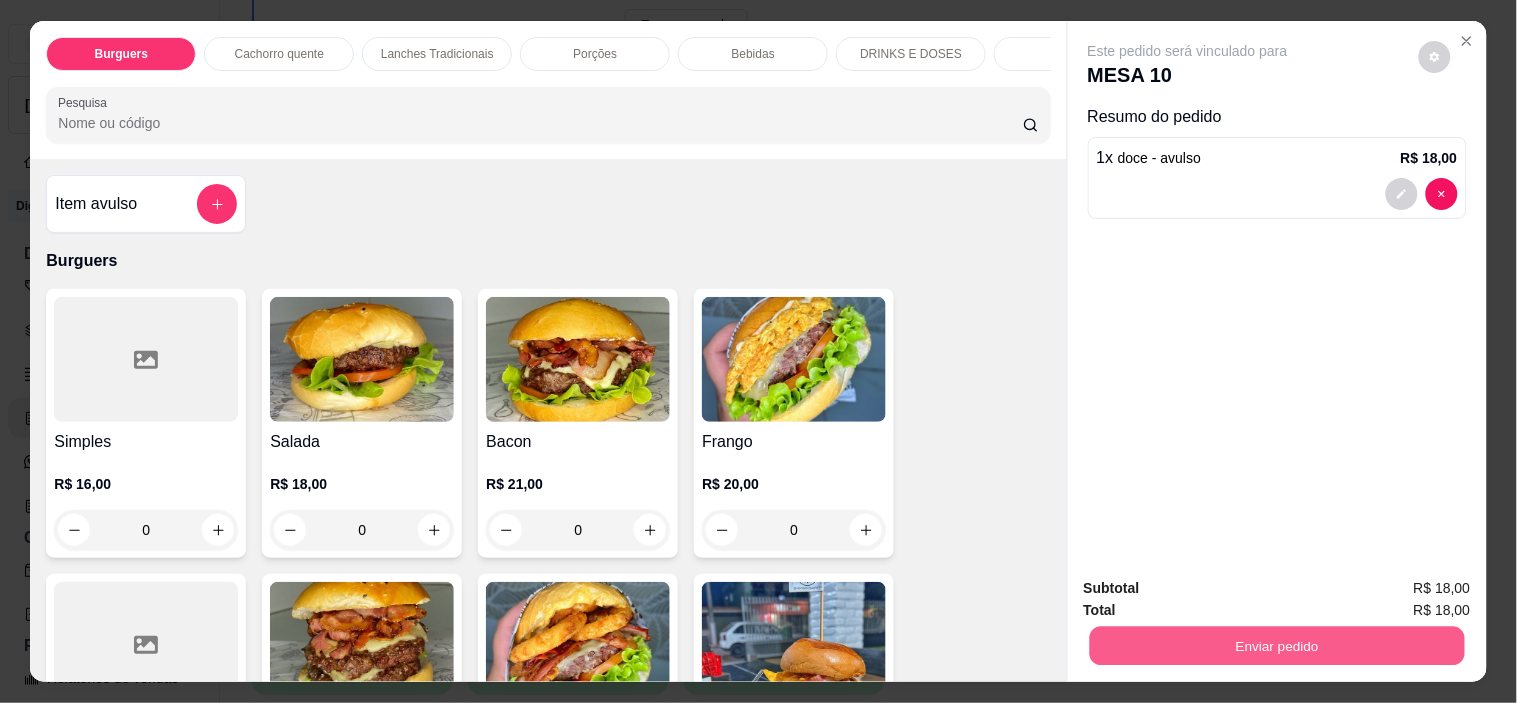 click on "Enviar pedido" at bounding box center [1276, 646] 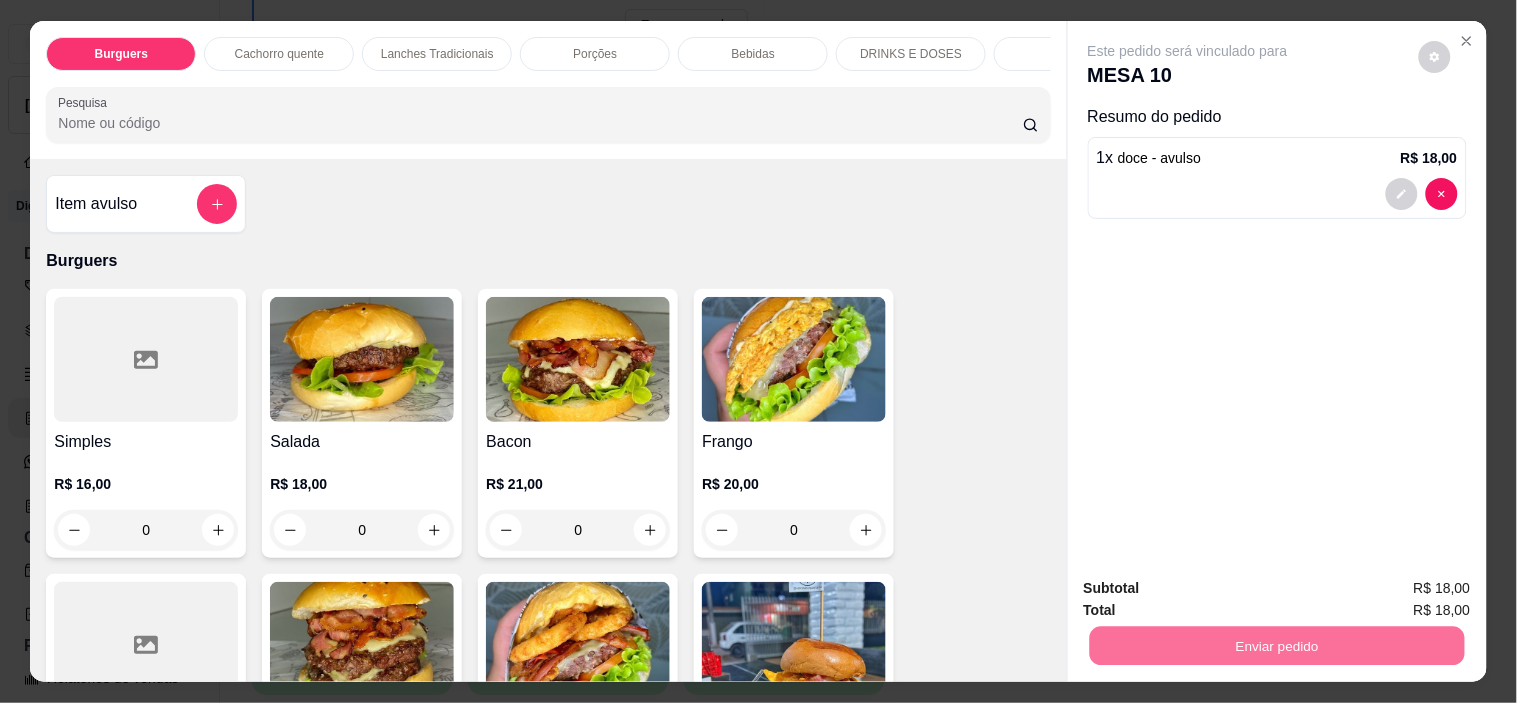 click on "Não registrar e enviar pedido" at bounding box center (1211, 589) 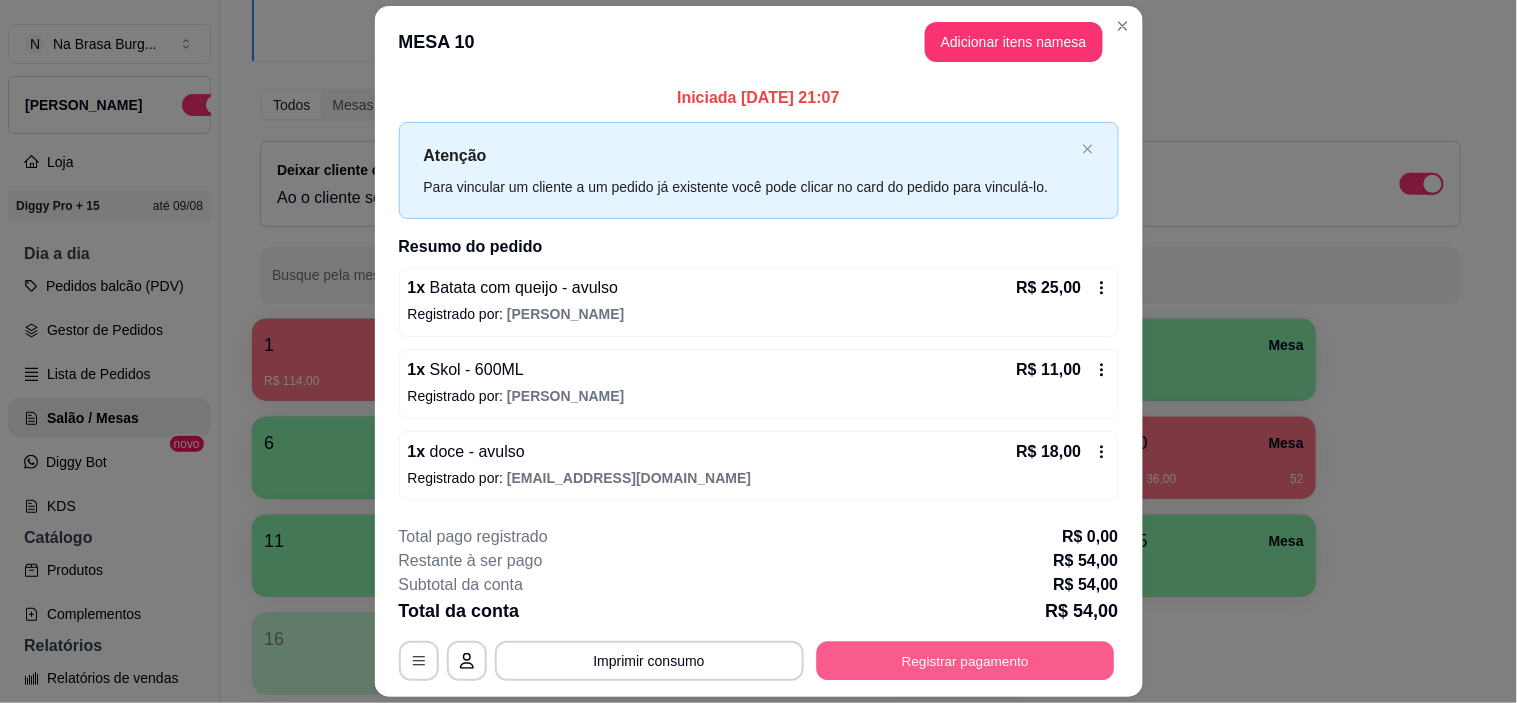 click on "Registrar pagamento" at bounding box center [965, 661] 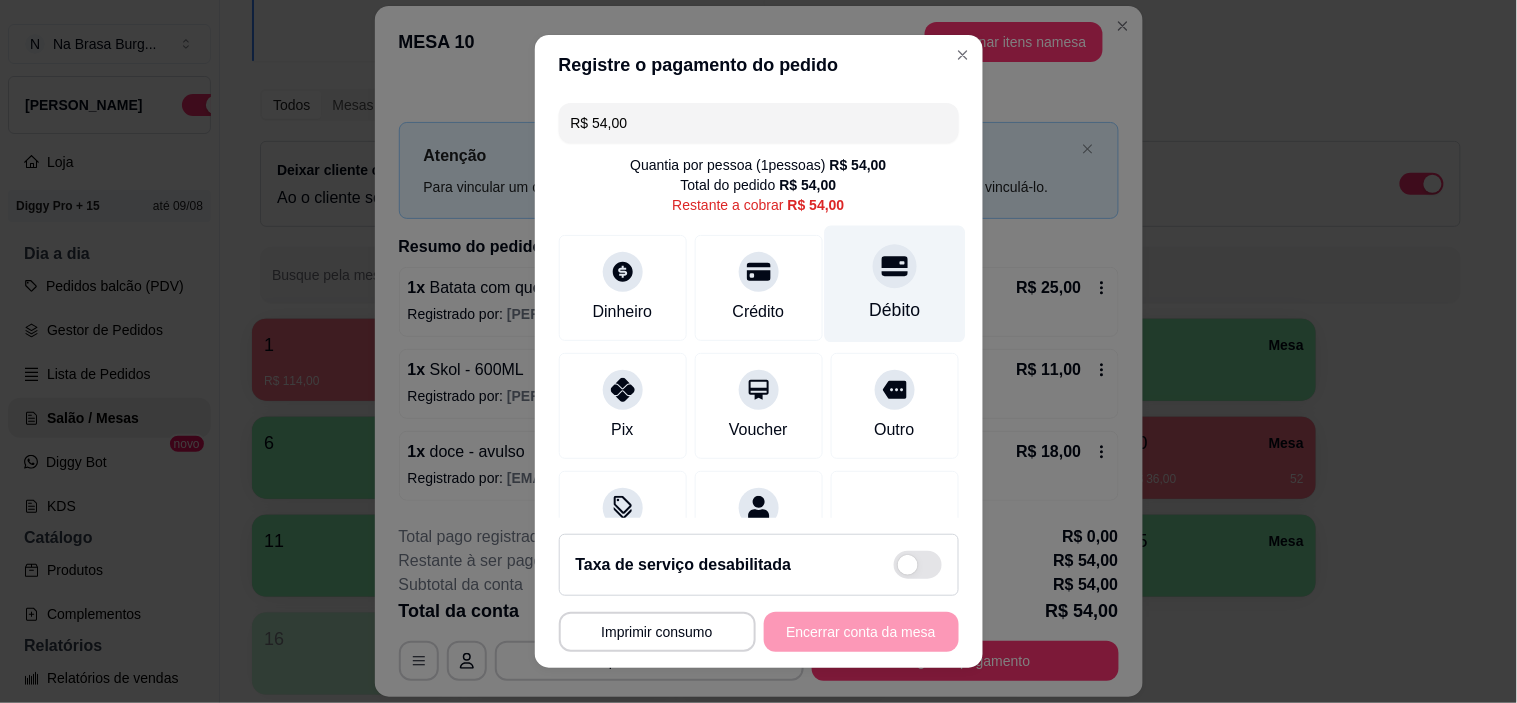 click on "Débito" at bounding box center (894, 284) 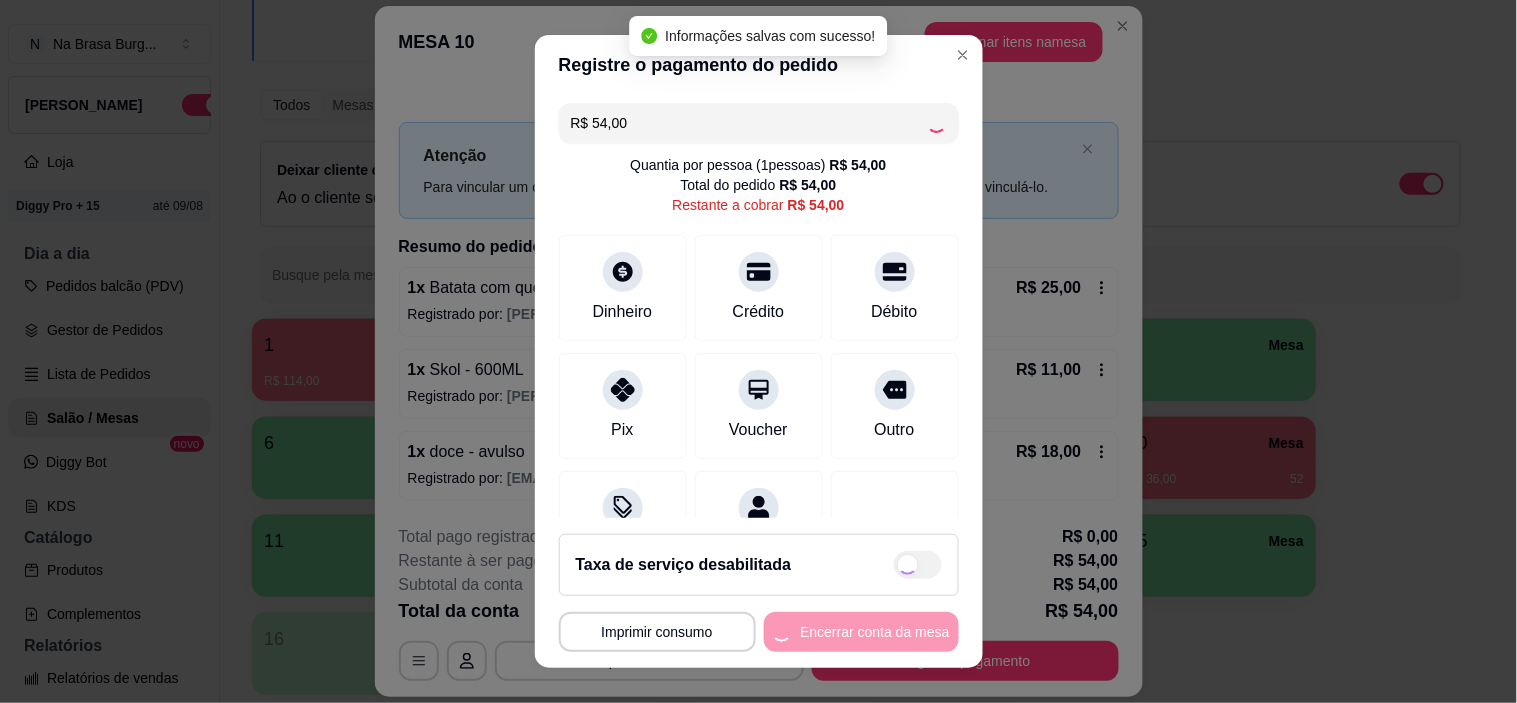 type on "R$ 0,00" 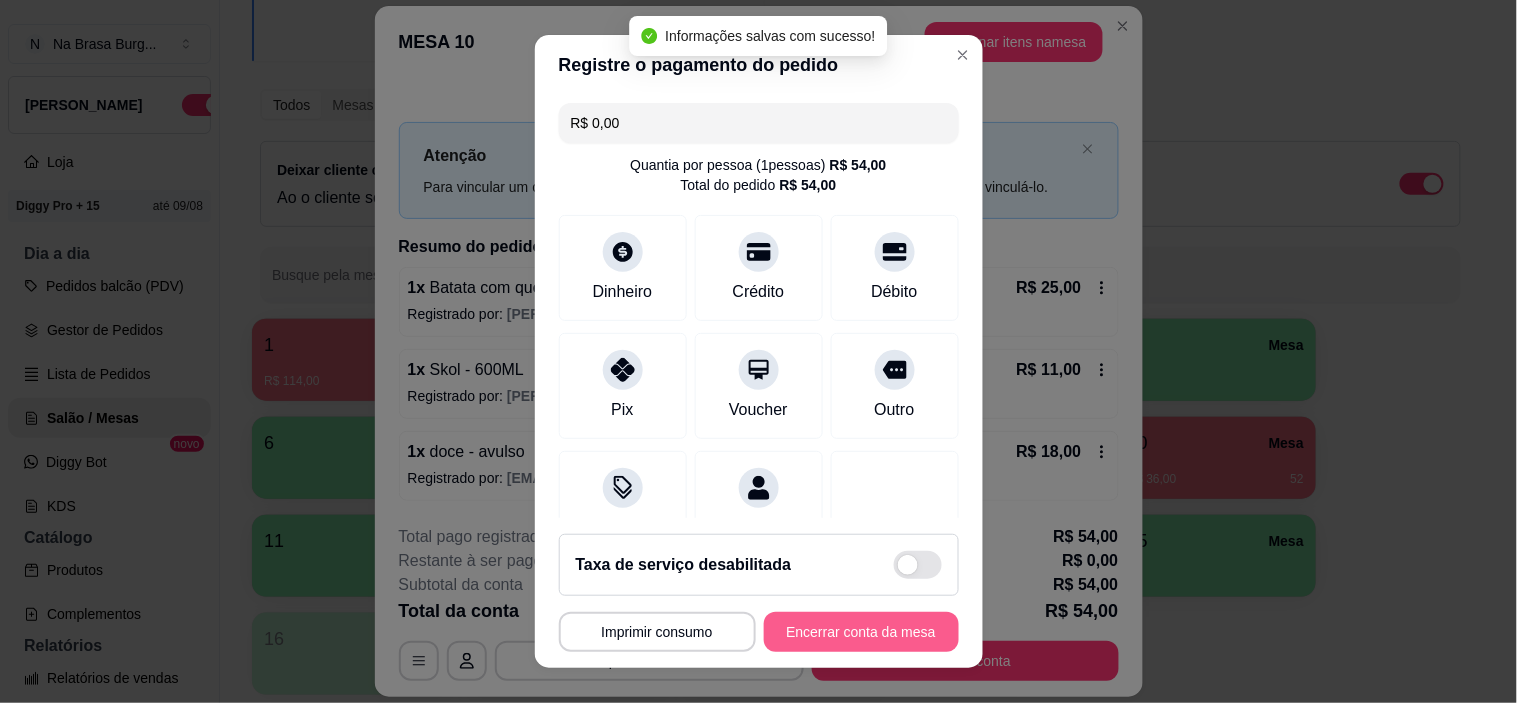 click on "Encerrar conta da mesa" at bounding box center [861, 632] 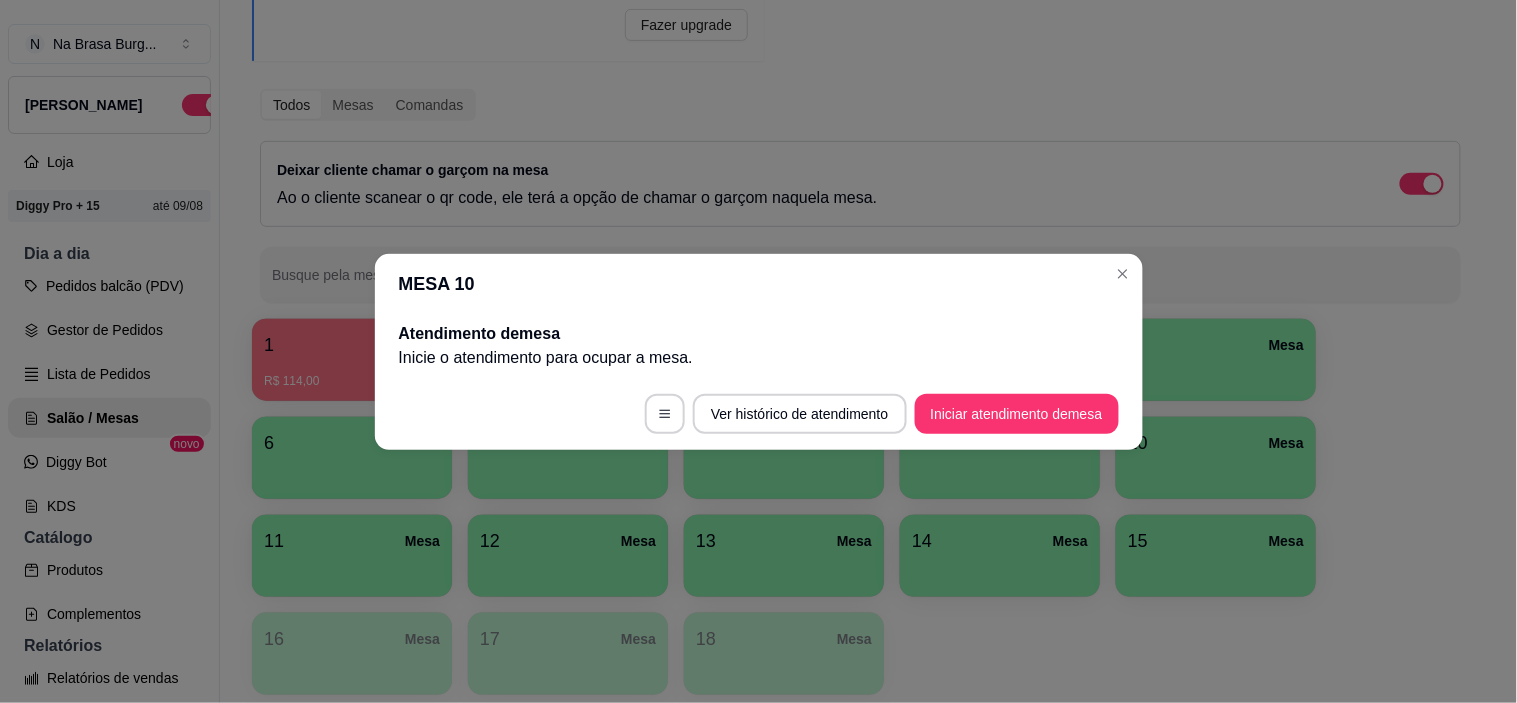 type 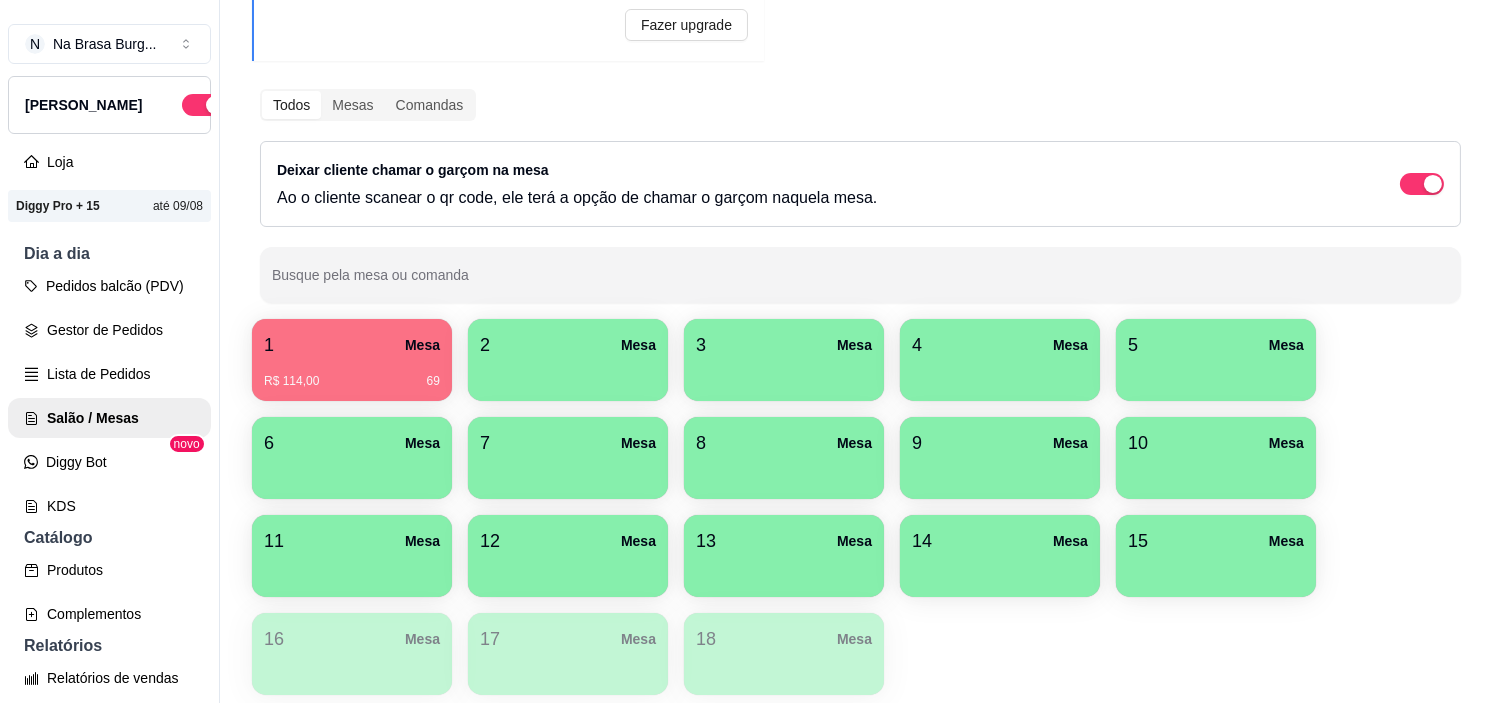 click on "Melhore seu plano
Você tem 15 mesas/comandas disponíveis. Obtenha o Diggy Pro + 30 para ter acesso a 30 mesas/comandas. Fazer upgrade Todos Mesas Comandas Deixar cliente chamar o garçom na mesa Ao o cliente scanear o qr code, ele terá a opção de chamar o garçom naquela mesa. Busque pela mesa ou comanda
1 Mesa R$ 114,00 69 2 Mesa 3 Mesa 4 Mesa 5 Mesa 6 Mesa 7 Mesa 8 Mesa 9 Mesa 10 Mesa 11 Mesa 12 Mesa 13 Mesa 14 Mesa 15 Mesa 16 Mesa 17 Mesa 18 Mesa" at bounding box center (860, 310) 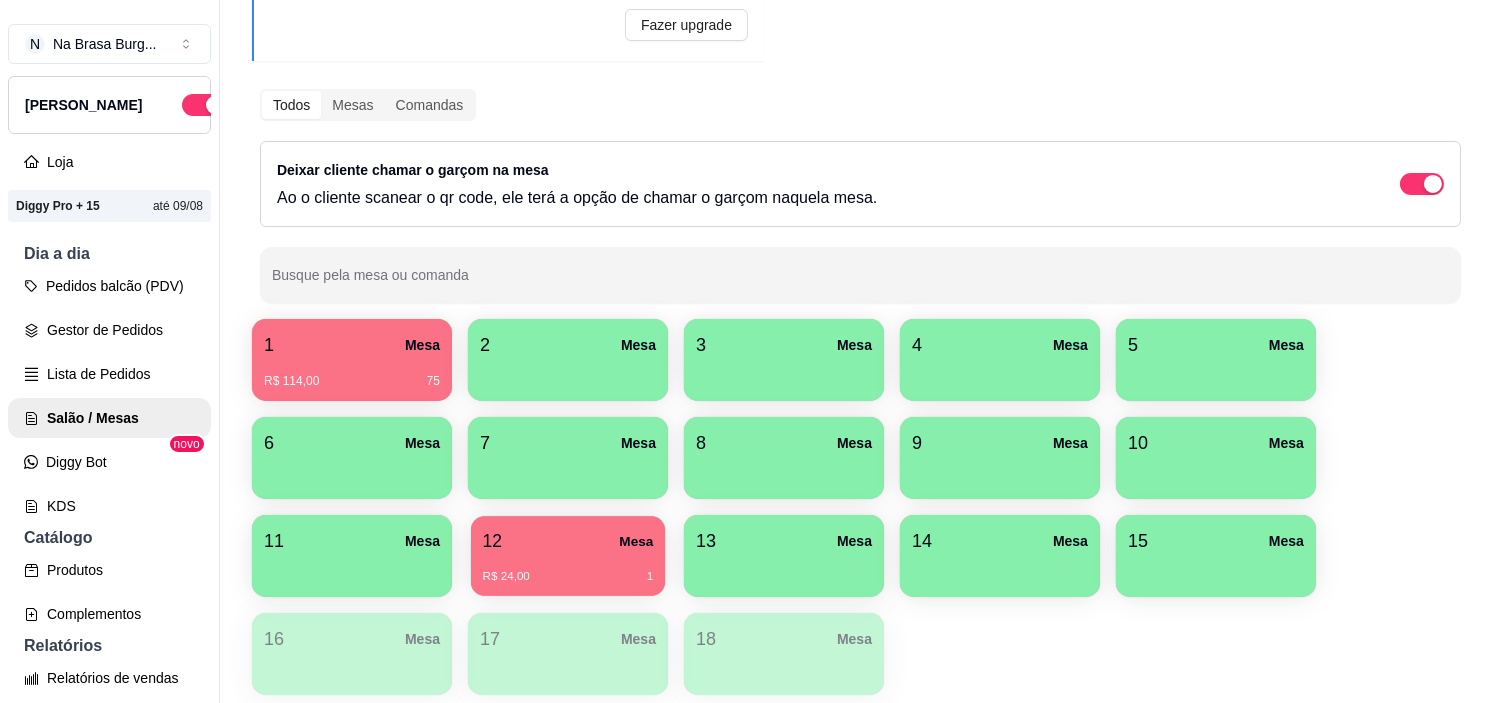 click on "R$ 24,00 1" at bounding box center (568, 577) 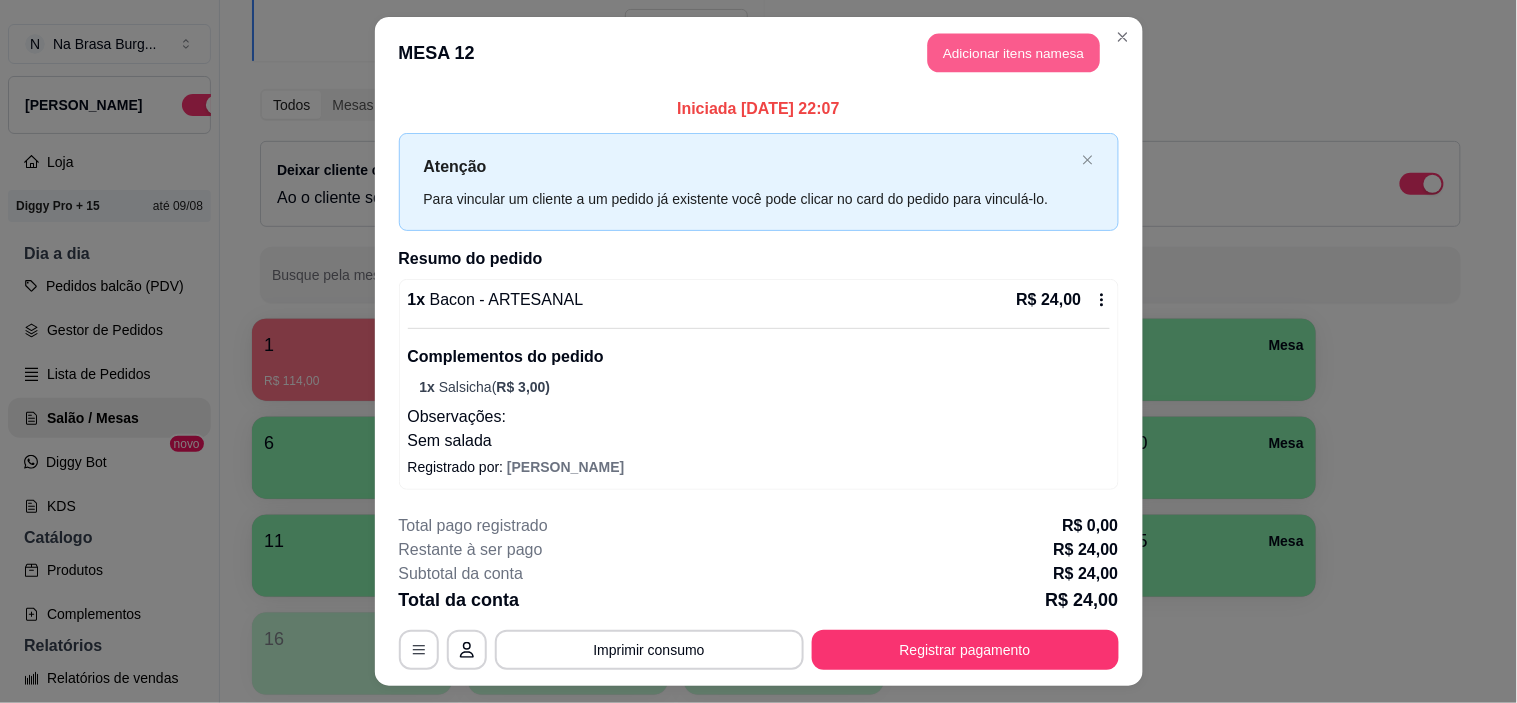click on "Adicionar itens na  mesa" at bounding box center [1014, 53] 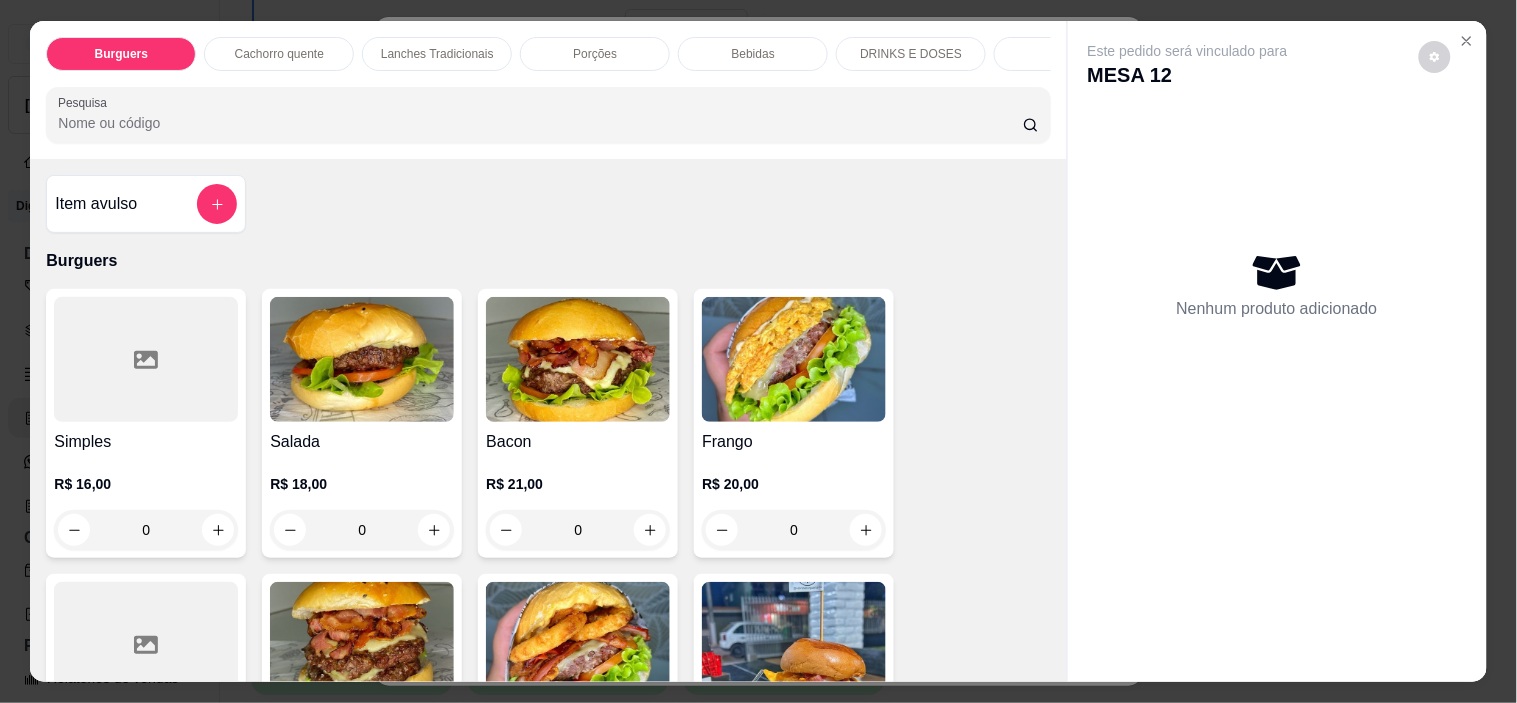click on "Bebidas" at bounding box center (753, 54) 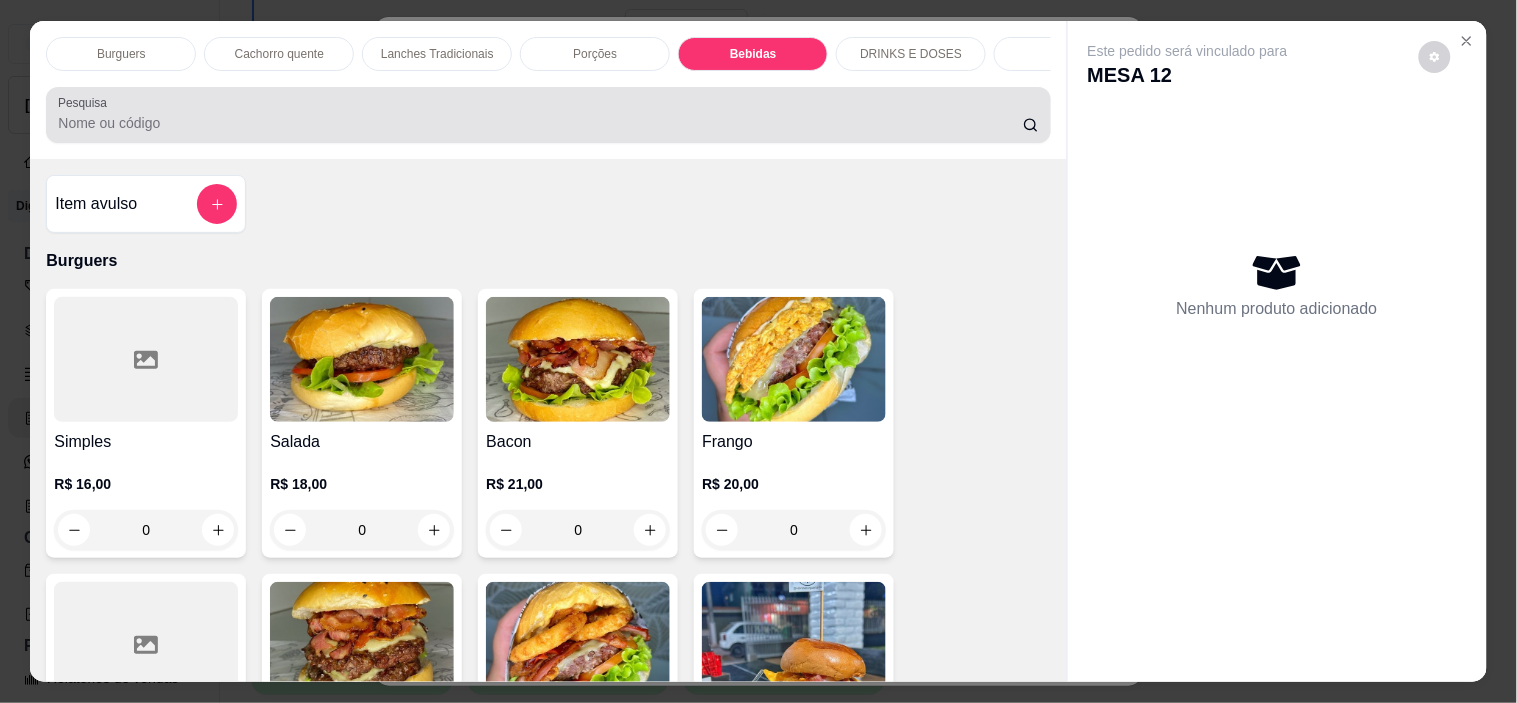 scroll, scrollTop: 2886, scrollLeft: 0, axis: vertical 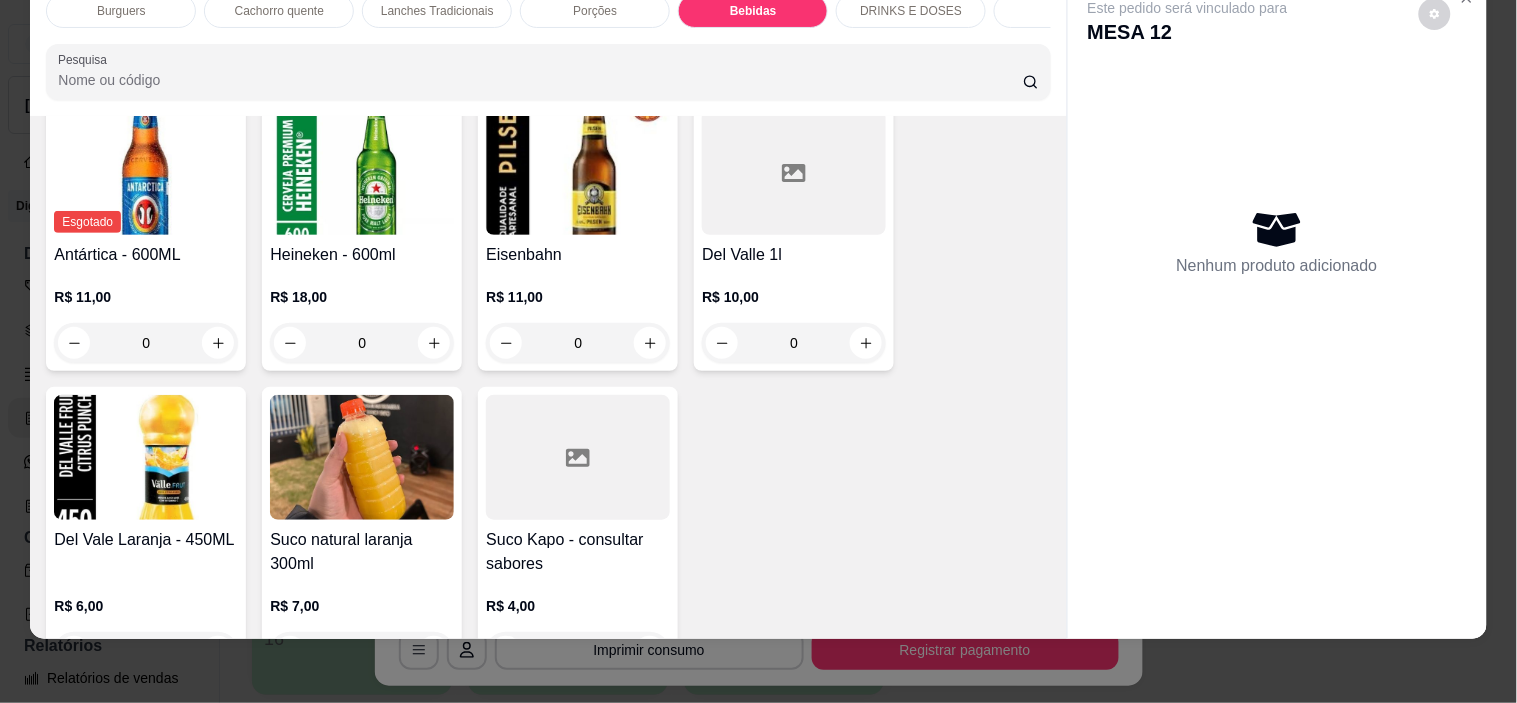 click at bounding box center [146, 457] 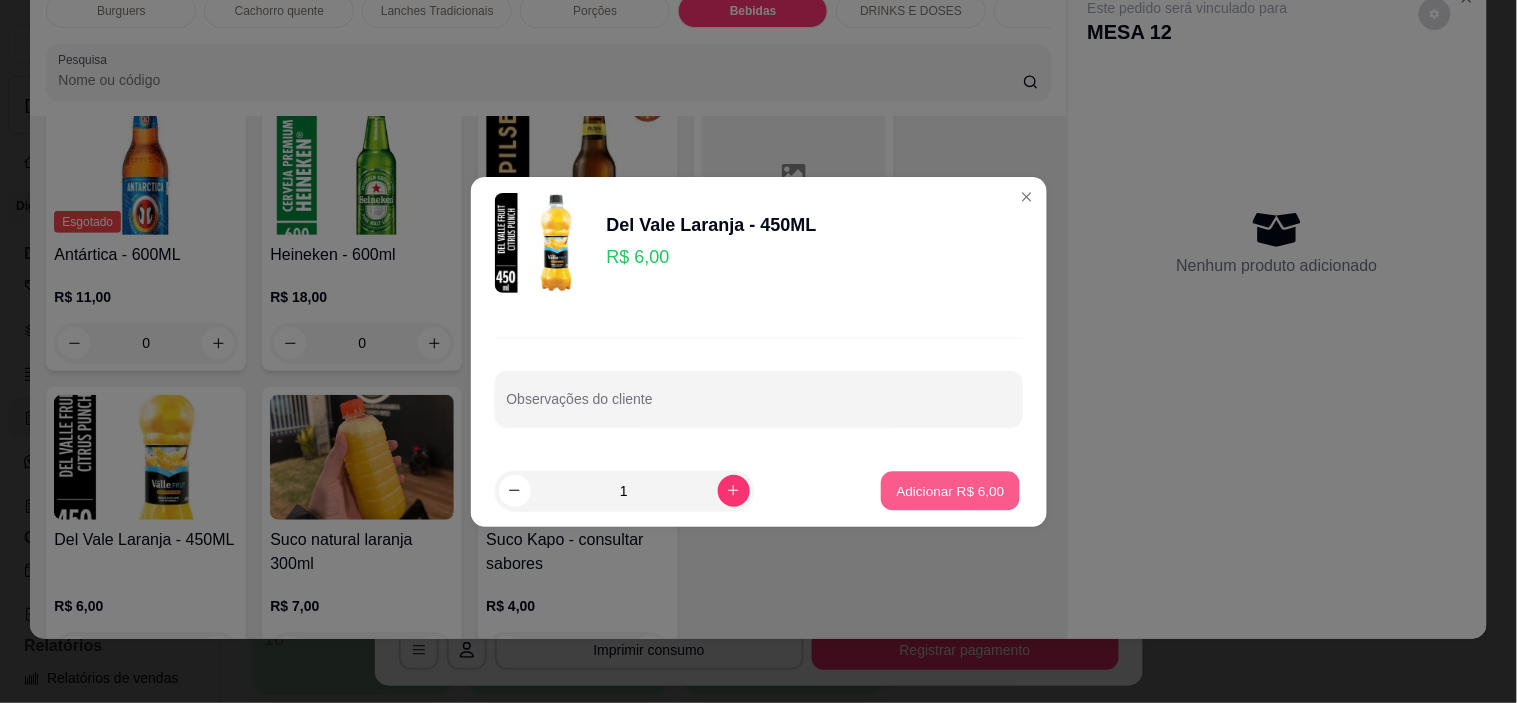click on "Adicionar   R$ 6,00" at bounding box center (951, 490) 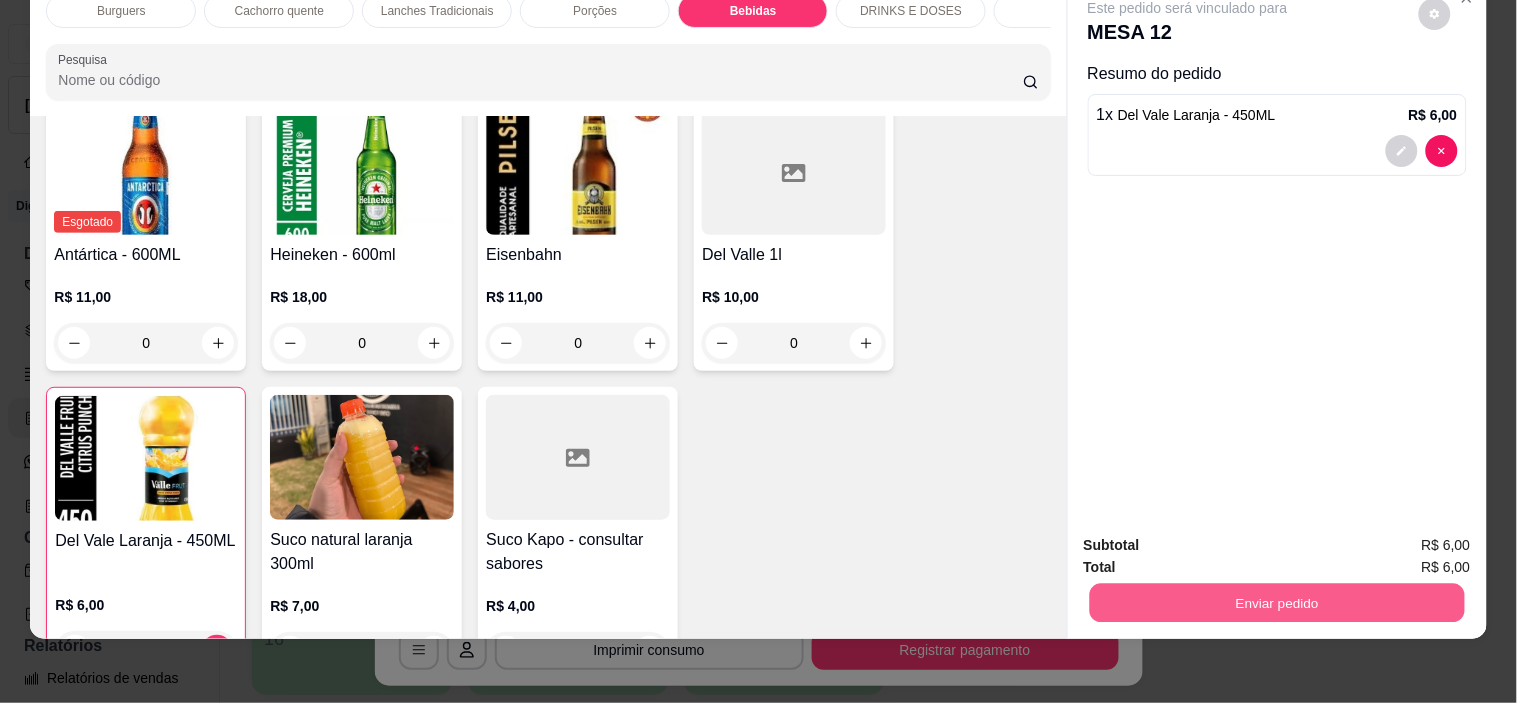 click on "Enviar pedido" at bounding box center [1276, 603] 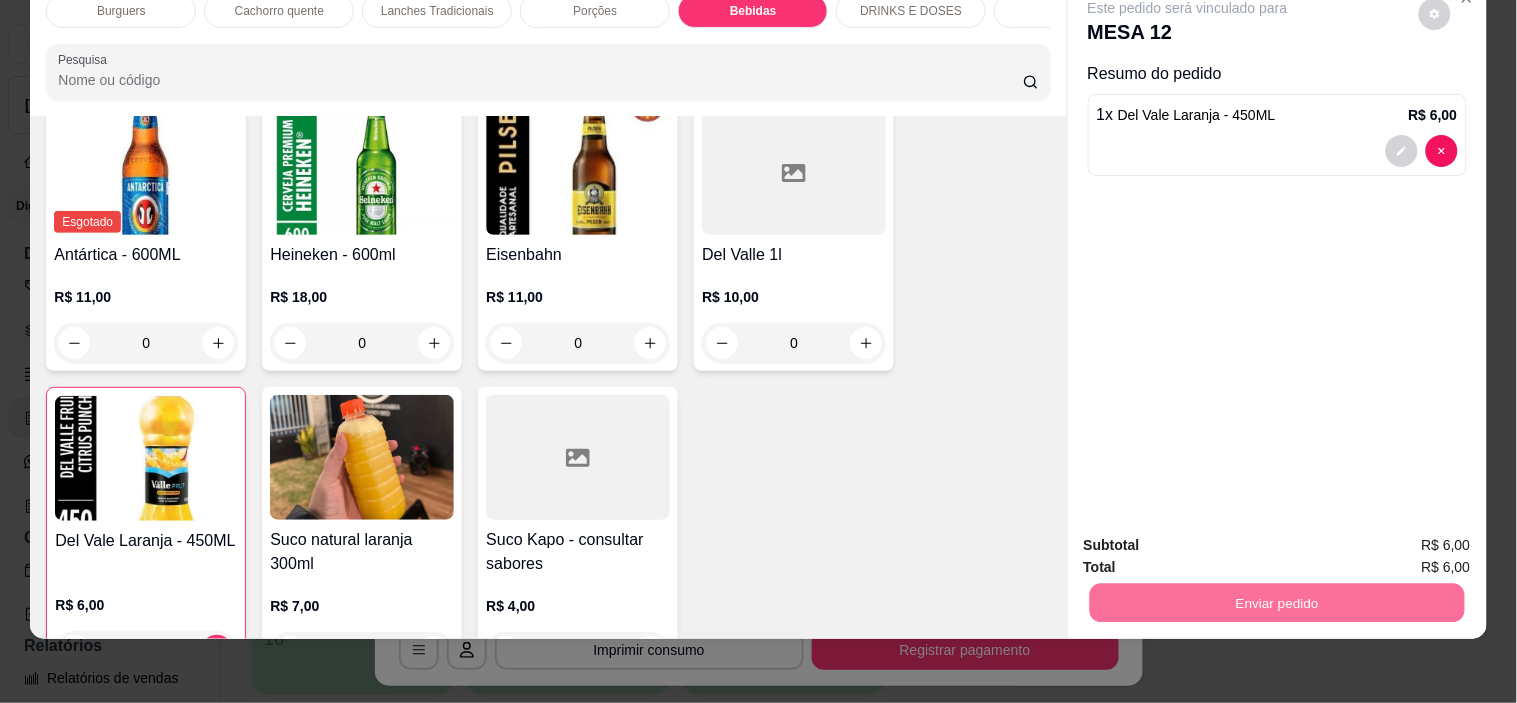 click on "Não registrar e enviar pedido" at bounding box center [1211, 537] 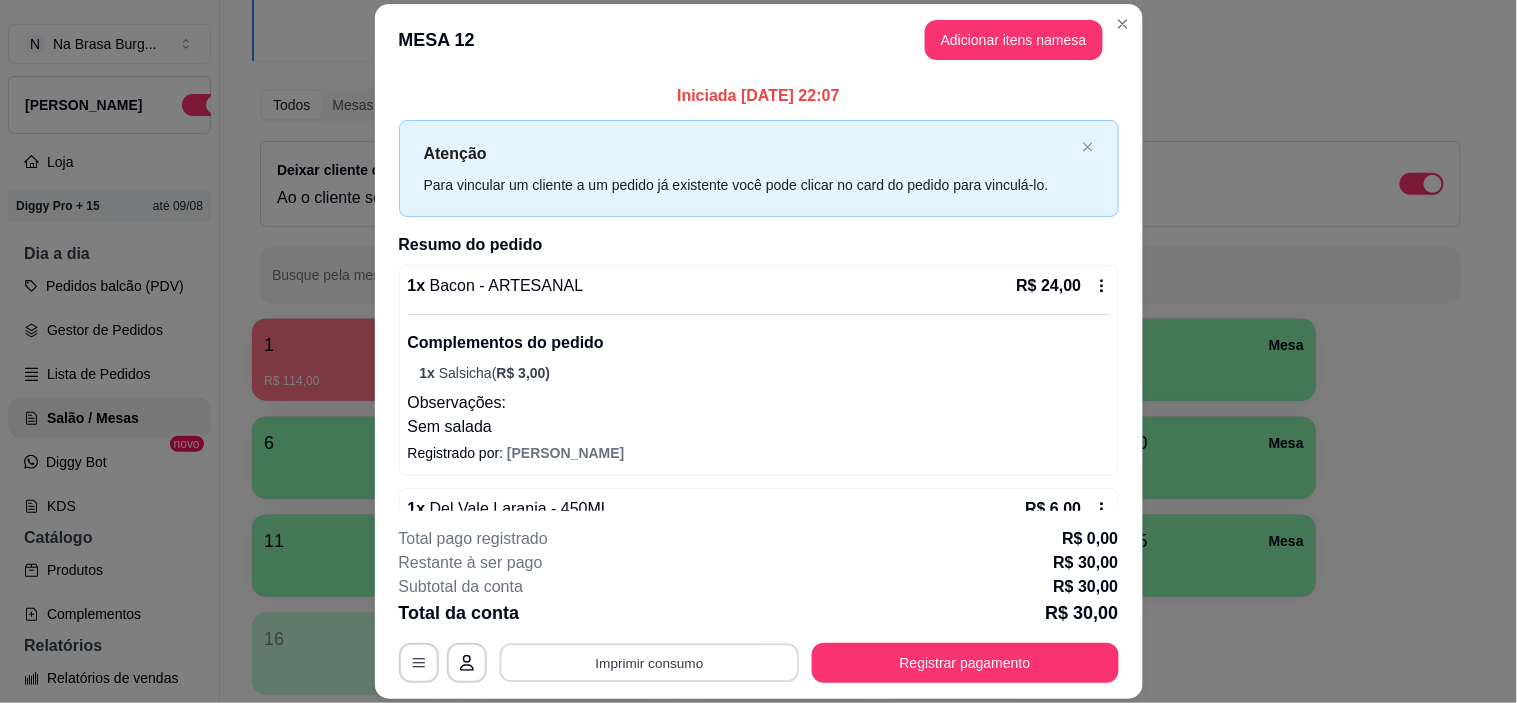 click on "Imprimir consumo" at bounding box center (649, 663) 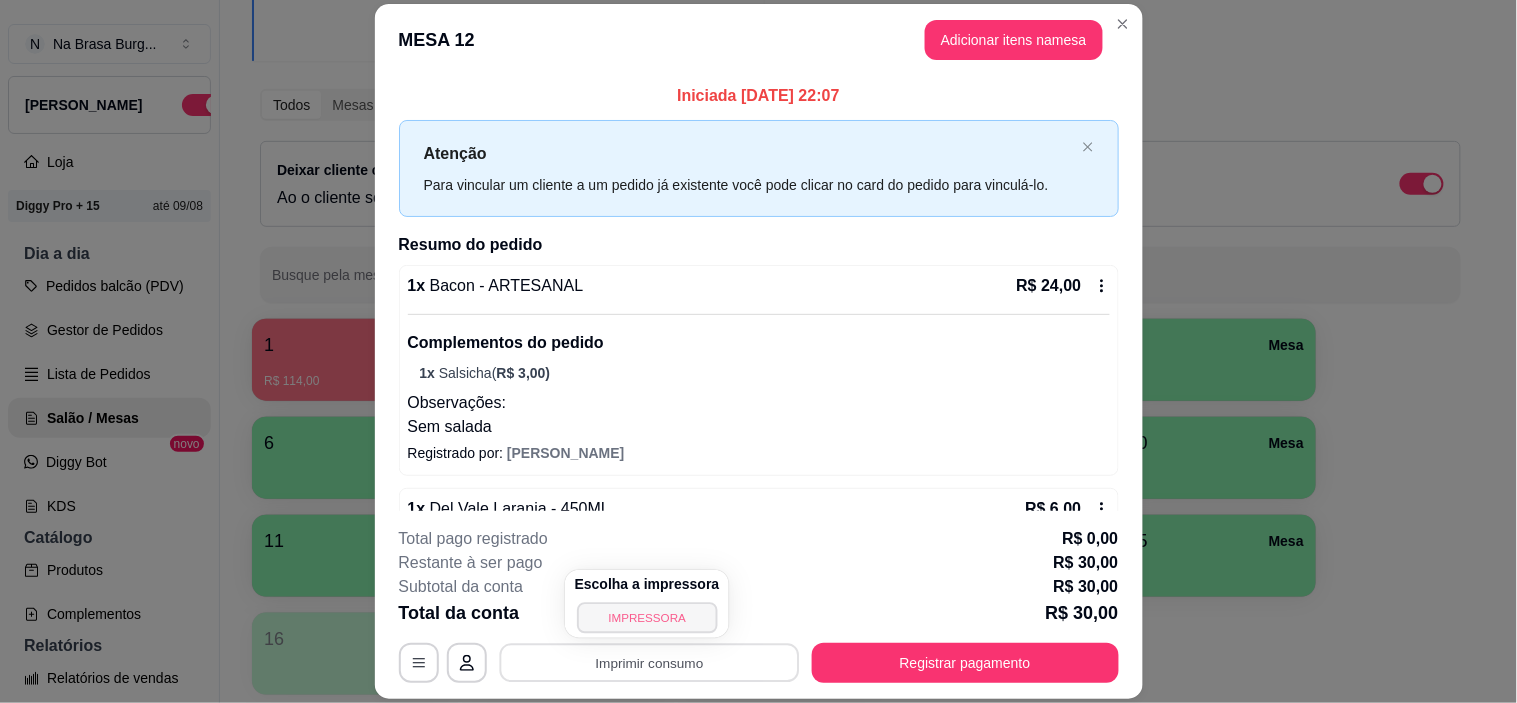 click on "IMPRESSORA" at bounding box center [647, 617] 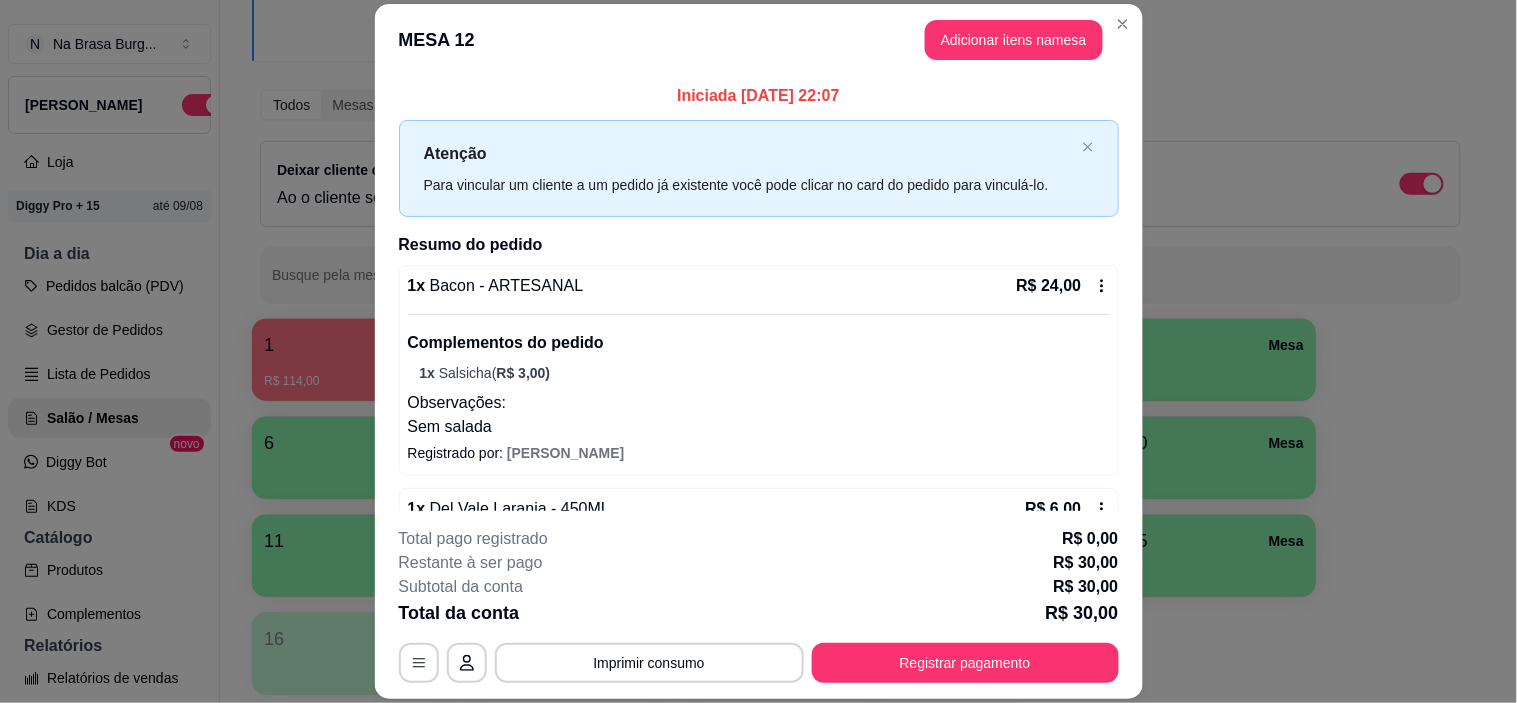 click on "Total da conta R$ 30,00" at bounding box center (759, 613) 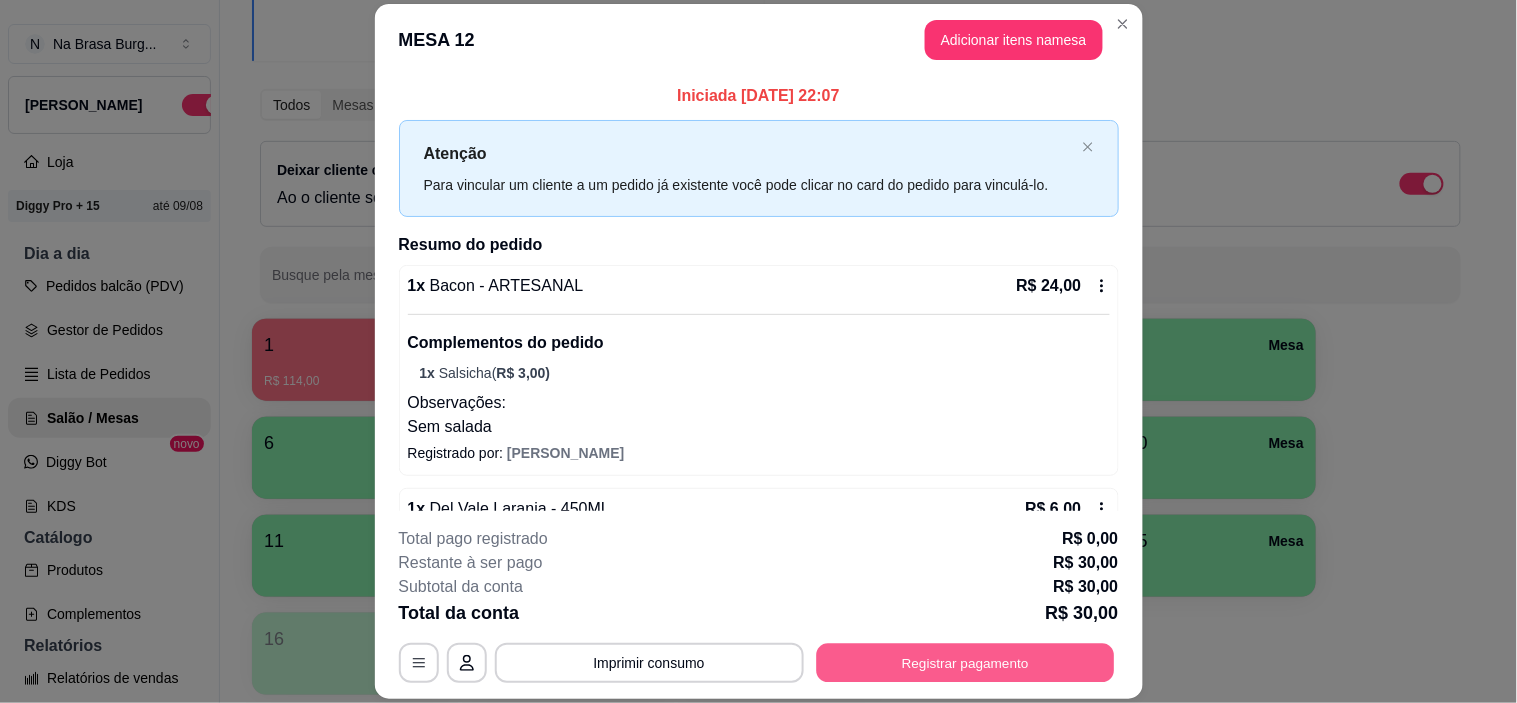 click on "Registrar pagamento" at bounding box center (965, 663) 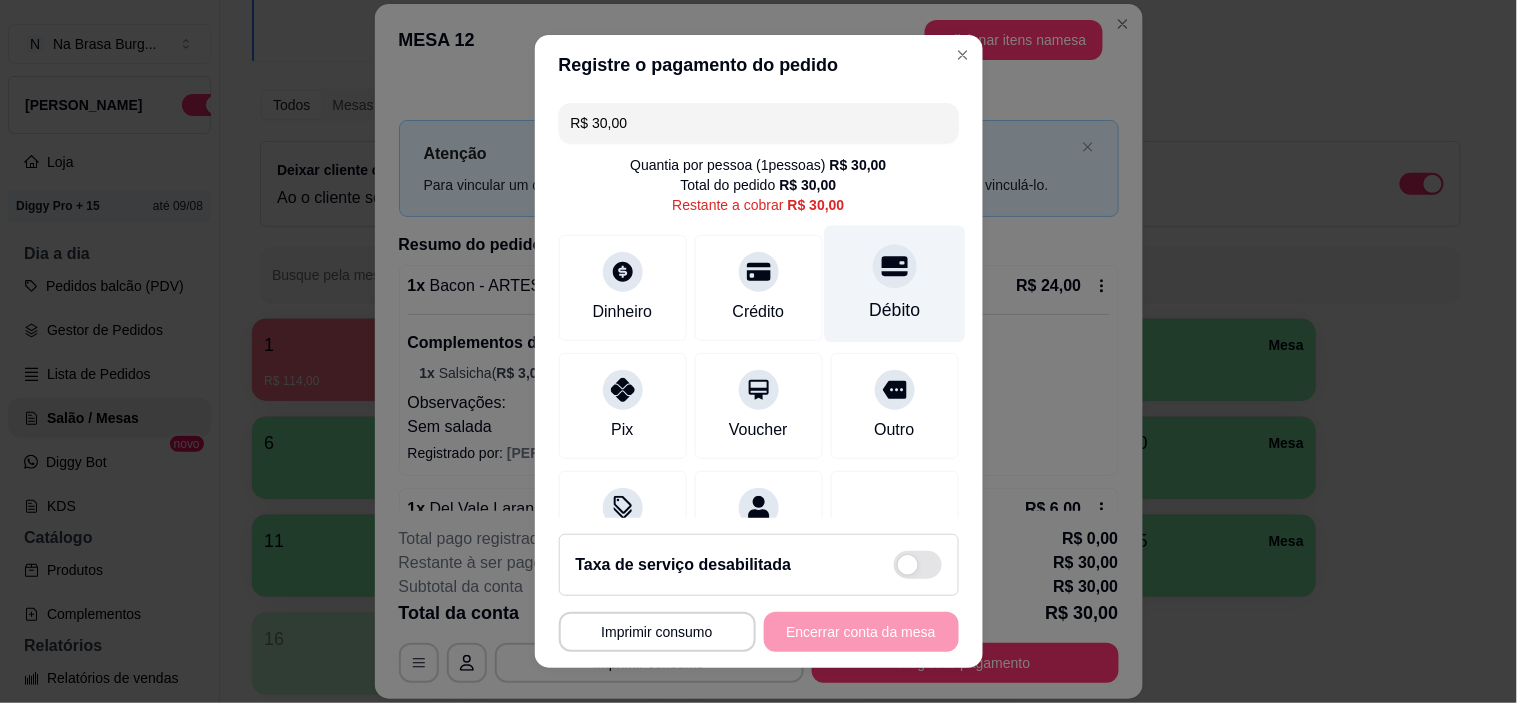 click 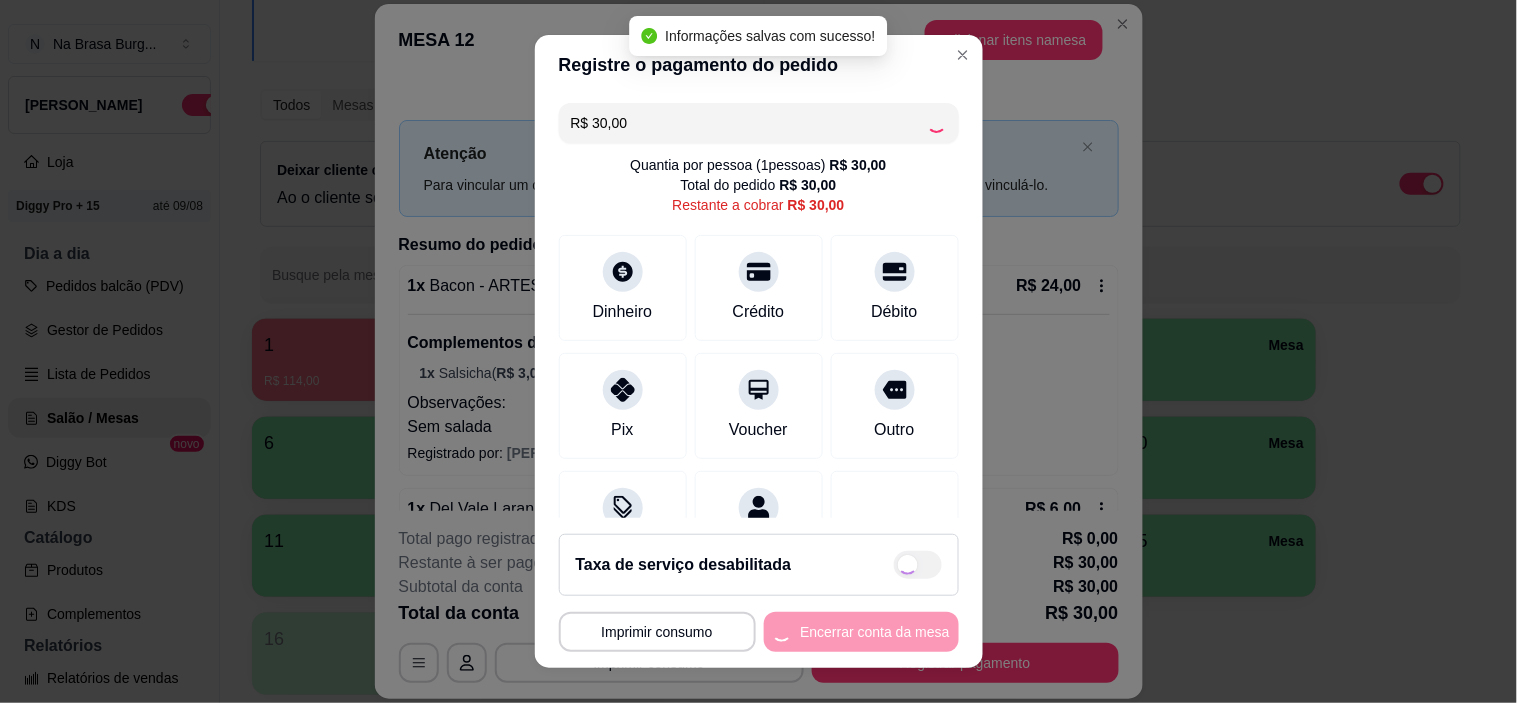 type on "R$ 0,00" 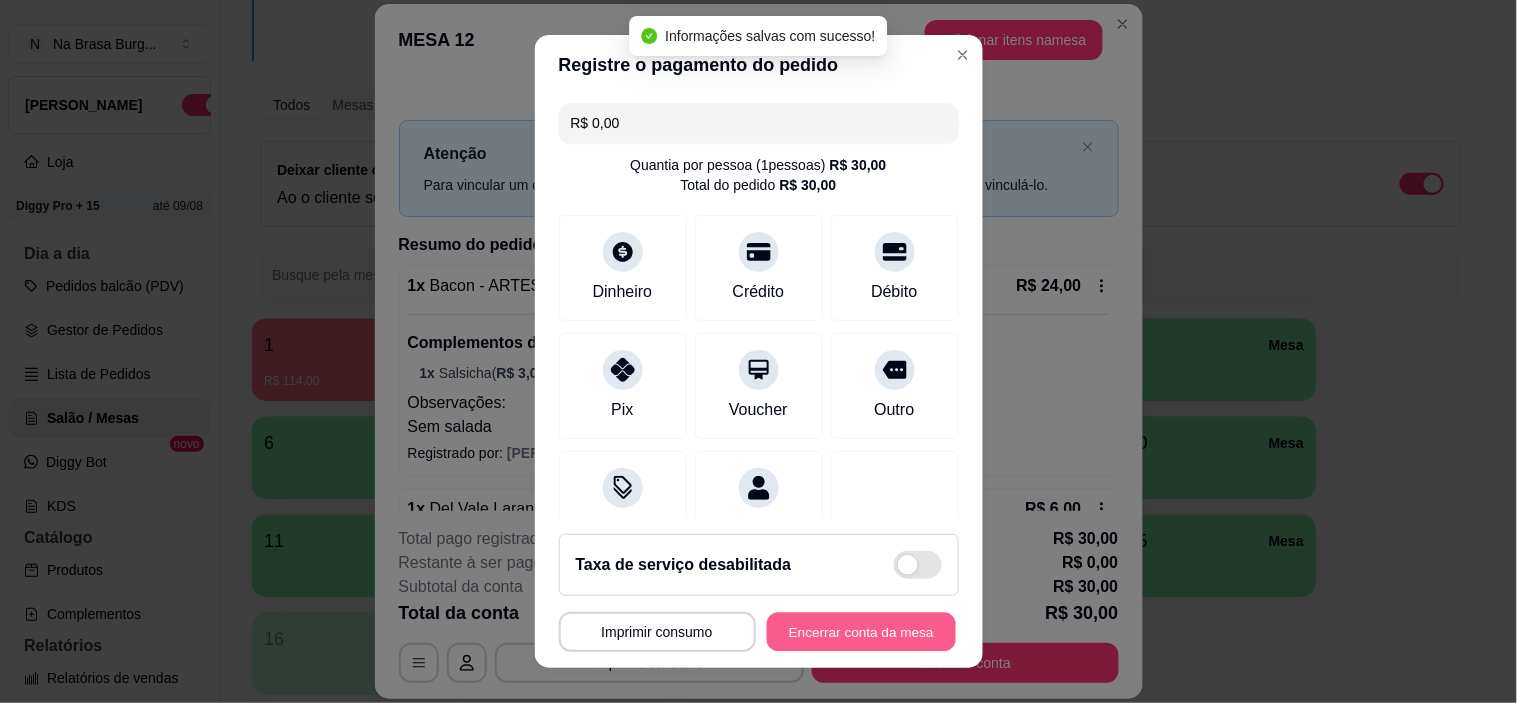 click on "Encerrar conta da mesa" at bounding box center [861, 631] 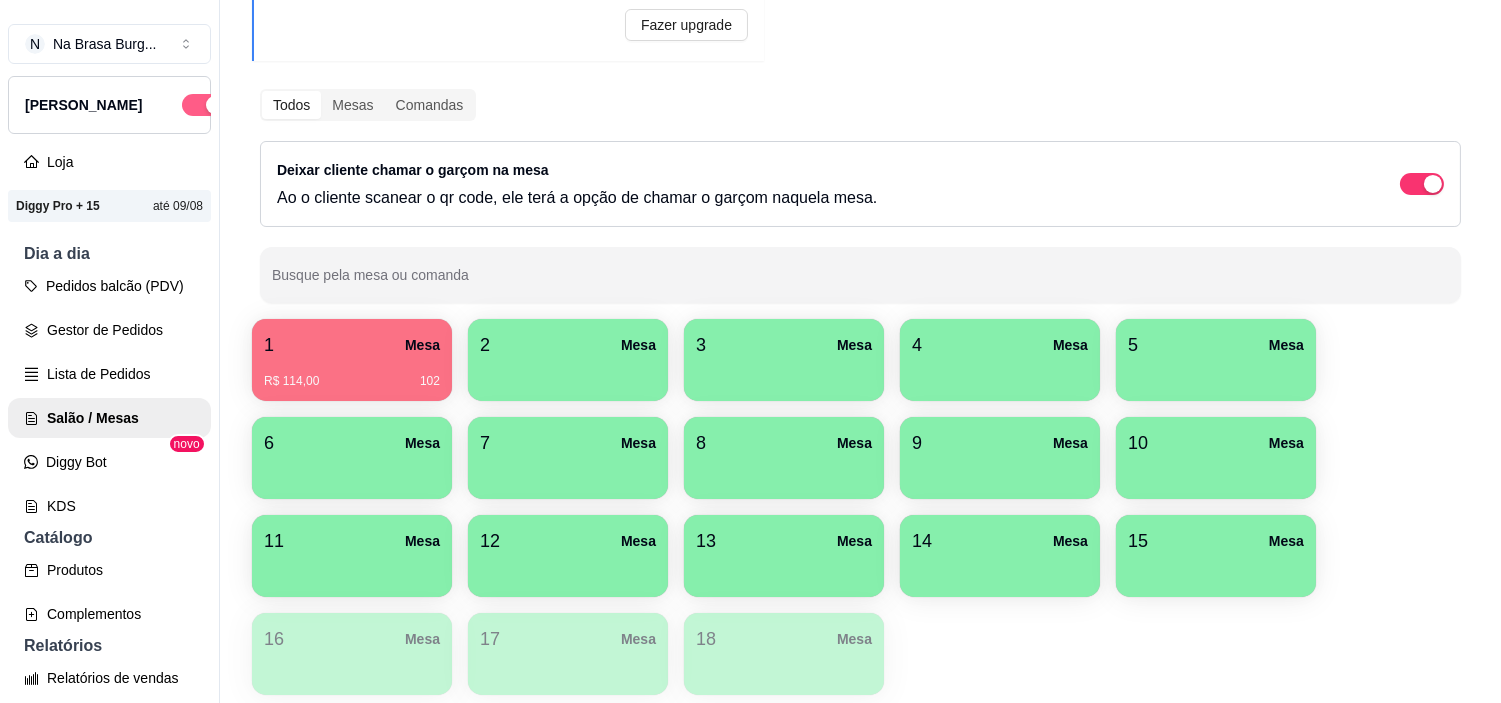 click at bounding box center [215, 105] 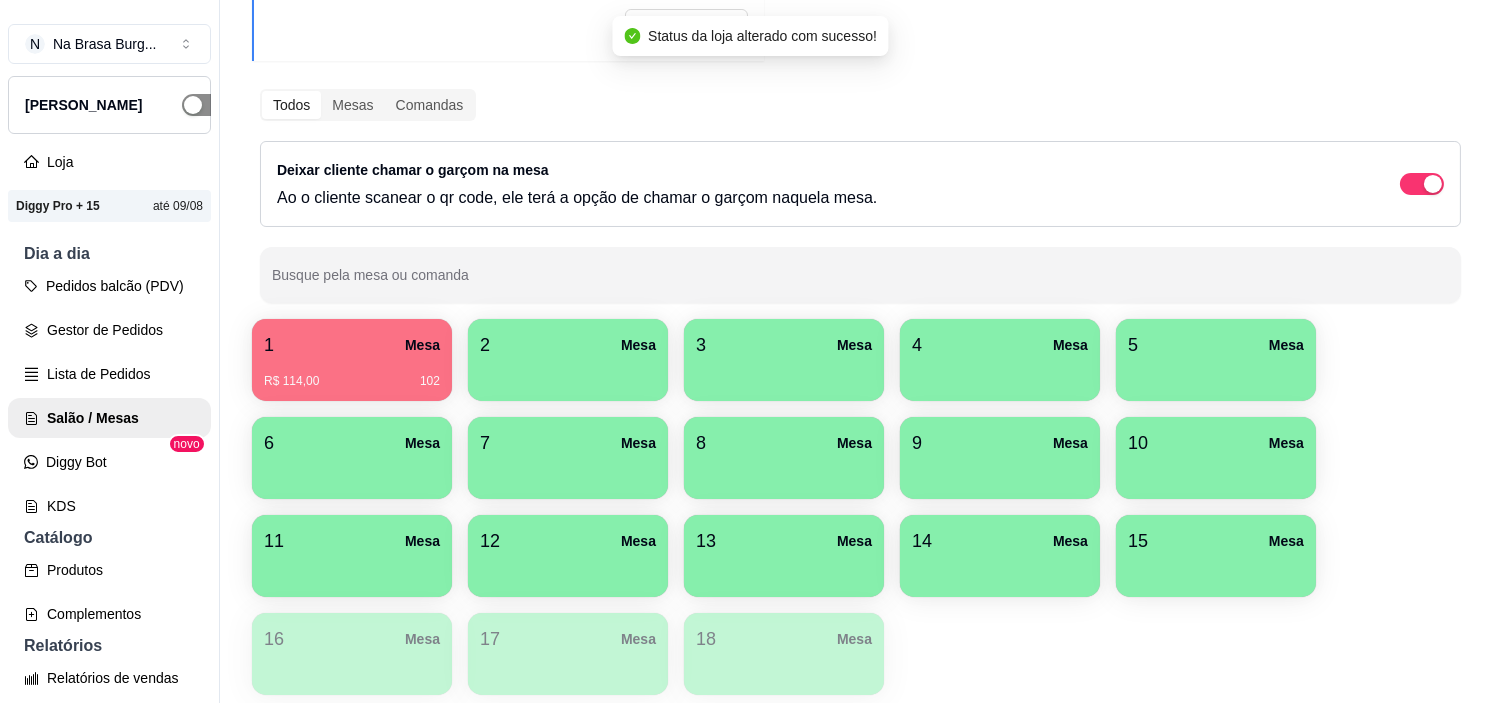 click at bounding box center (204, 105) 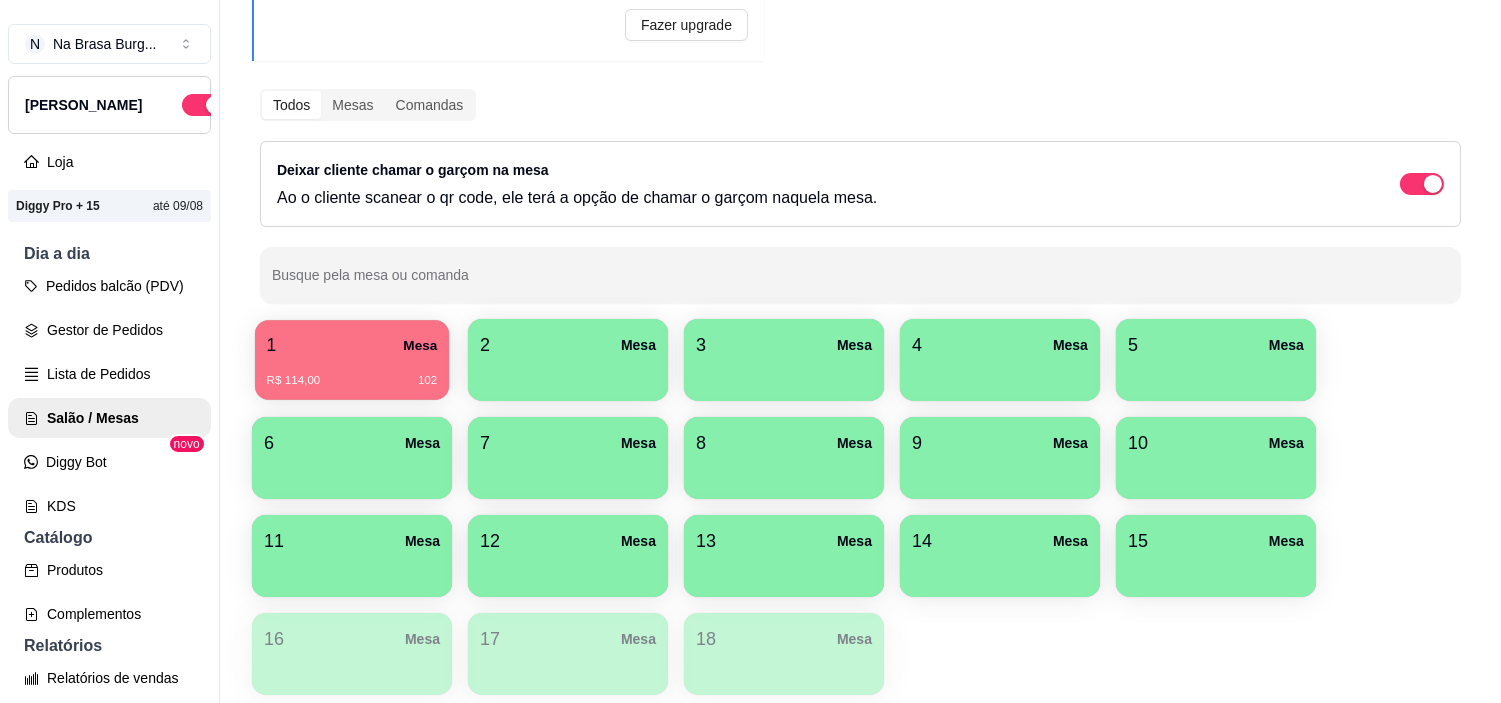 click on "1 Mesa" at bounding box center [352, 345] 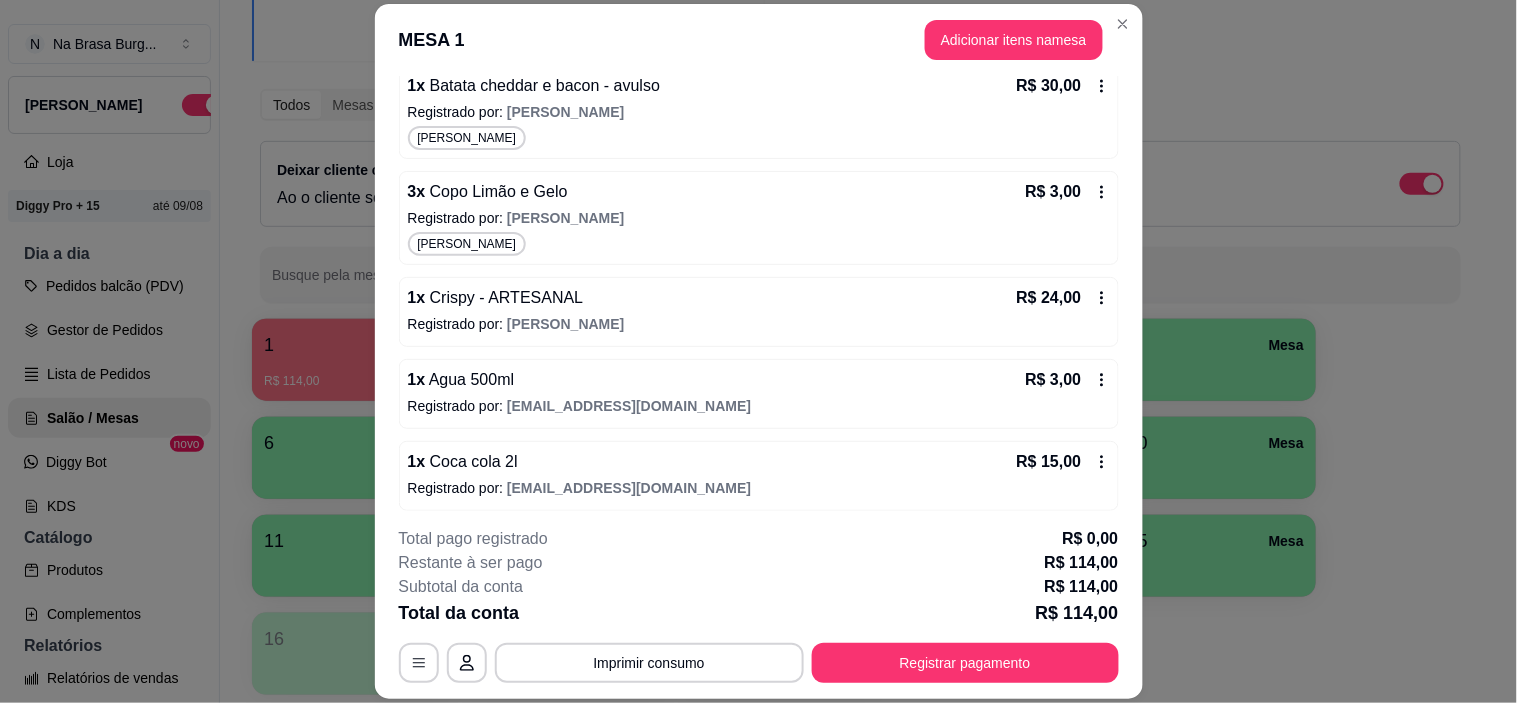 scroll, scrollTop: 502, scrollLeft: 0, axis: vertical 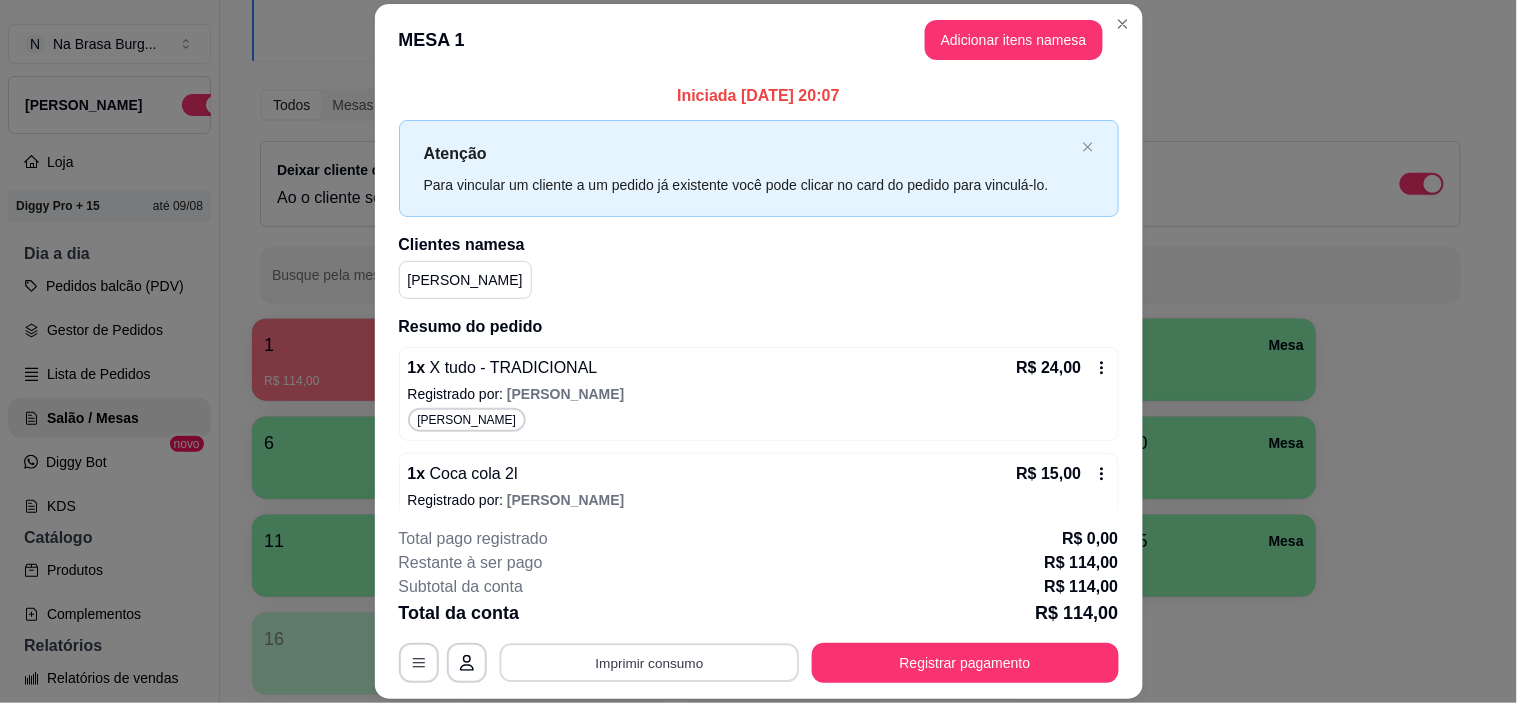 click on "Imprimir consumo" at bounding box center (649, 663) 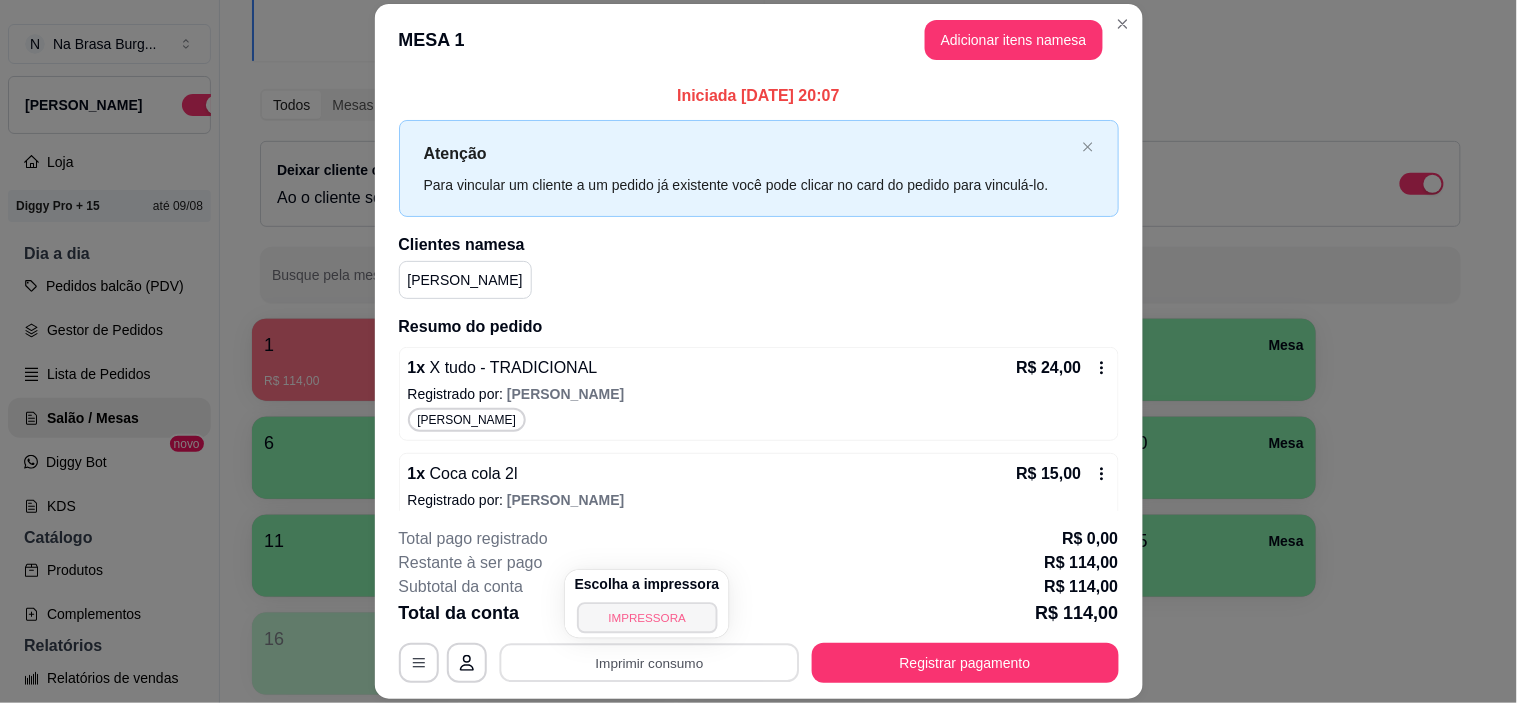 click on "IMPRESSORA" at bounding box center (647, 617) 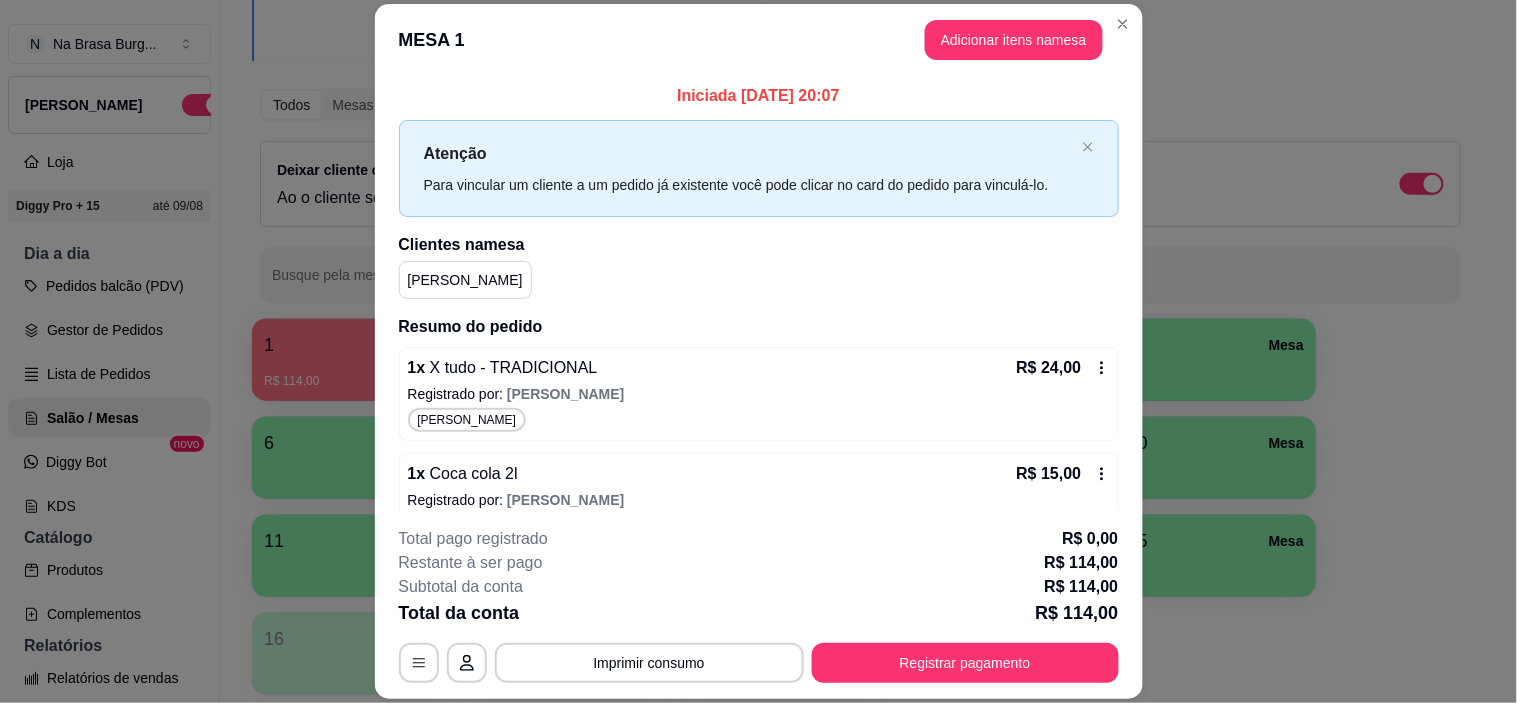 type 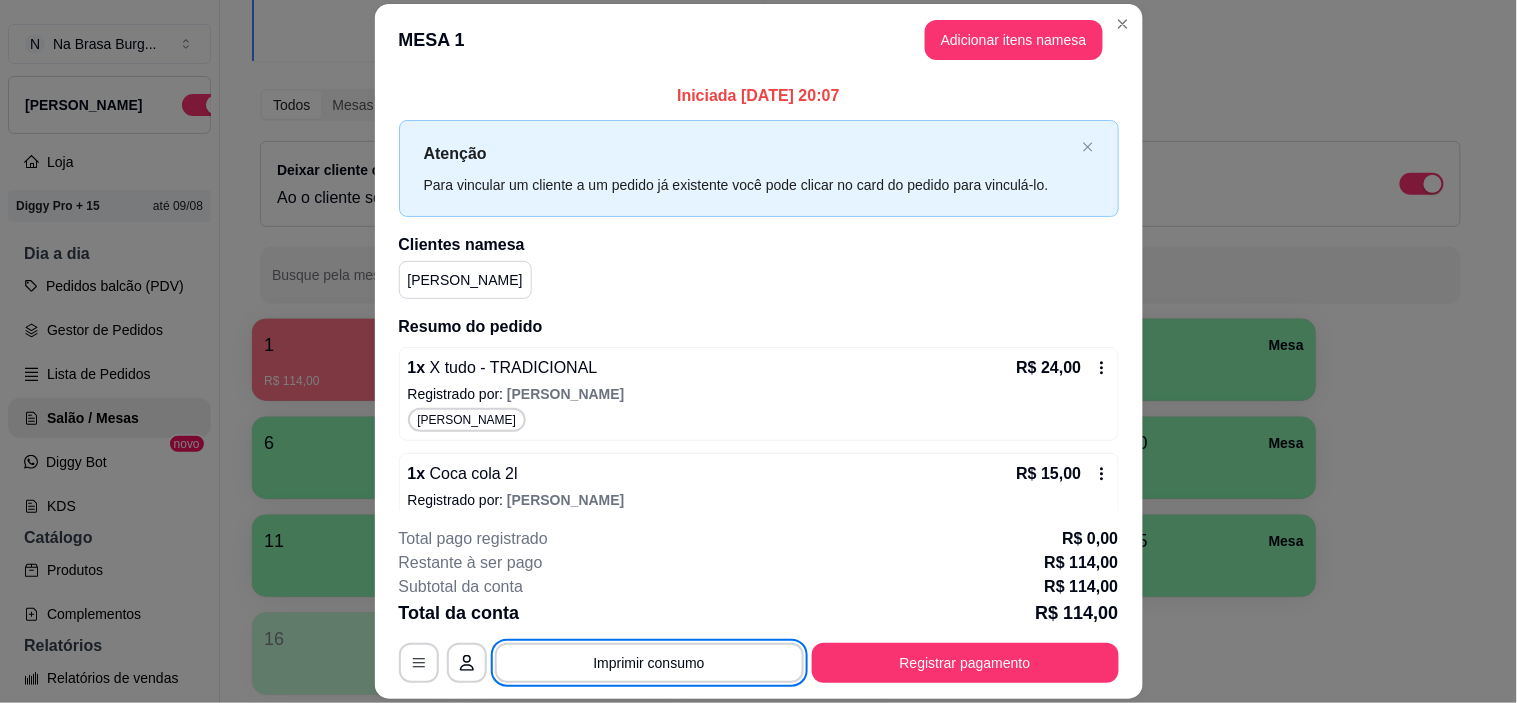 click on "Total da conta R$ 114,00" at bounding box center [759, 613] 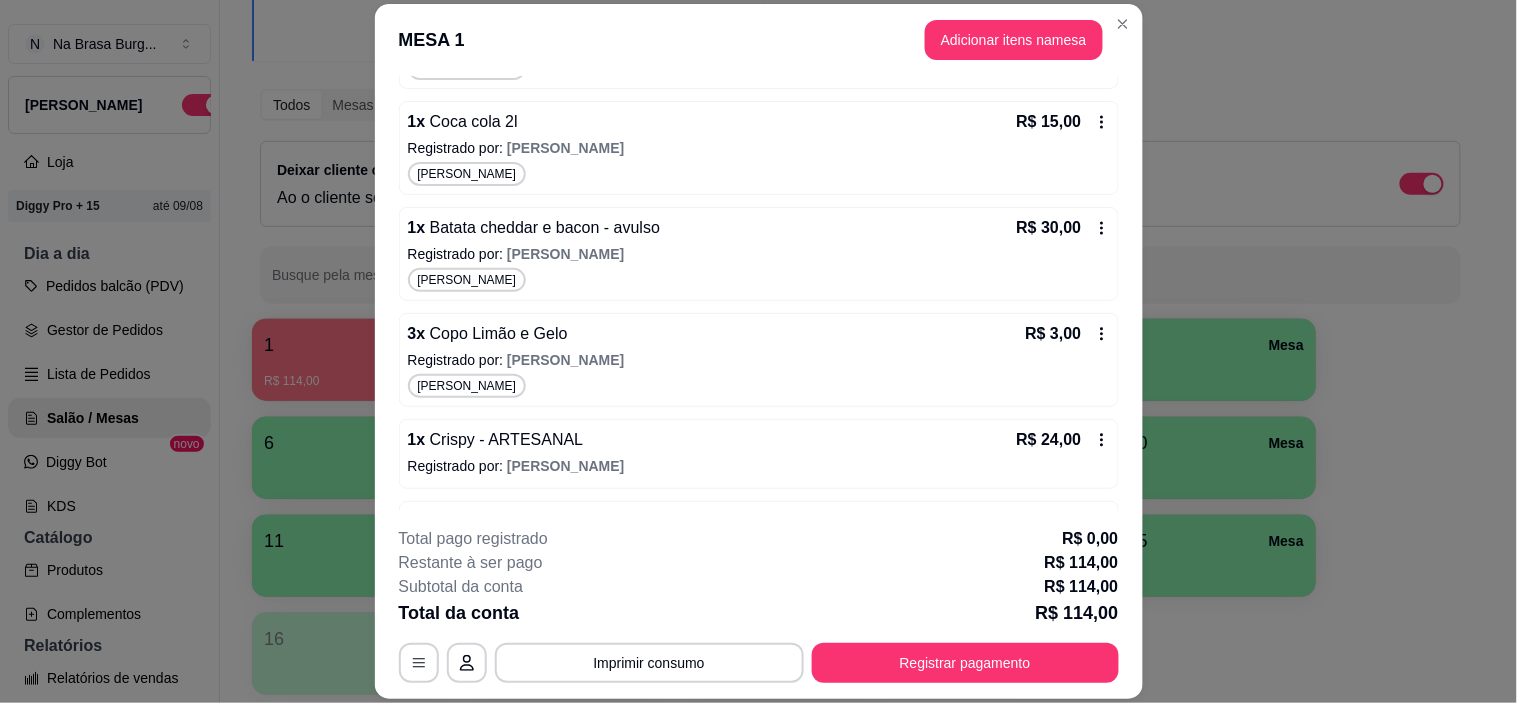 scroll, scrollTop: 502, scrollLeft: 0, axis: vertical 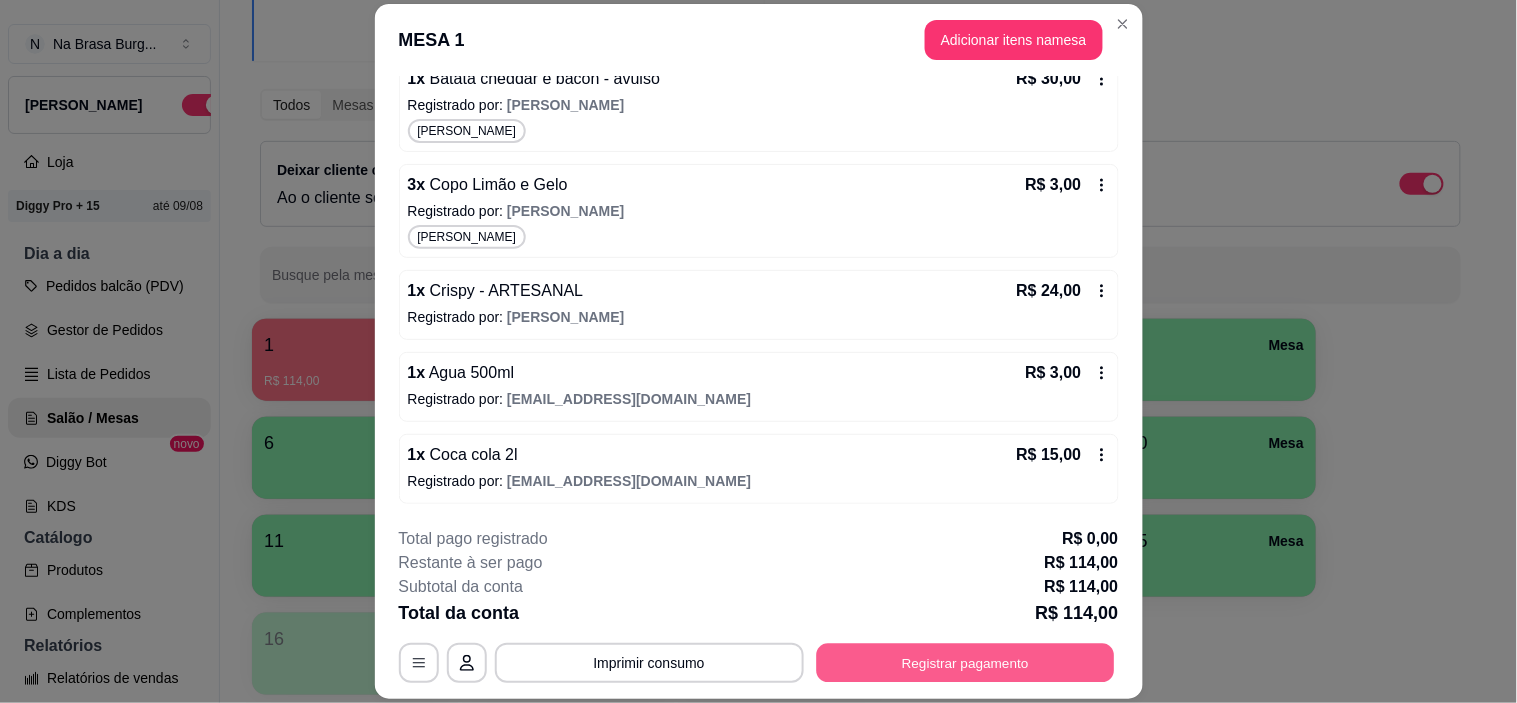 click on "Registrar pagamento" at bounding box center [965, 663] 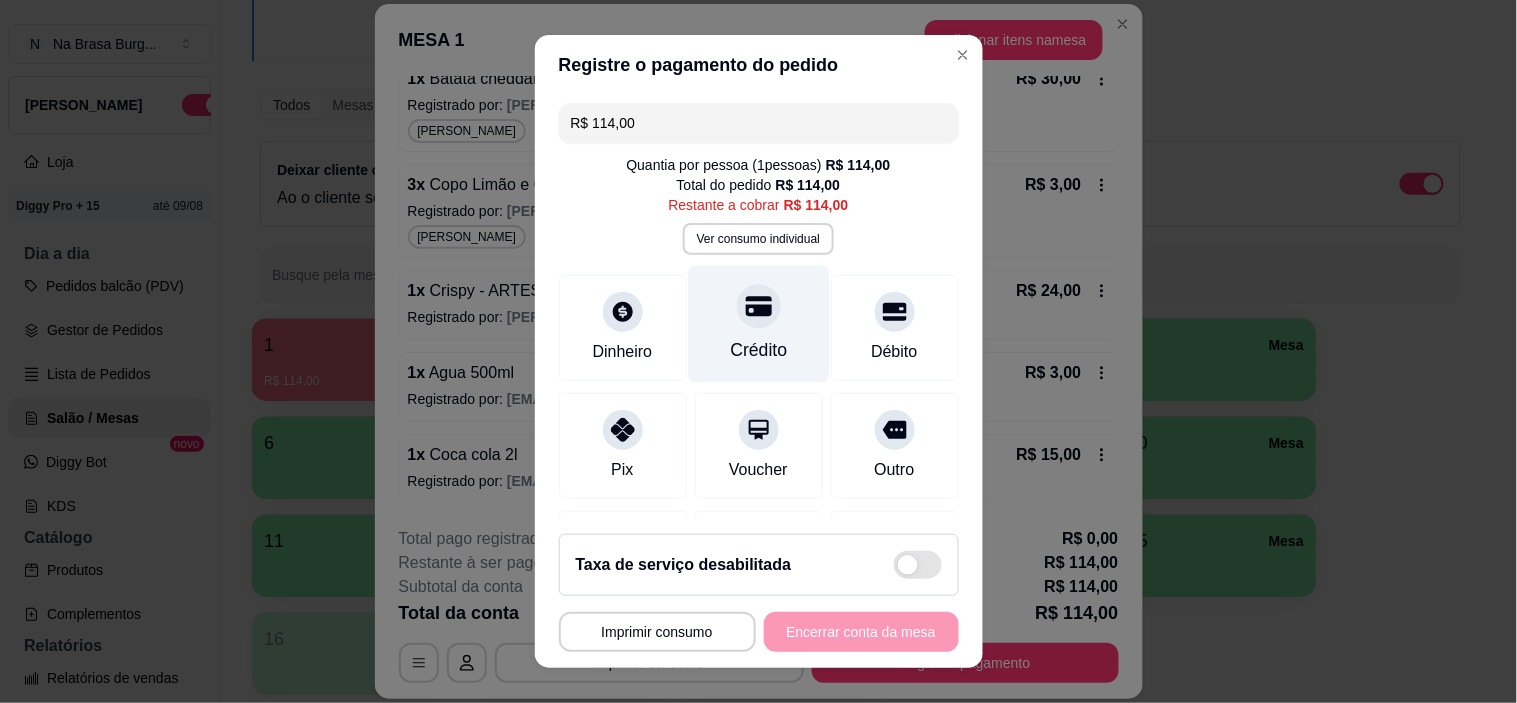 click on "Crédito" at bounding box center [758, 350] 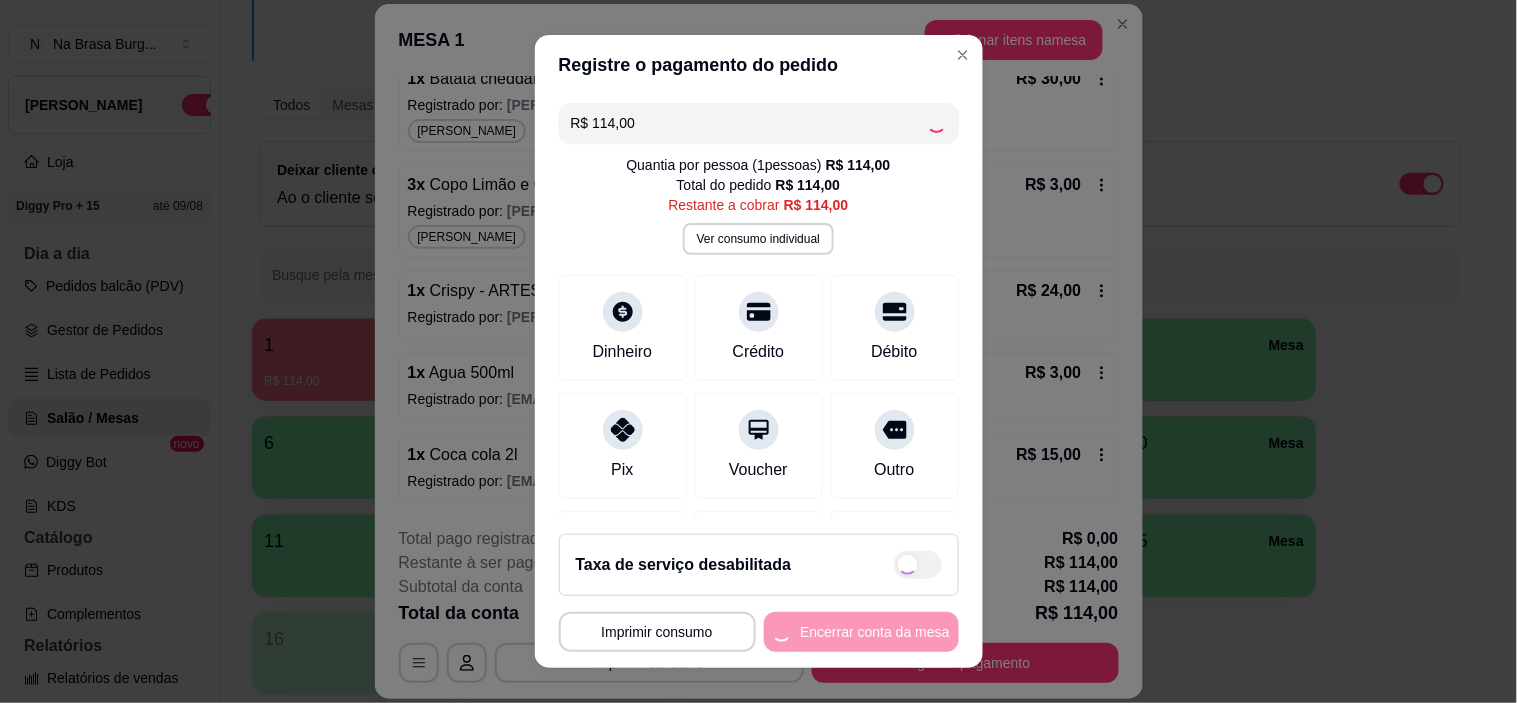 type on "R$ 0,00" 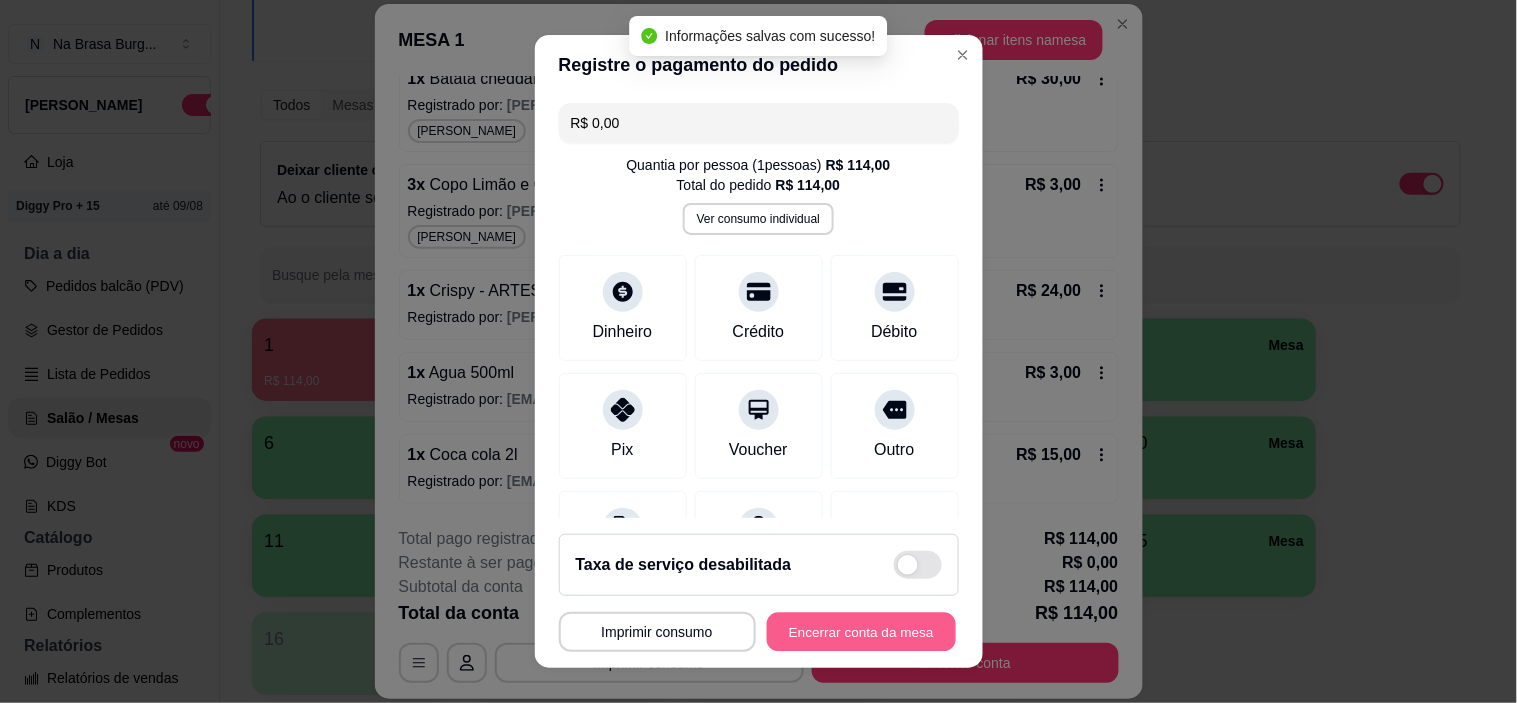 click on "Encerrar conta da mesa" at bounding box center [861, 631] 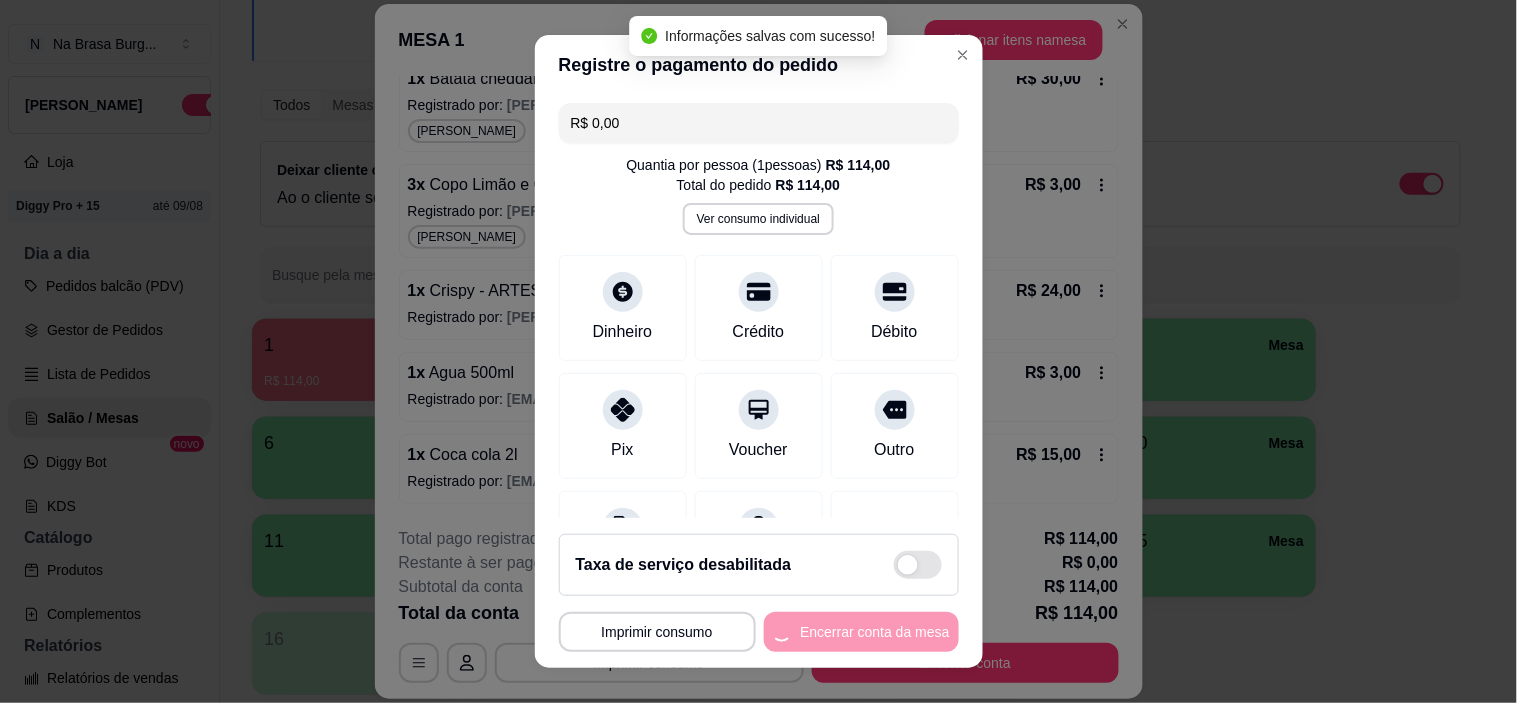scroll, scrollTop: 0, scrollLeft: 0, axis: both 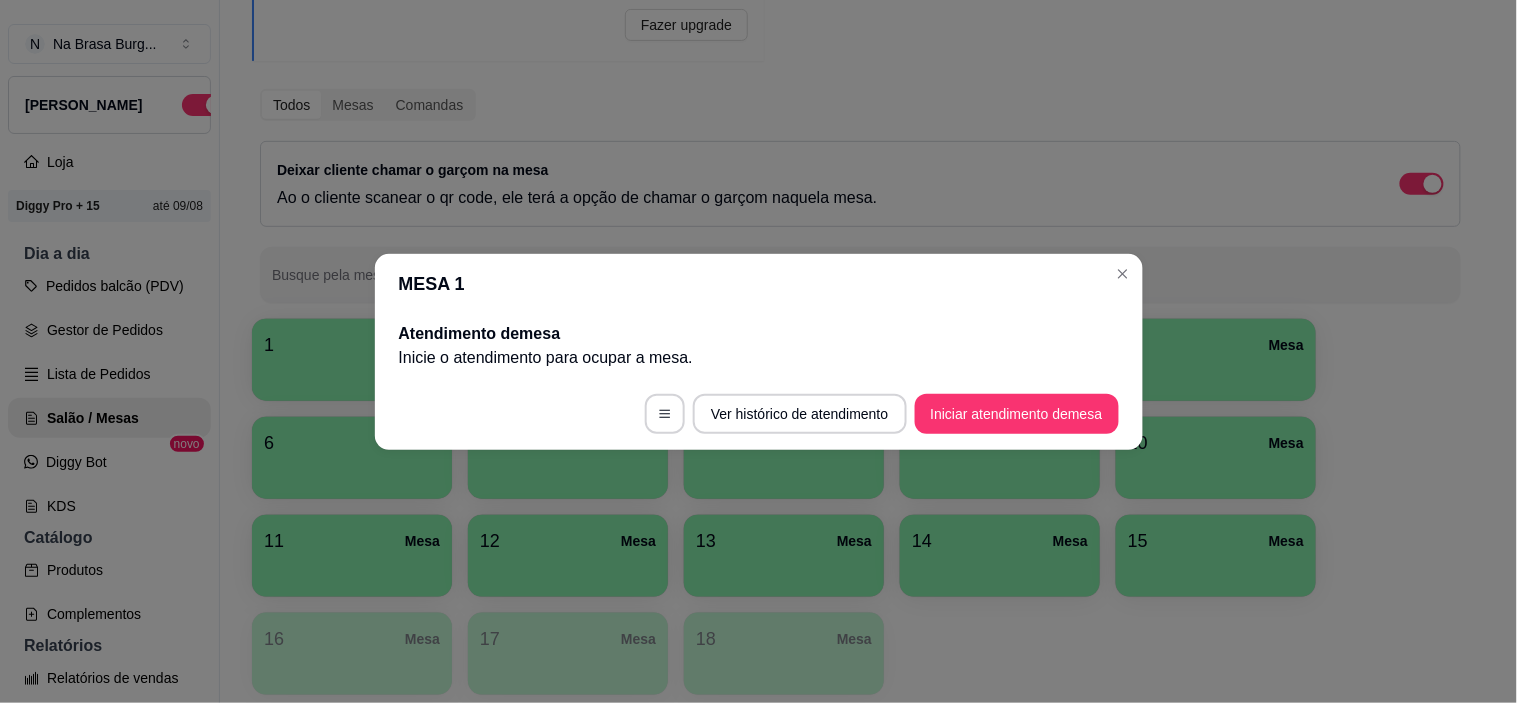 type 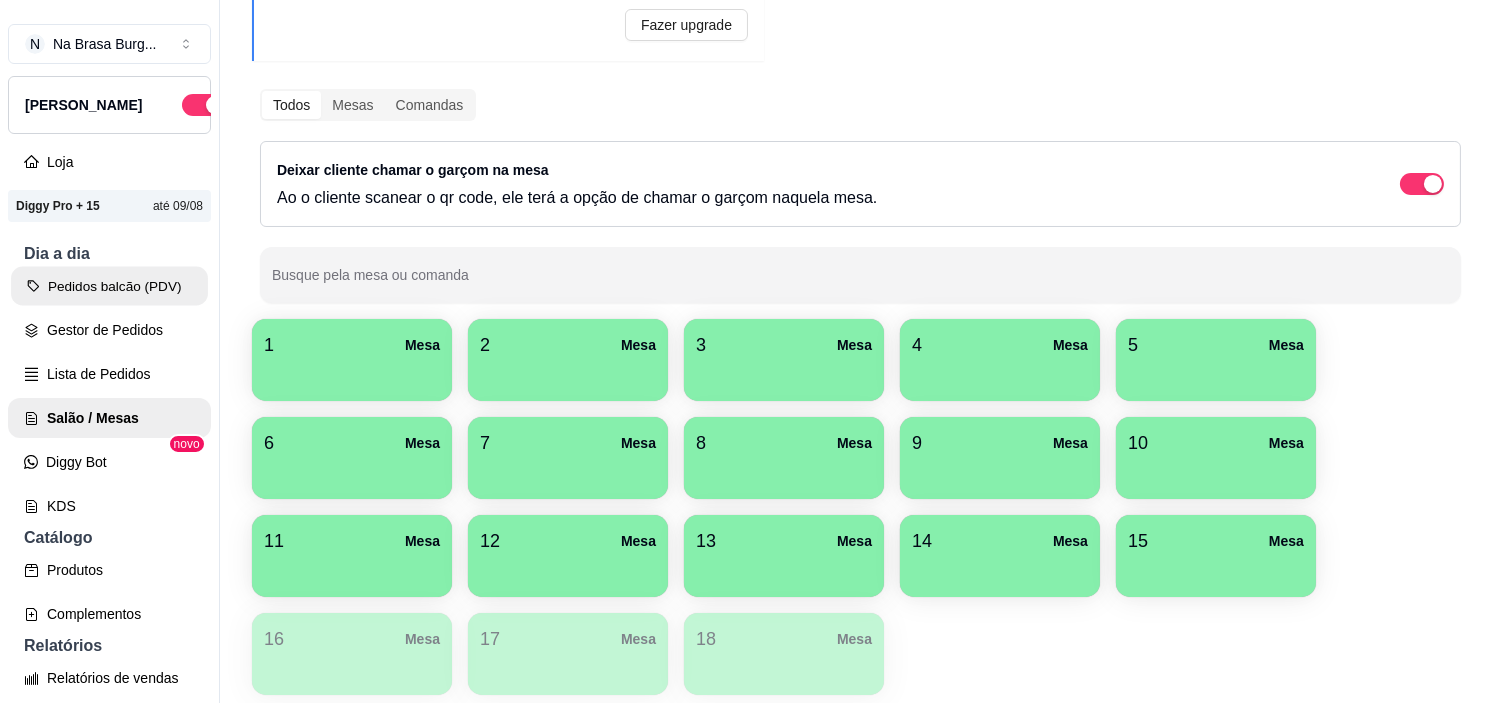 click on "Pedidos balcão (PDV)" at bounding box center (109, 286) 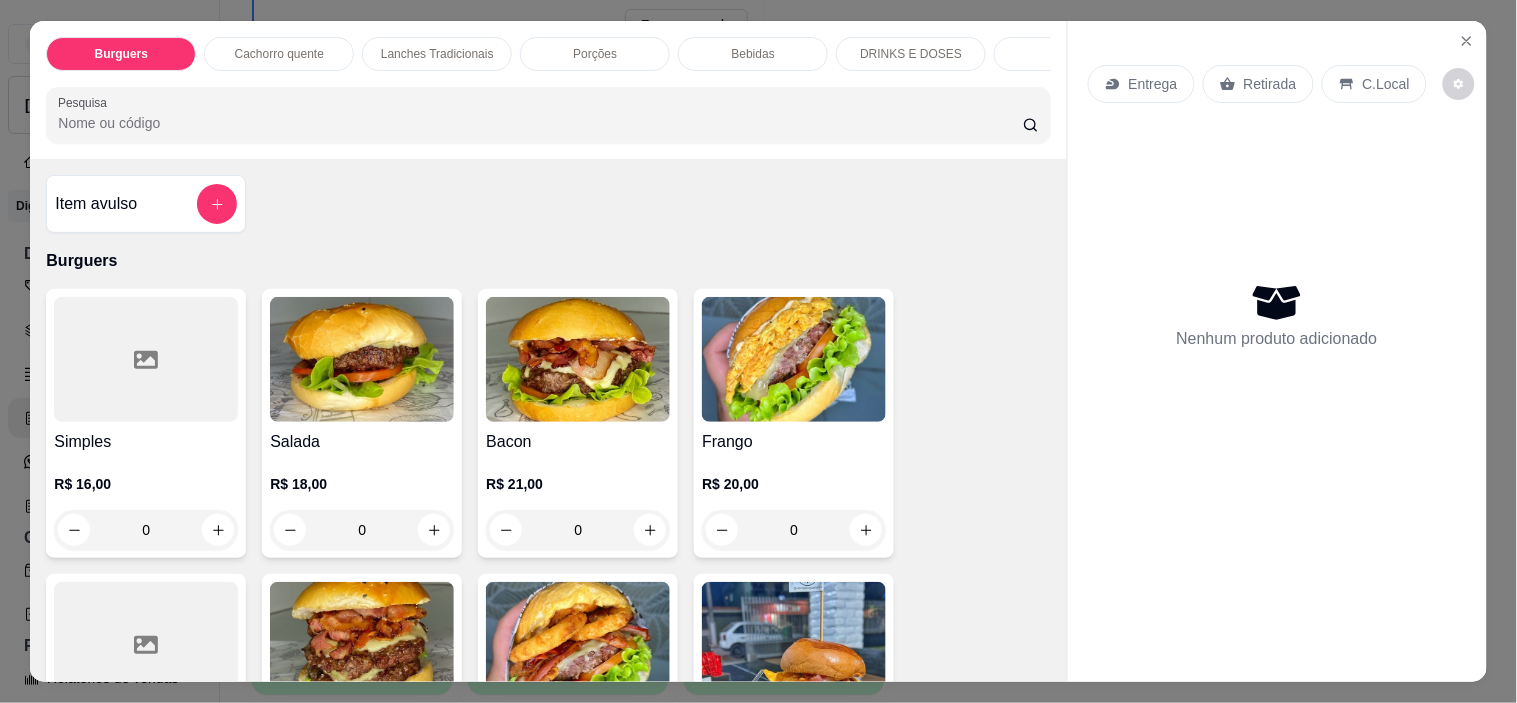 type 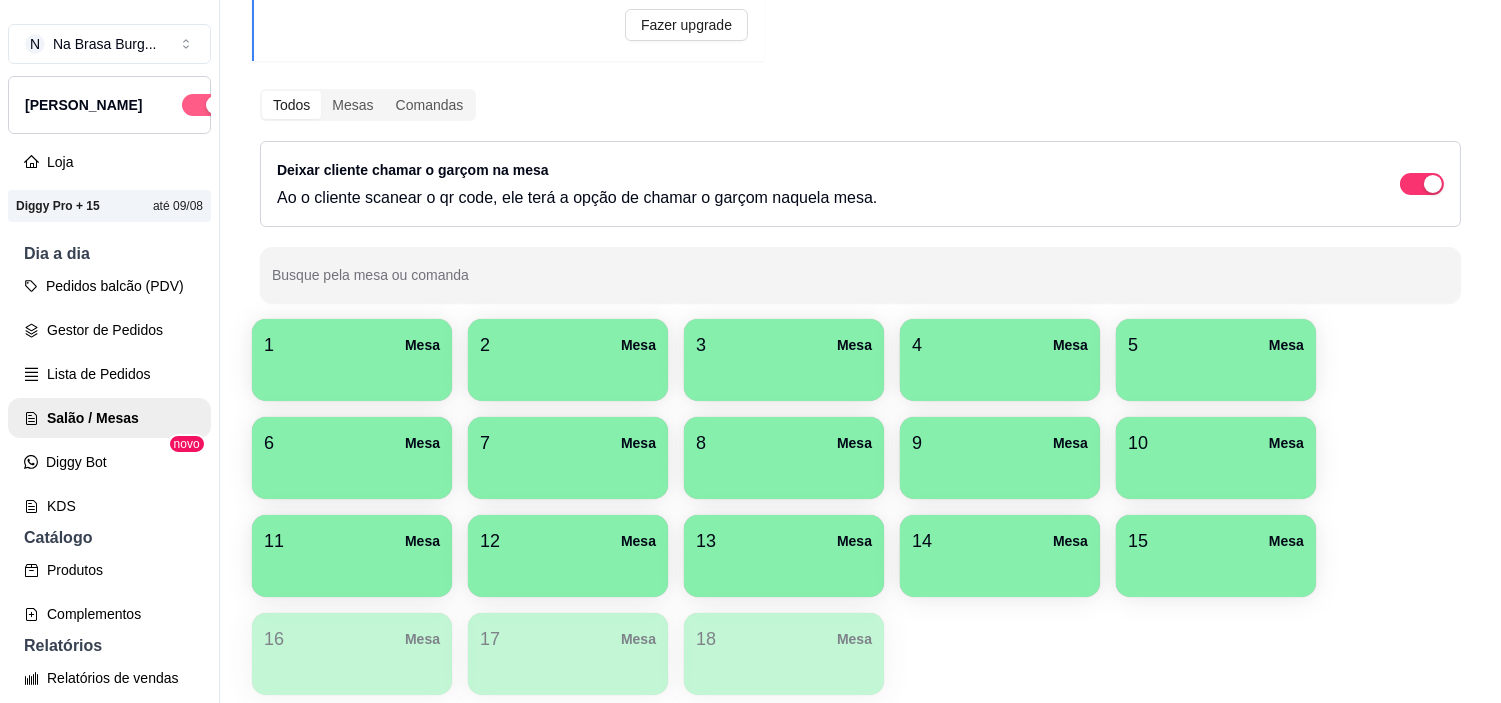 click at bounding box center [215, 105] 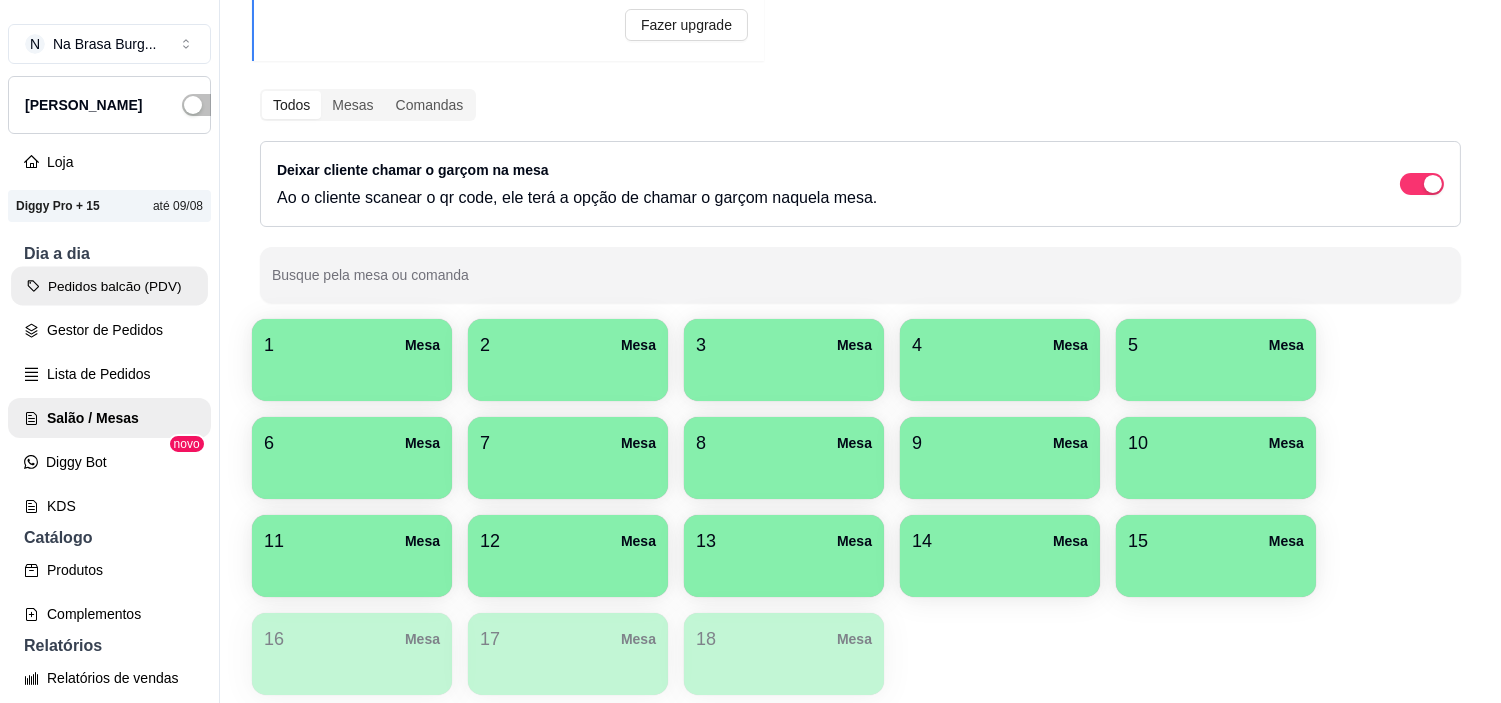 click on "Pedidos balcão (PDV)" at bounding box center [109, 286] 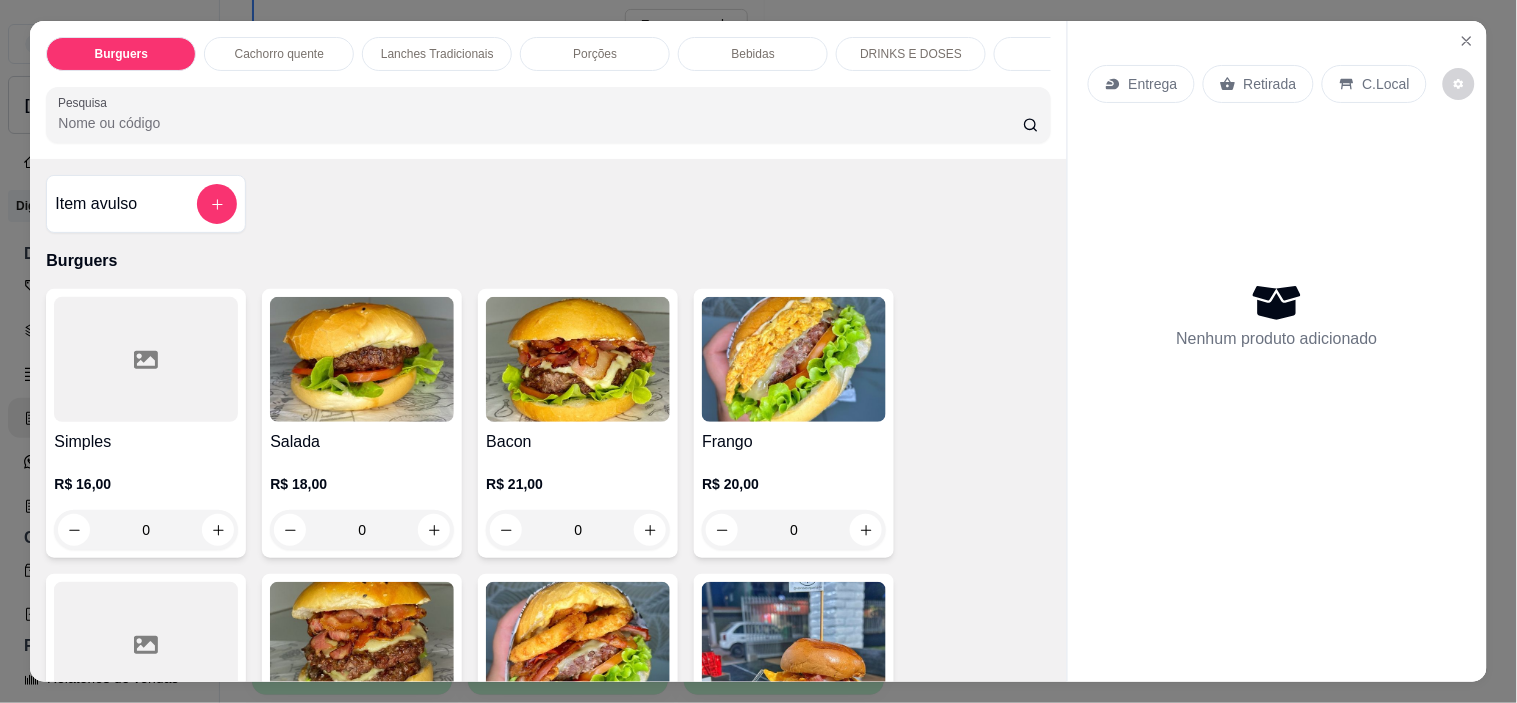 scroll, scrollTop: 0, scrollLeft: 13, axis: horizontal 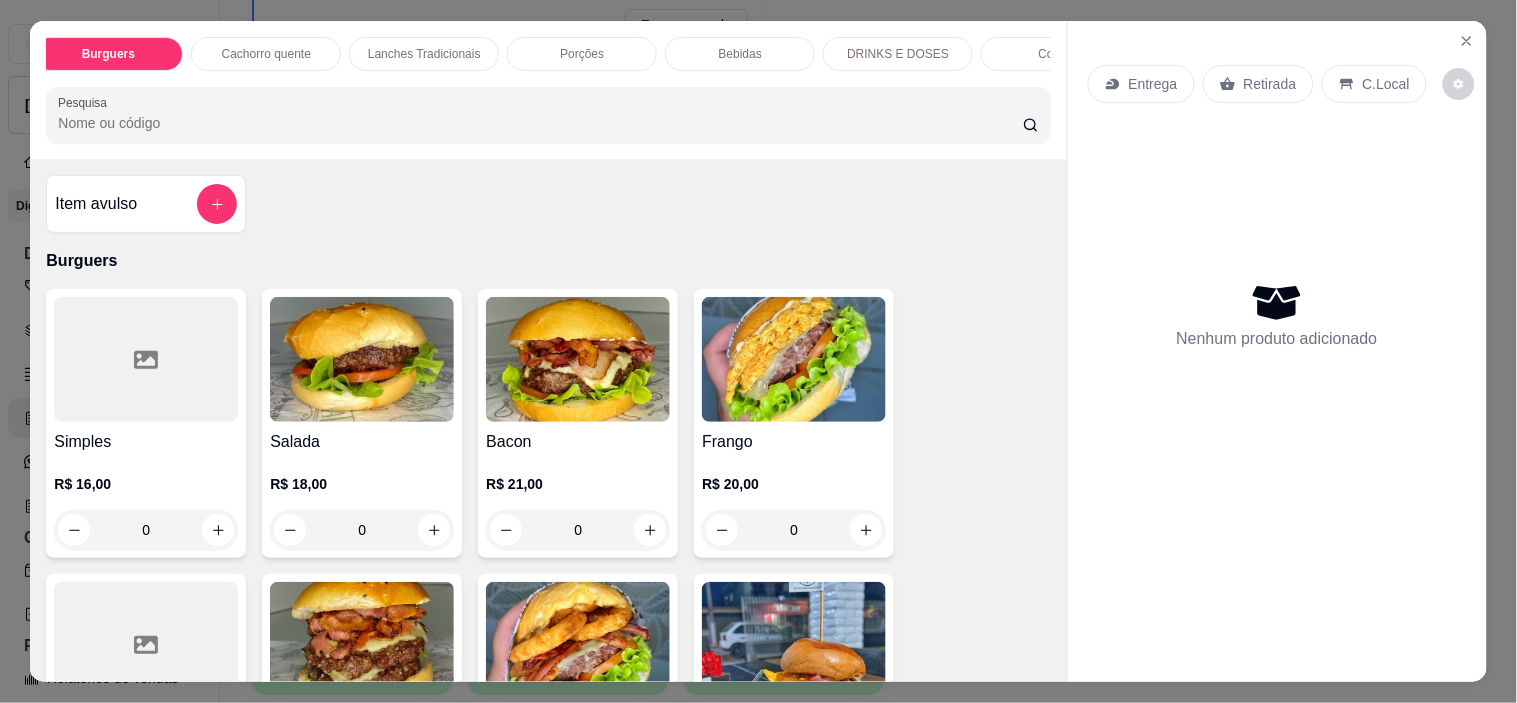 click on "Lanches Tradicionais" at bounding box center (424, 54) 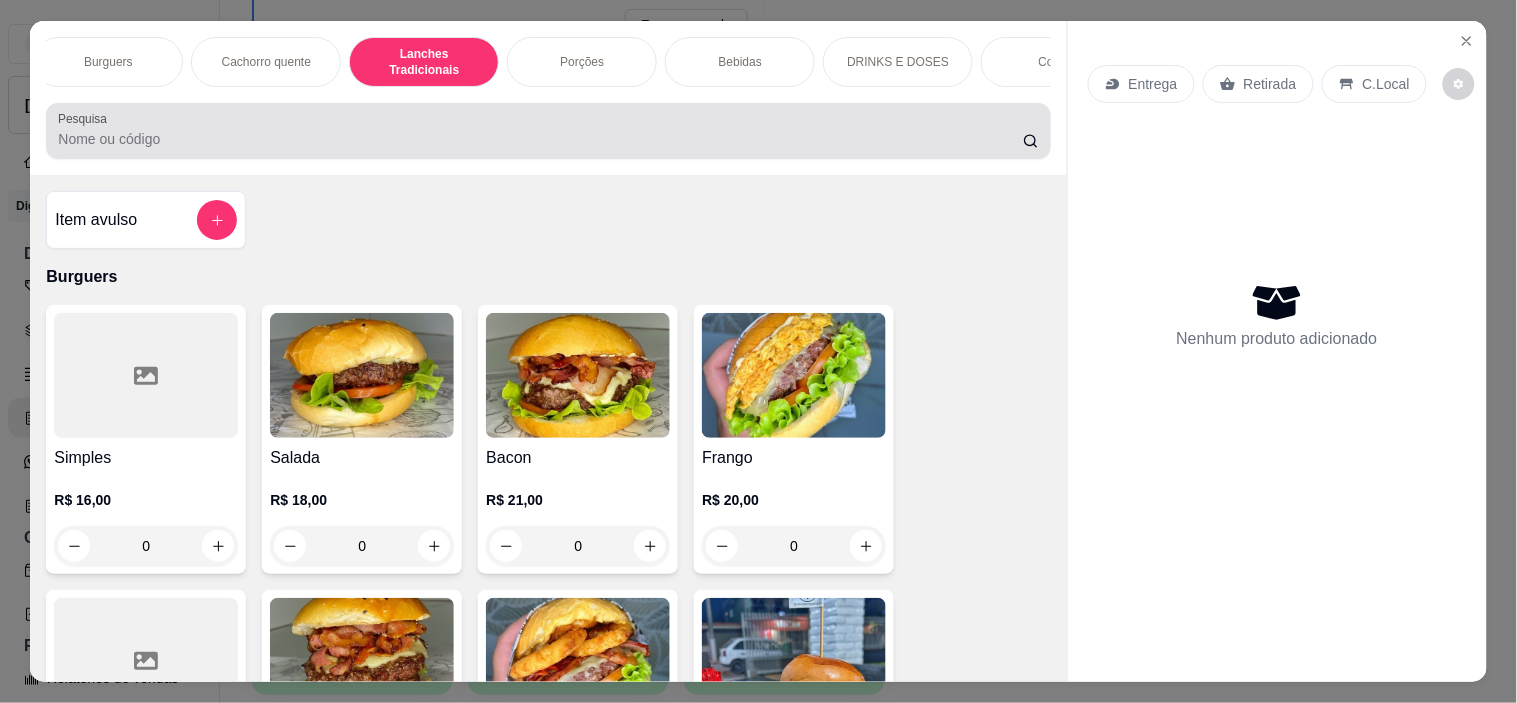 scroll, scrollTop: 1334, scrollLeft: 0, axis: vertical 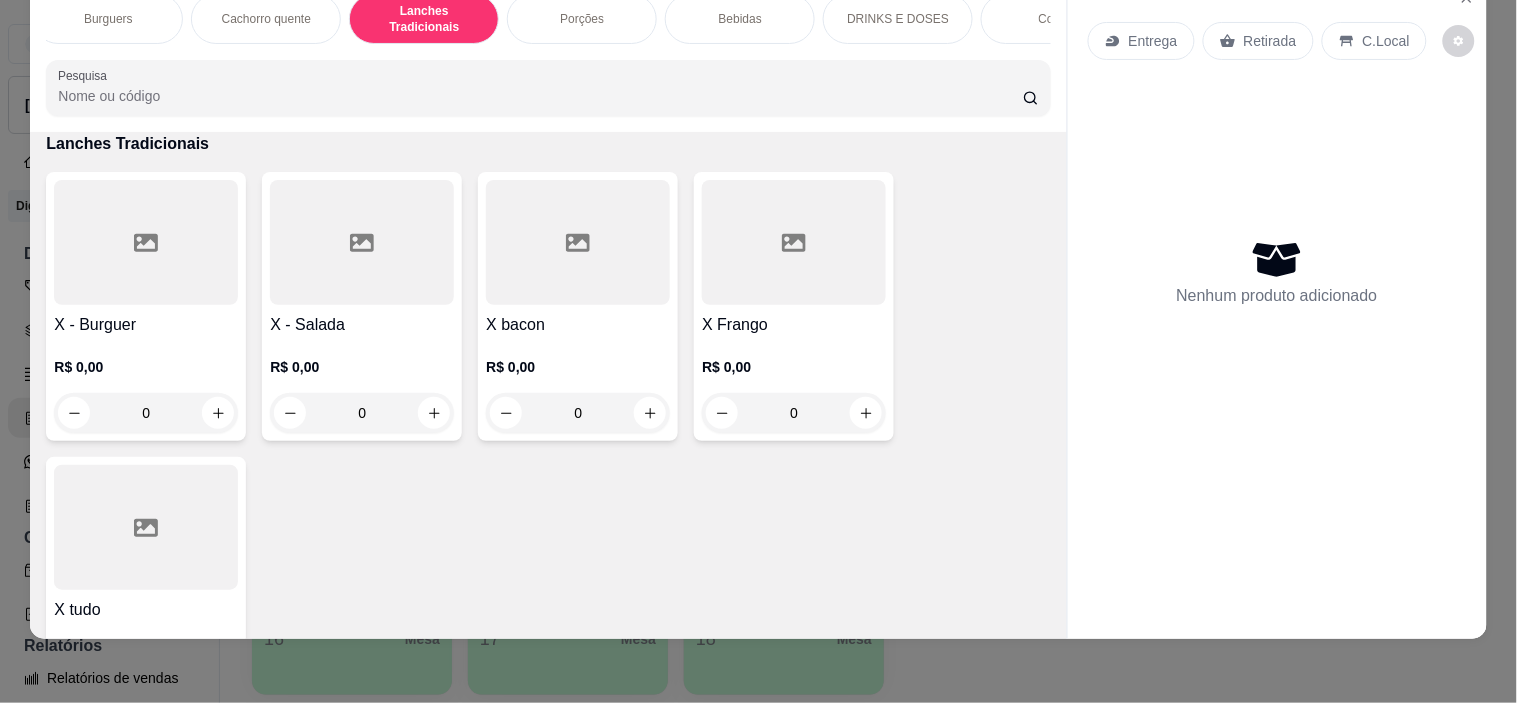 click on "X tudo" at bounding box center [146, 610] 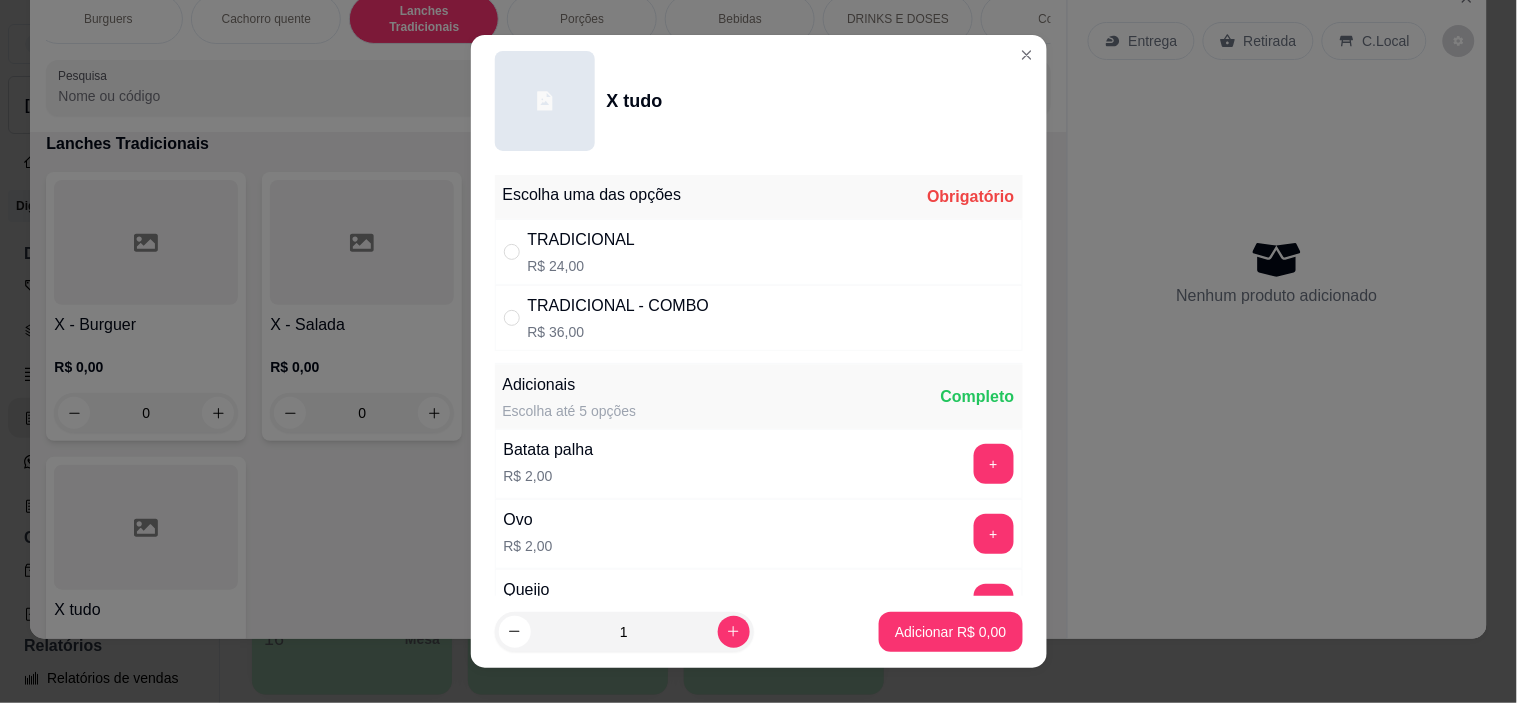 click on "TRADICIONAL" at bounding box center (582, 240) 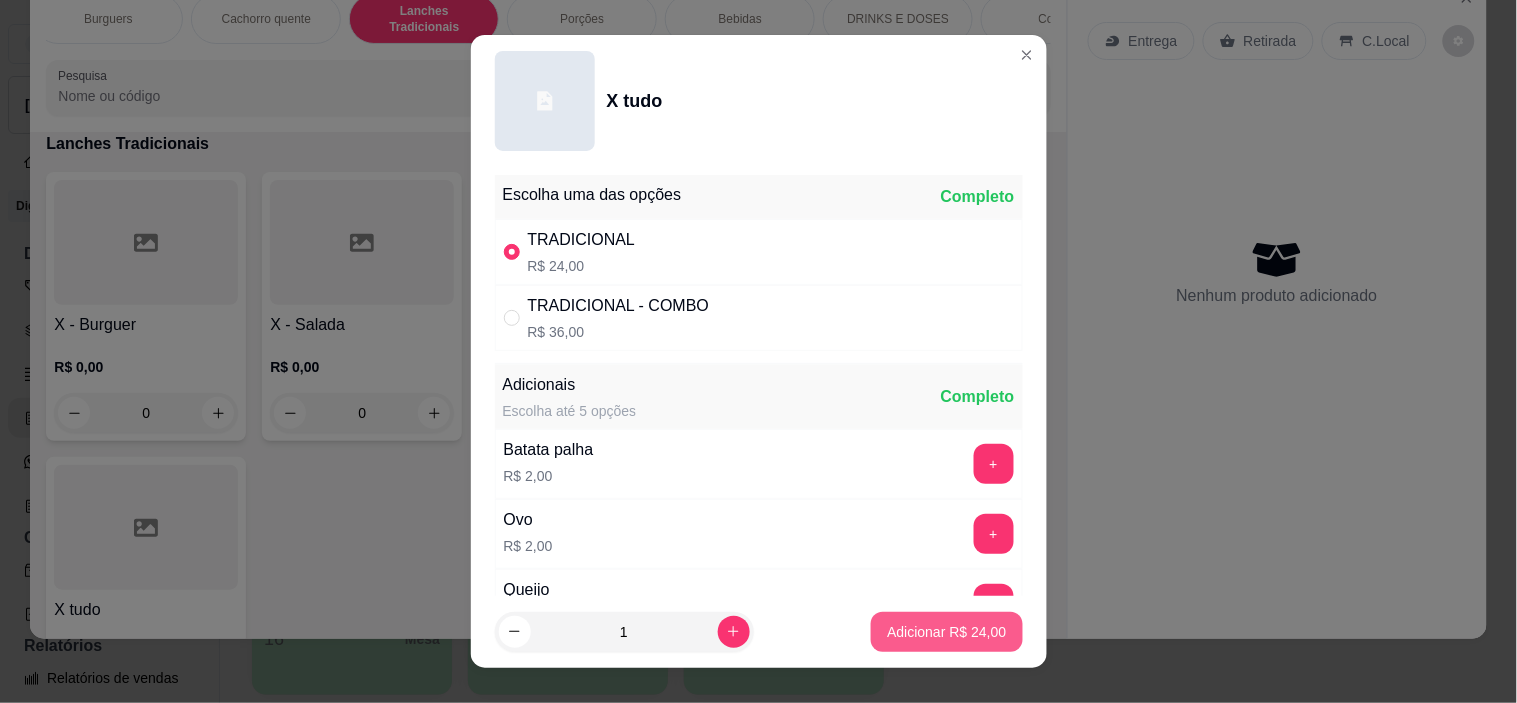 click on "Adicionar   R$ 24,00" at bounding box center [946, 632] 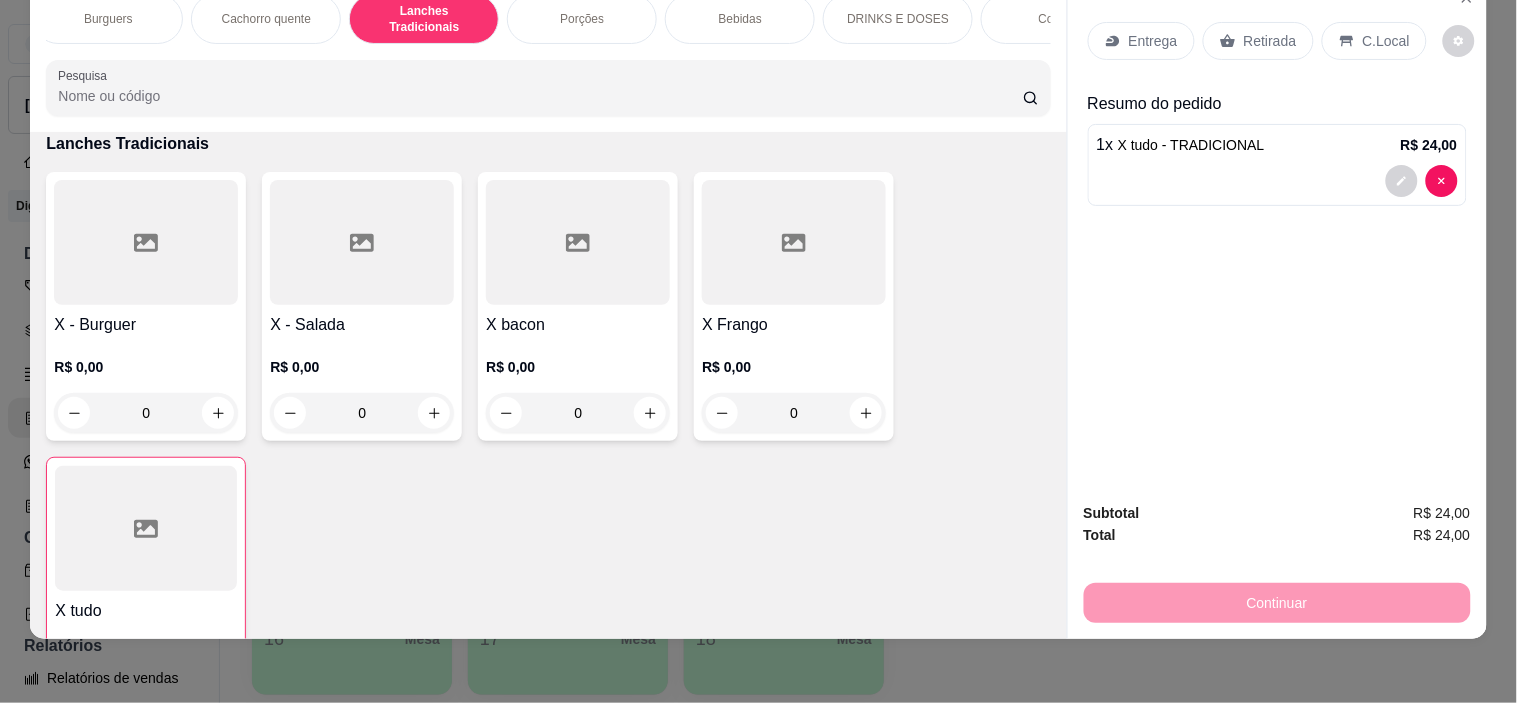 click on "Retirada" at bounding box center [1258, 41] 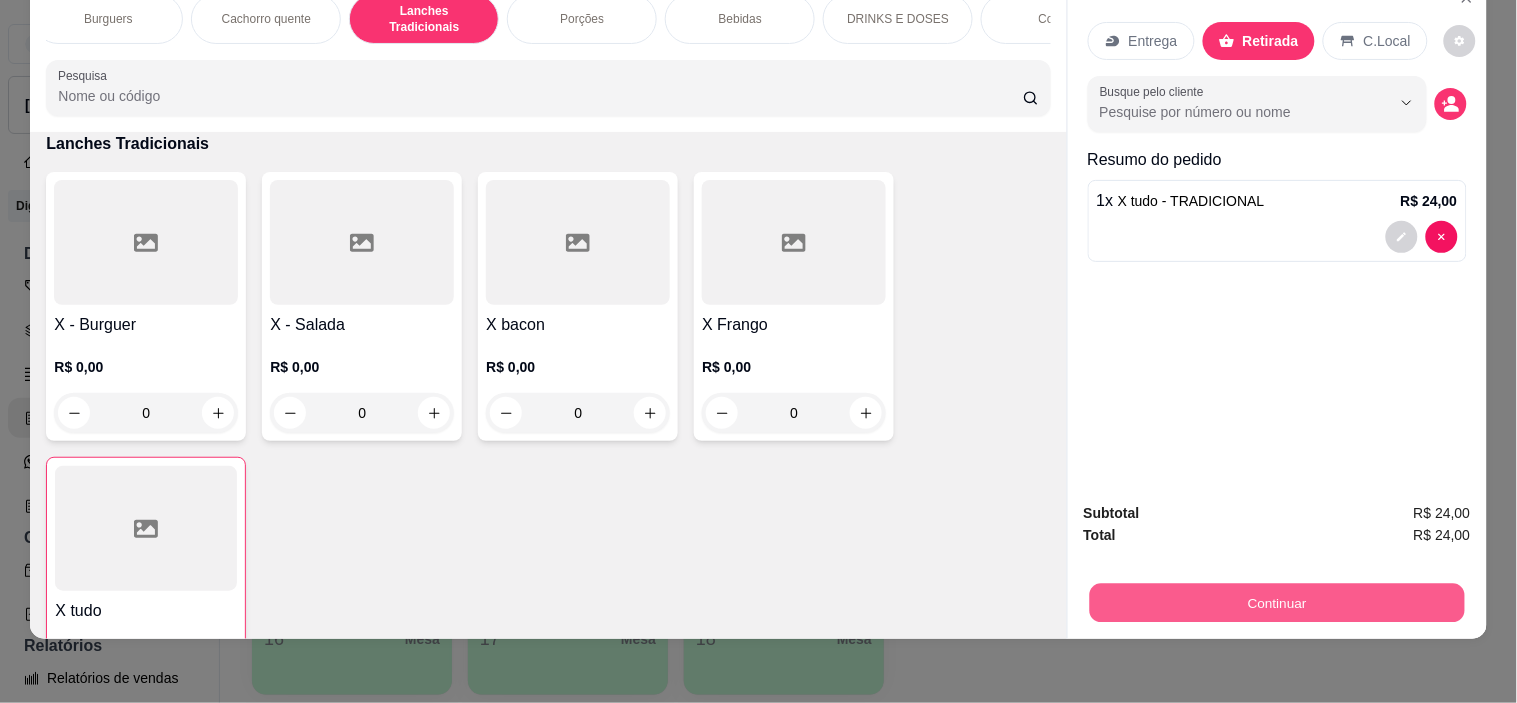 click on "Continuar" at bounding box center [1276, 603] 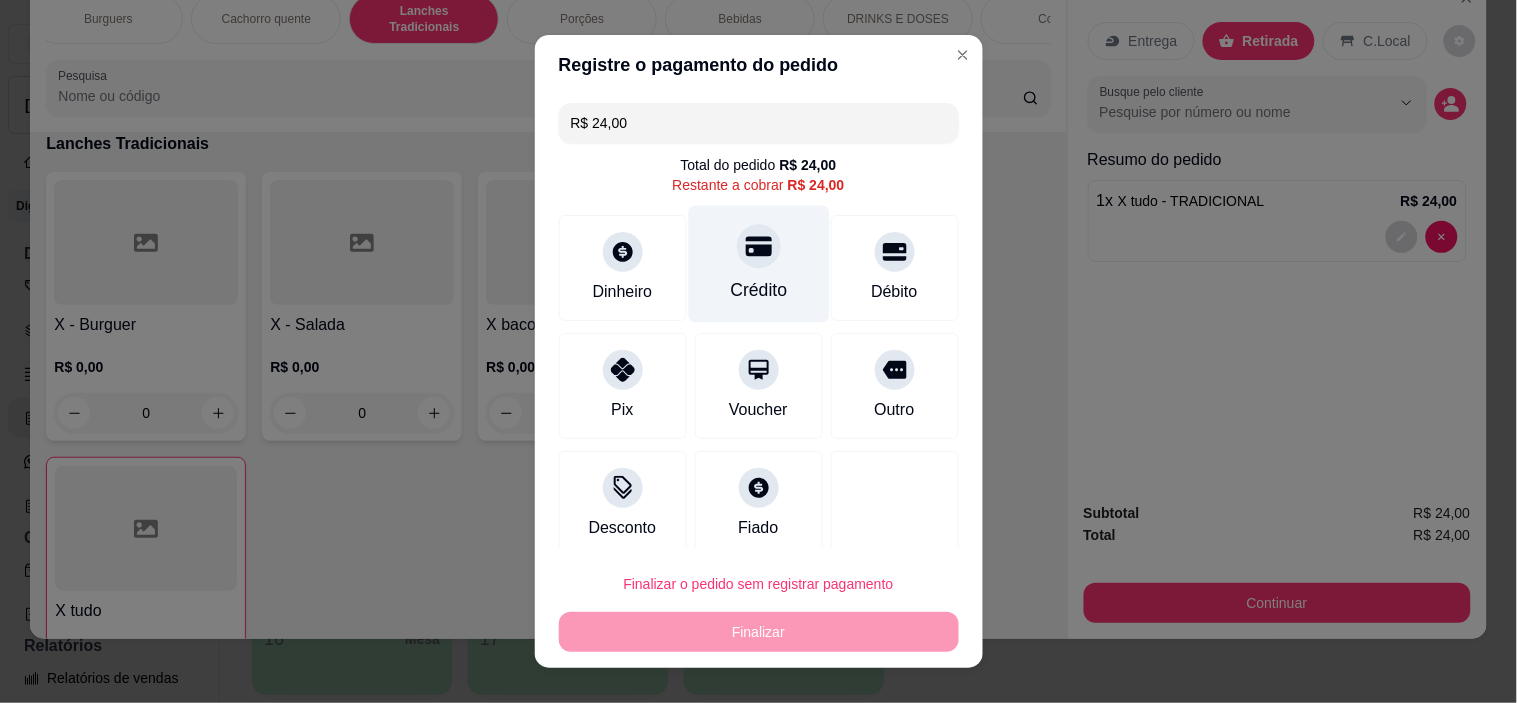 click on "Crédito" at bounding box center (758, 264) 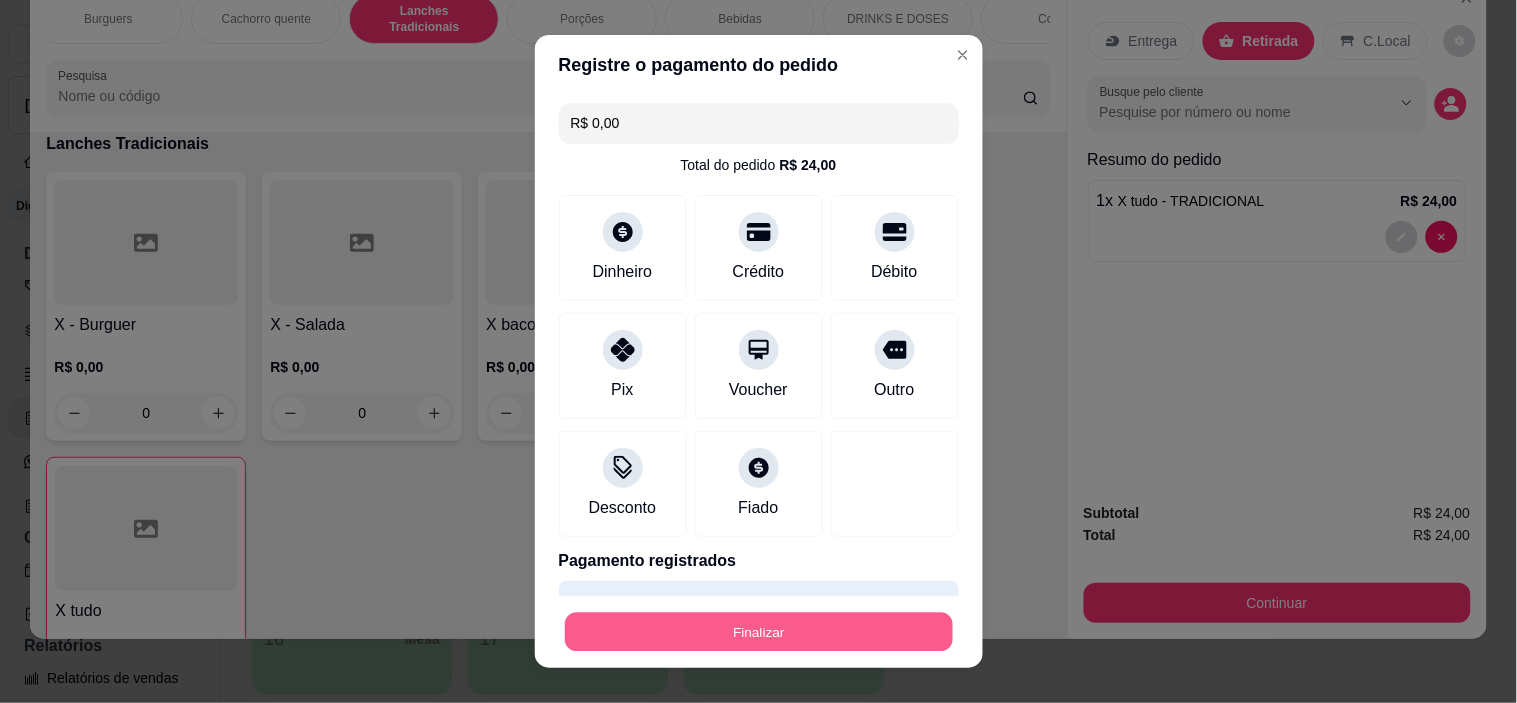 click on "Finalizar" at bounding box center [759, 631] 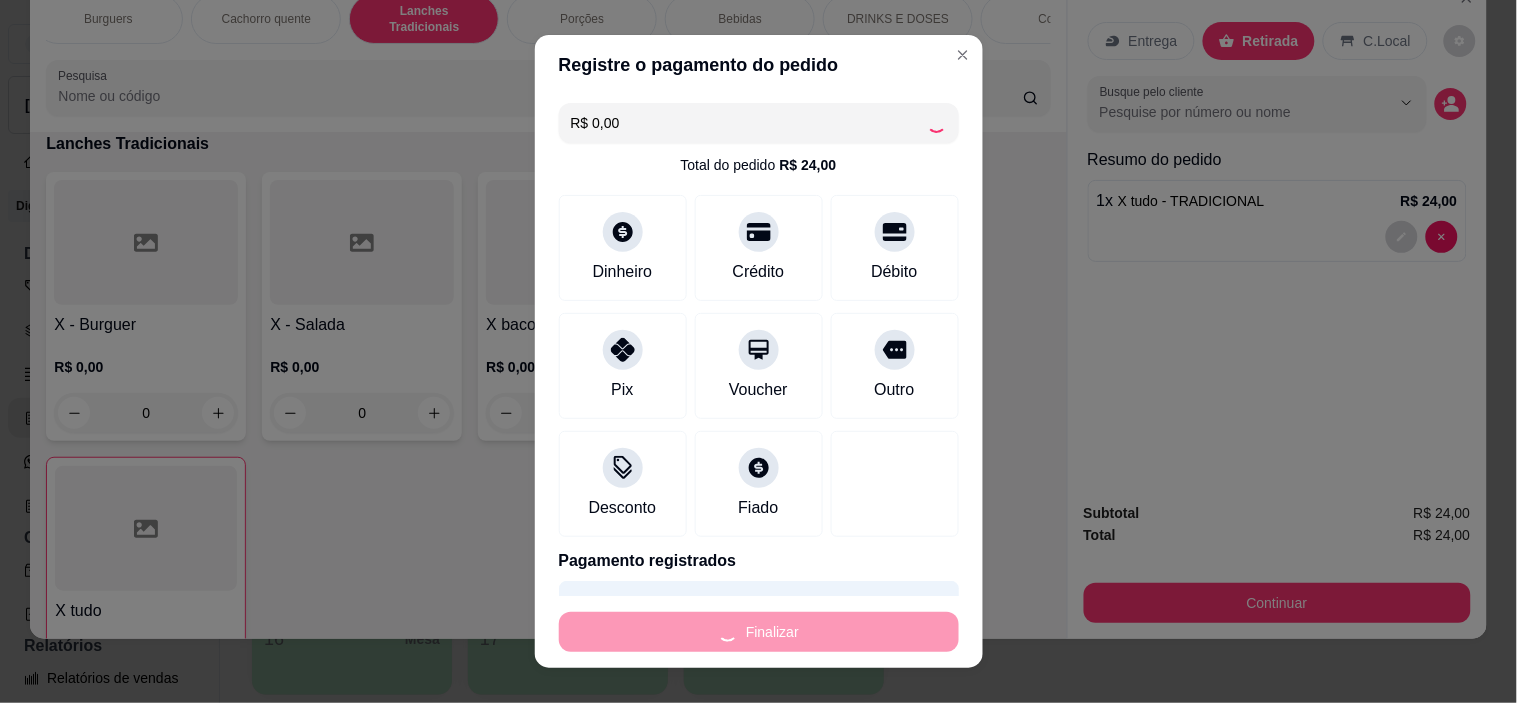type on "0" 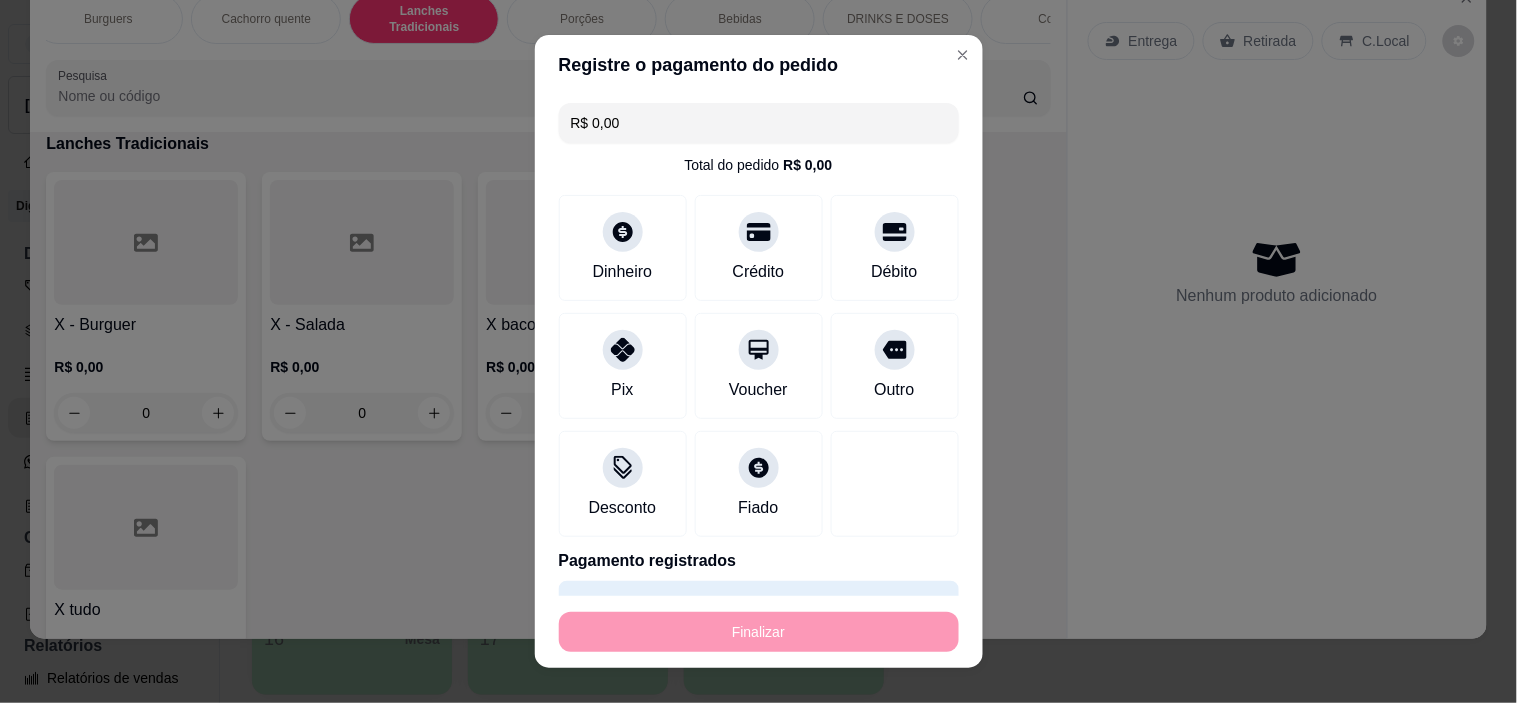 type on "-R$ 24,00" 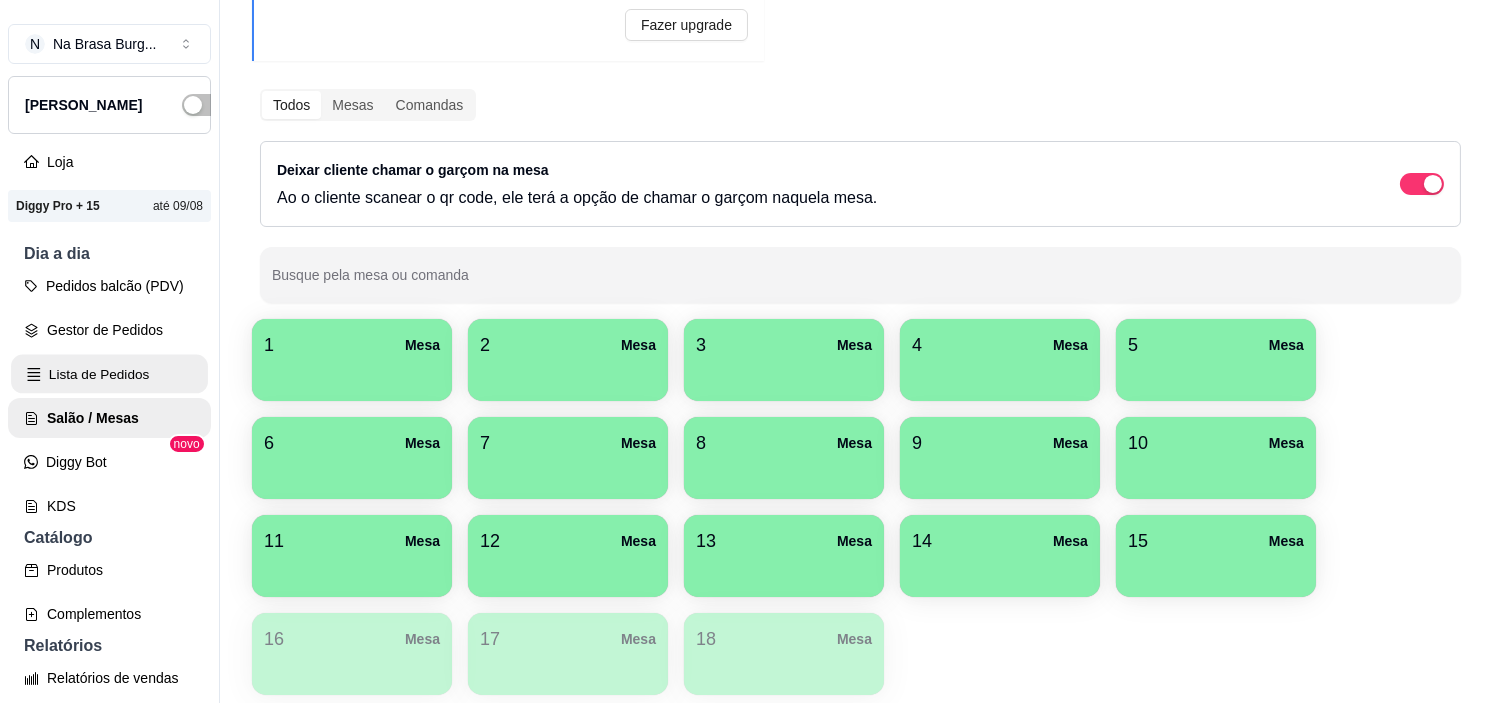 click on "Lista de Pedidos" at bounding box center (109, 374) 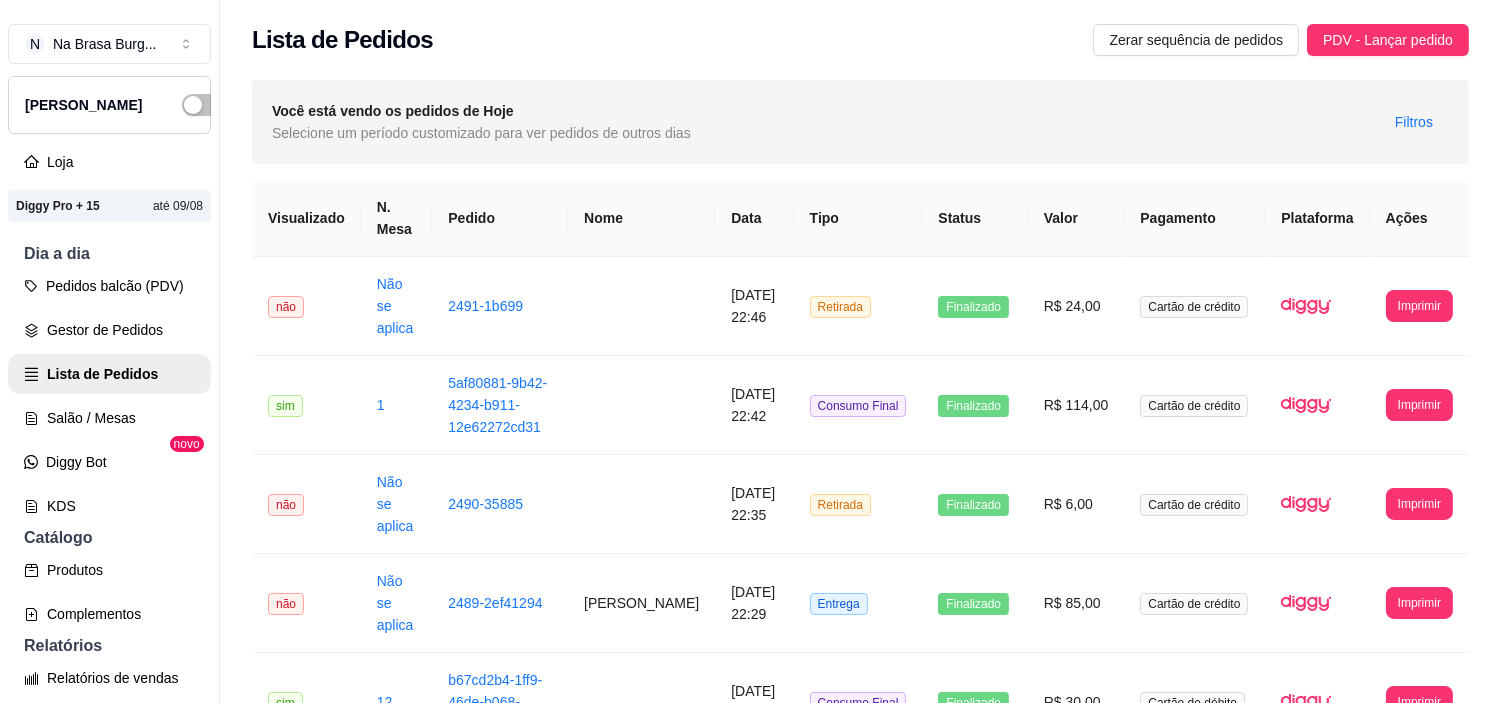 scroll, scrollTop: 600, scrollLeft: 0, axis: vertical 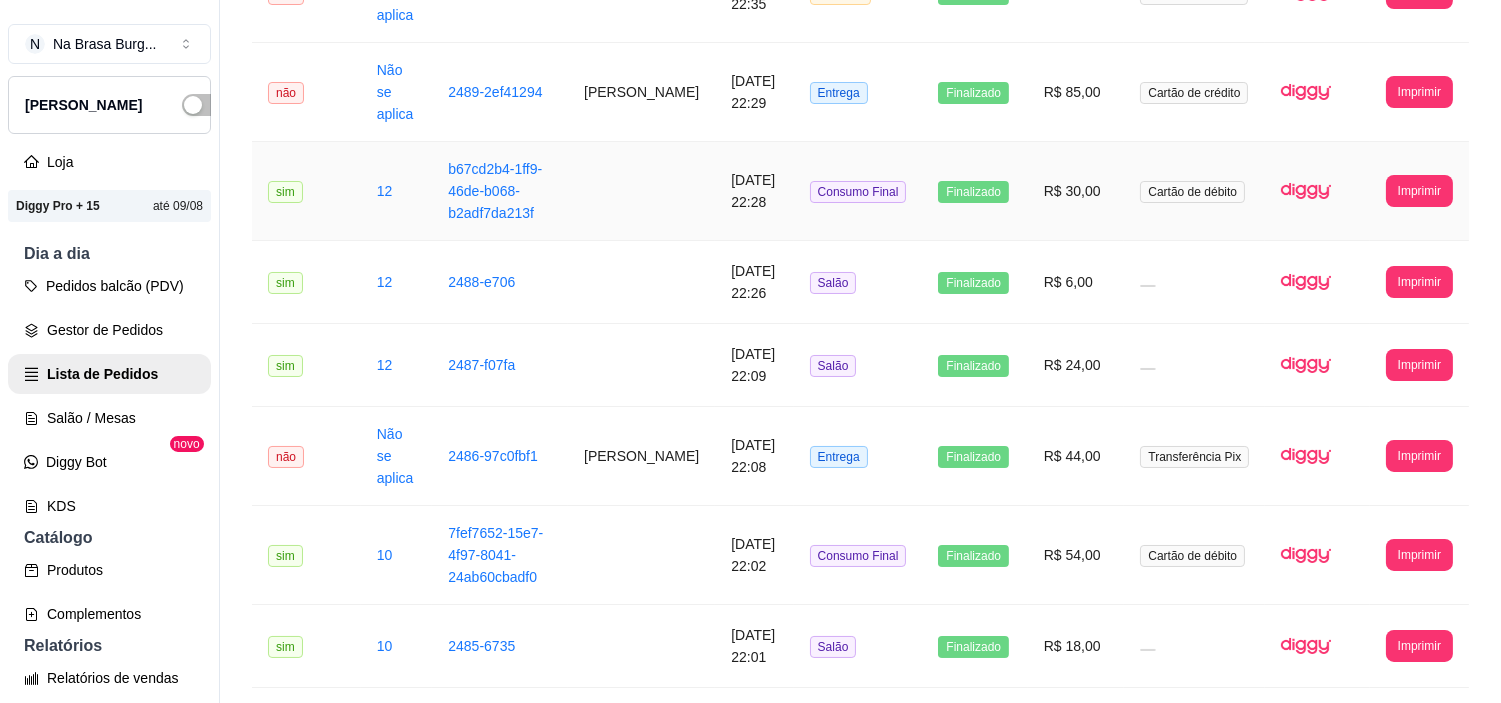 click on "Consumo Final" at bounding box center (858, 192) 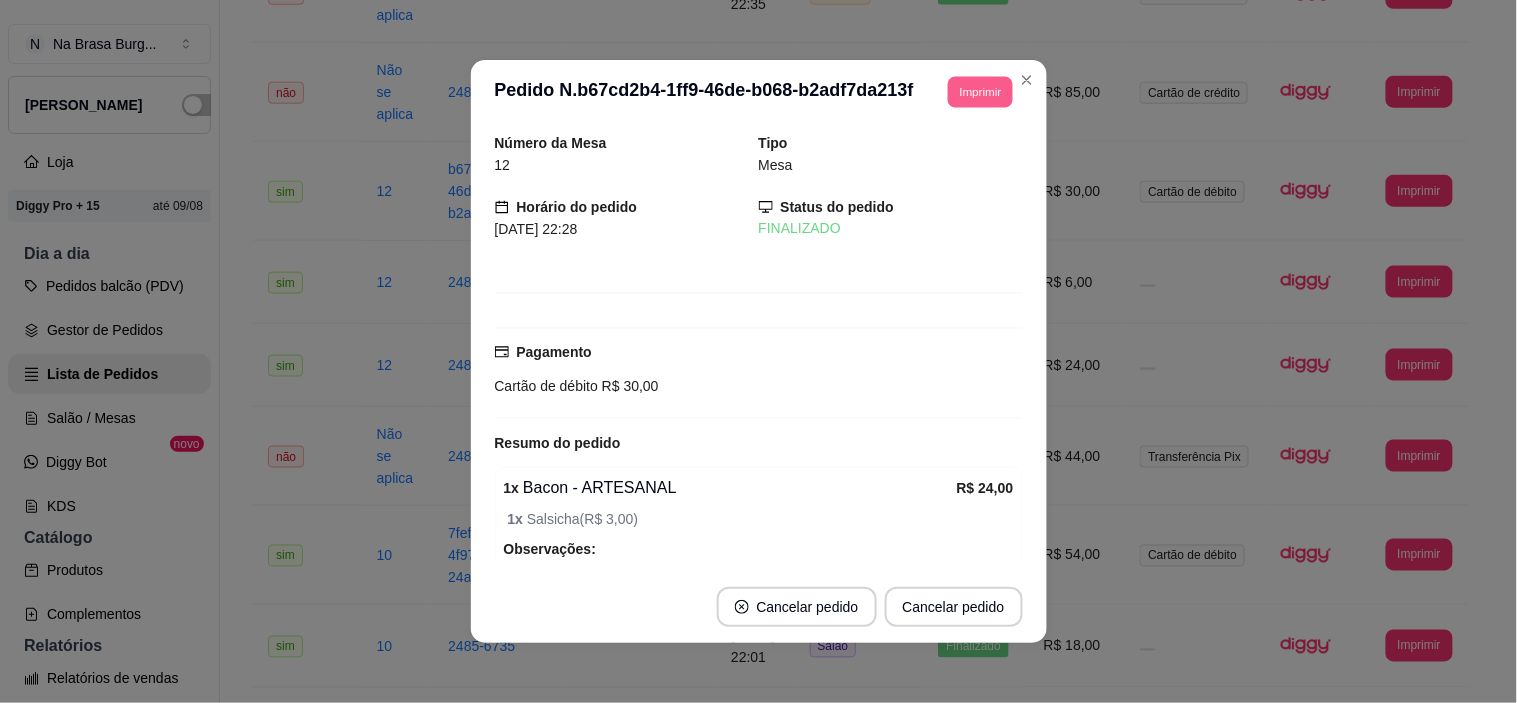 click on "Imprimir" at bounding box center [980, 91] 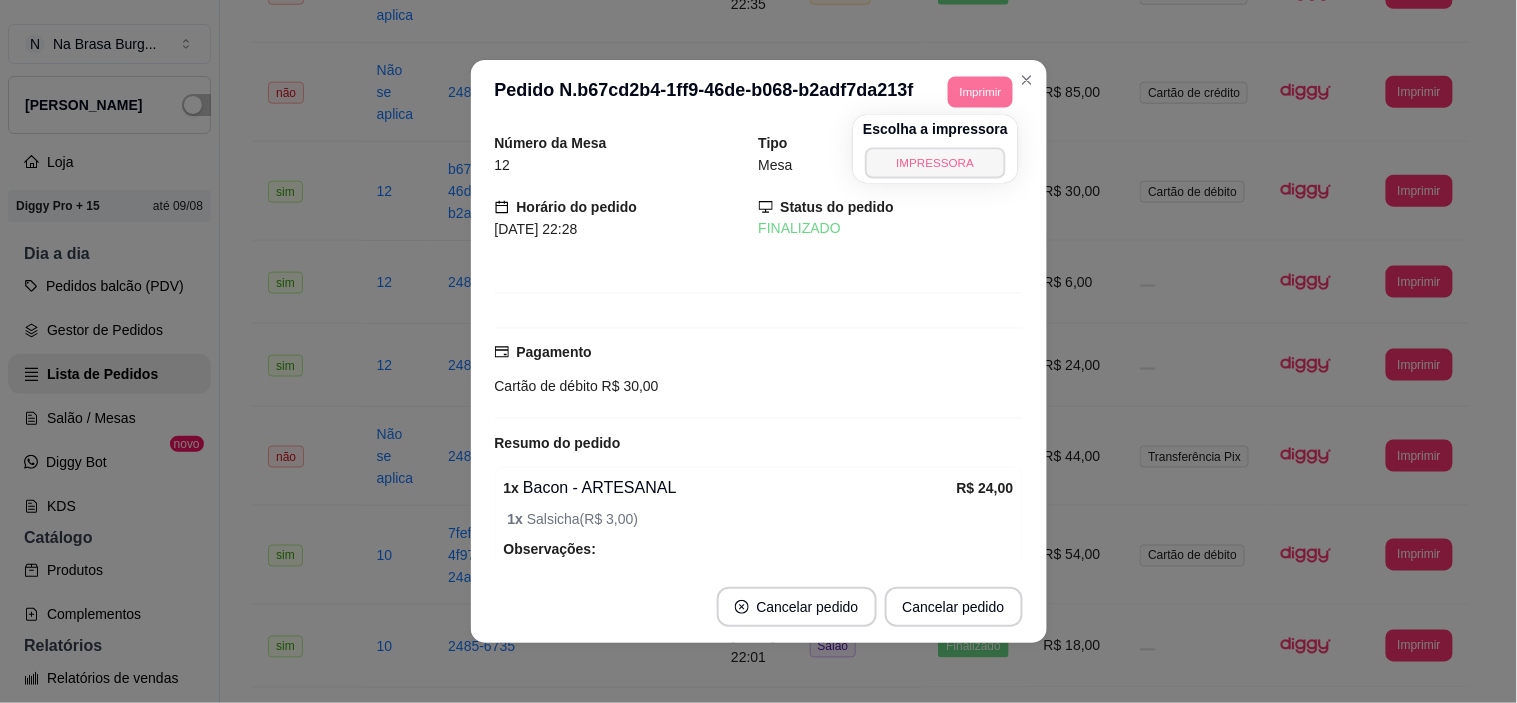 click on "IMPRESSORA" at bounding box center [935, 162] 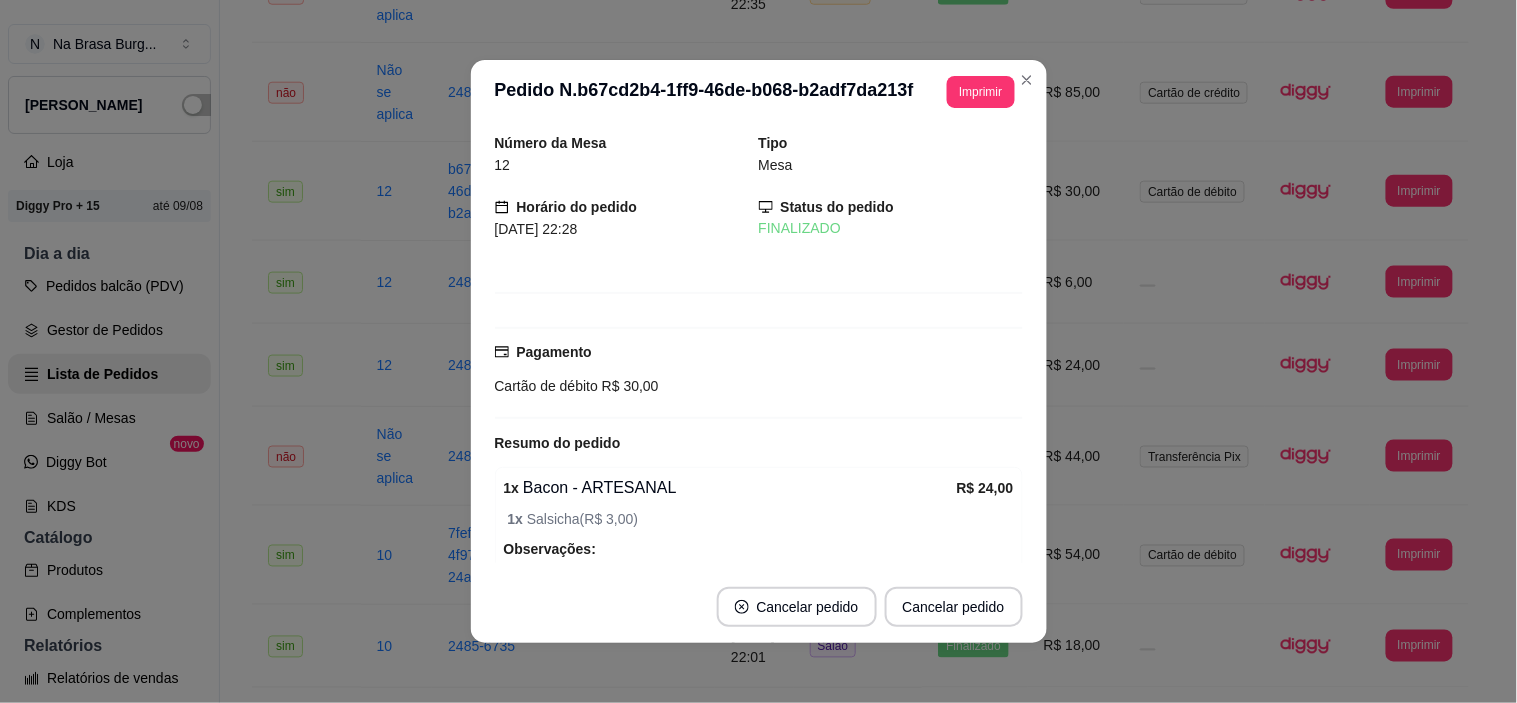 type 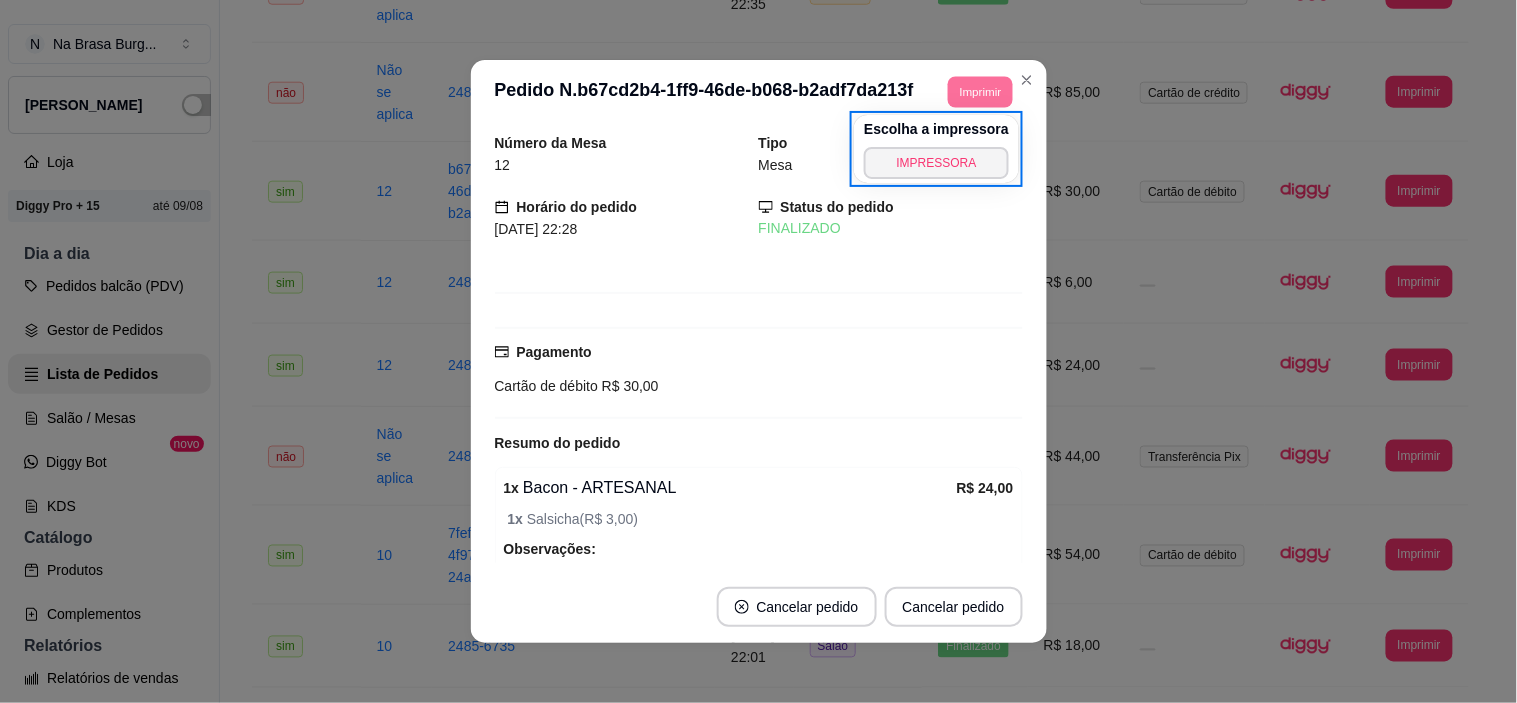 click on "IMPRESSORA" at bounding box center [936, 163] 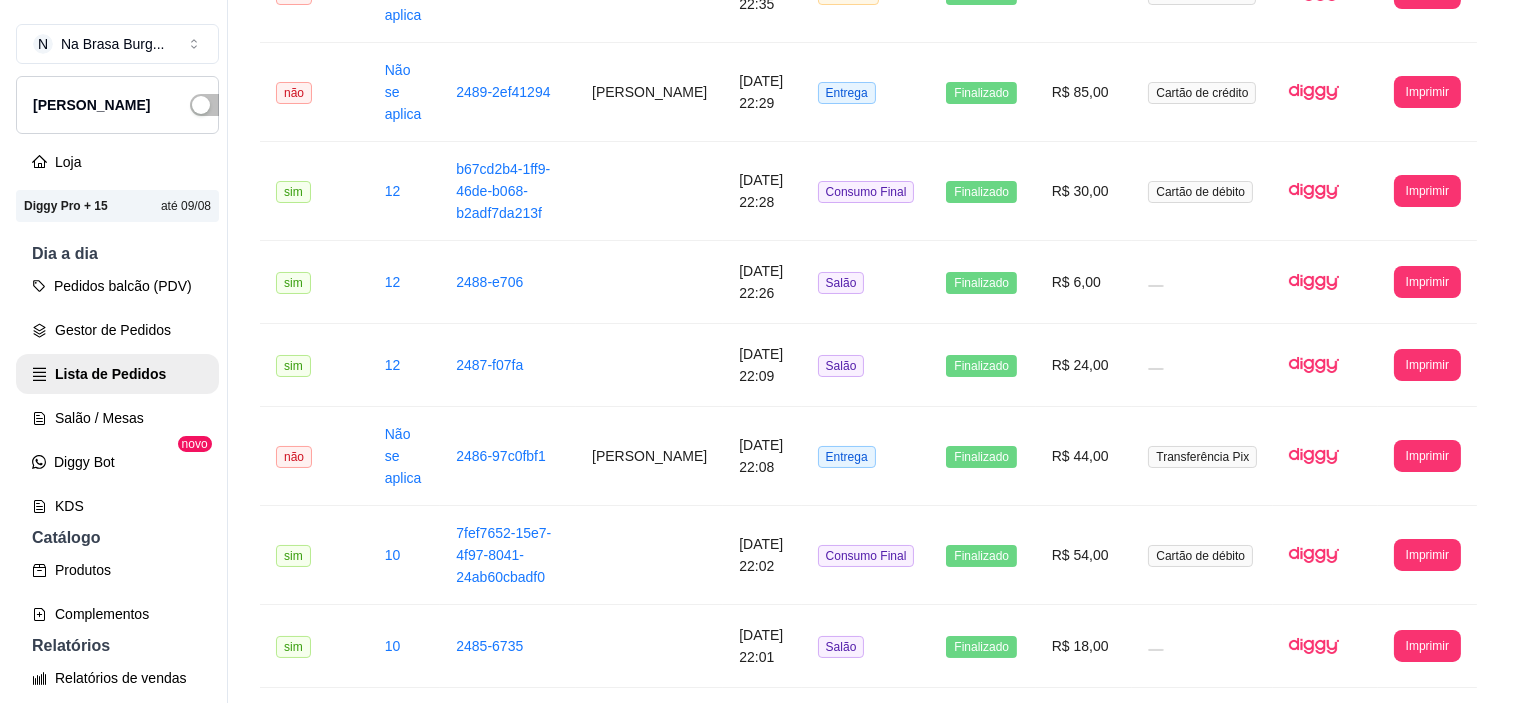 scroll, scrollTop: 0, scrollLeft: 0, axis: both 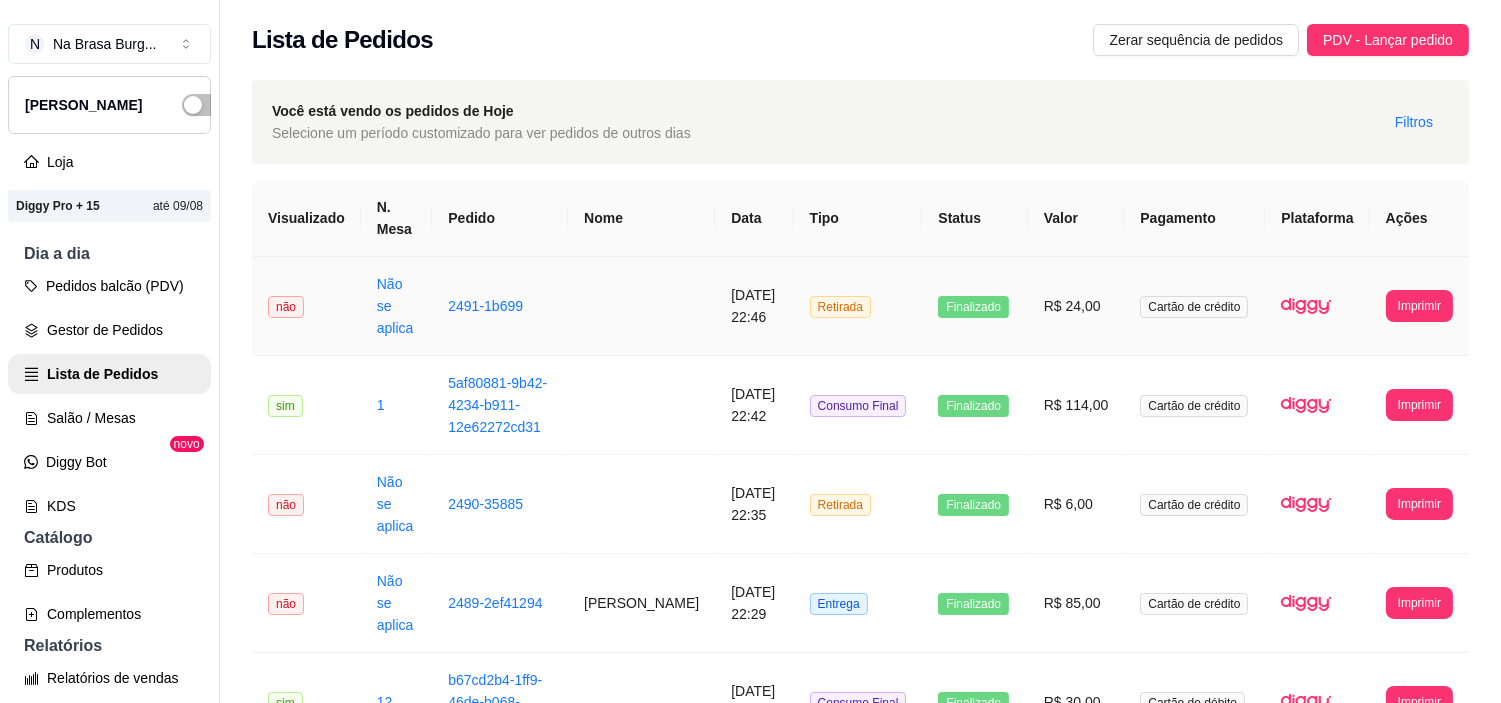 click on "R$ 24,00" at bounding box center (1076, 306) 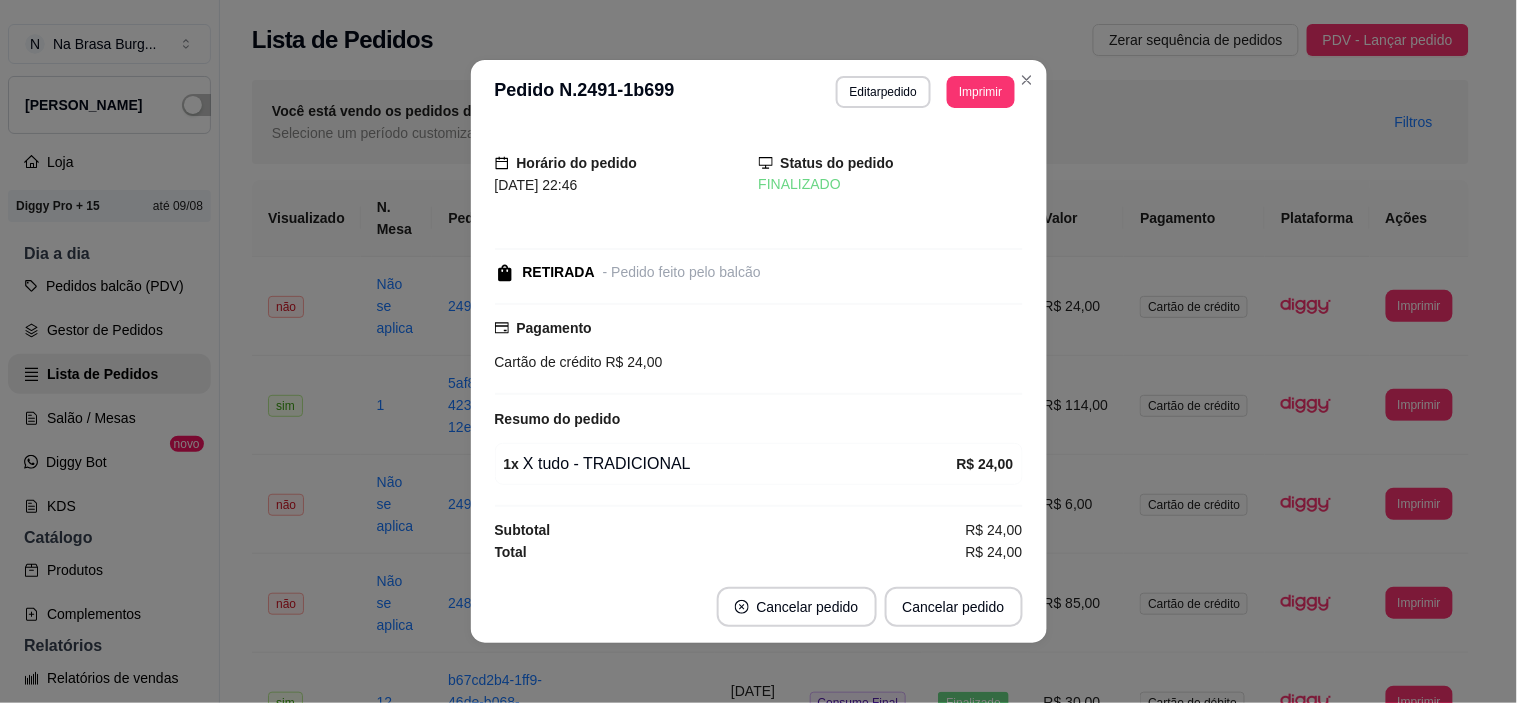 drag, startPoint x: 860, startPoint y: 74, endPoint x: 860, endPoint y: 93, distance: 19 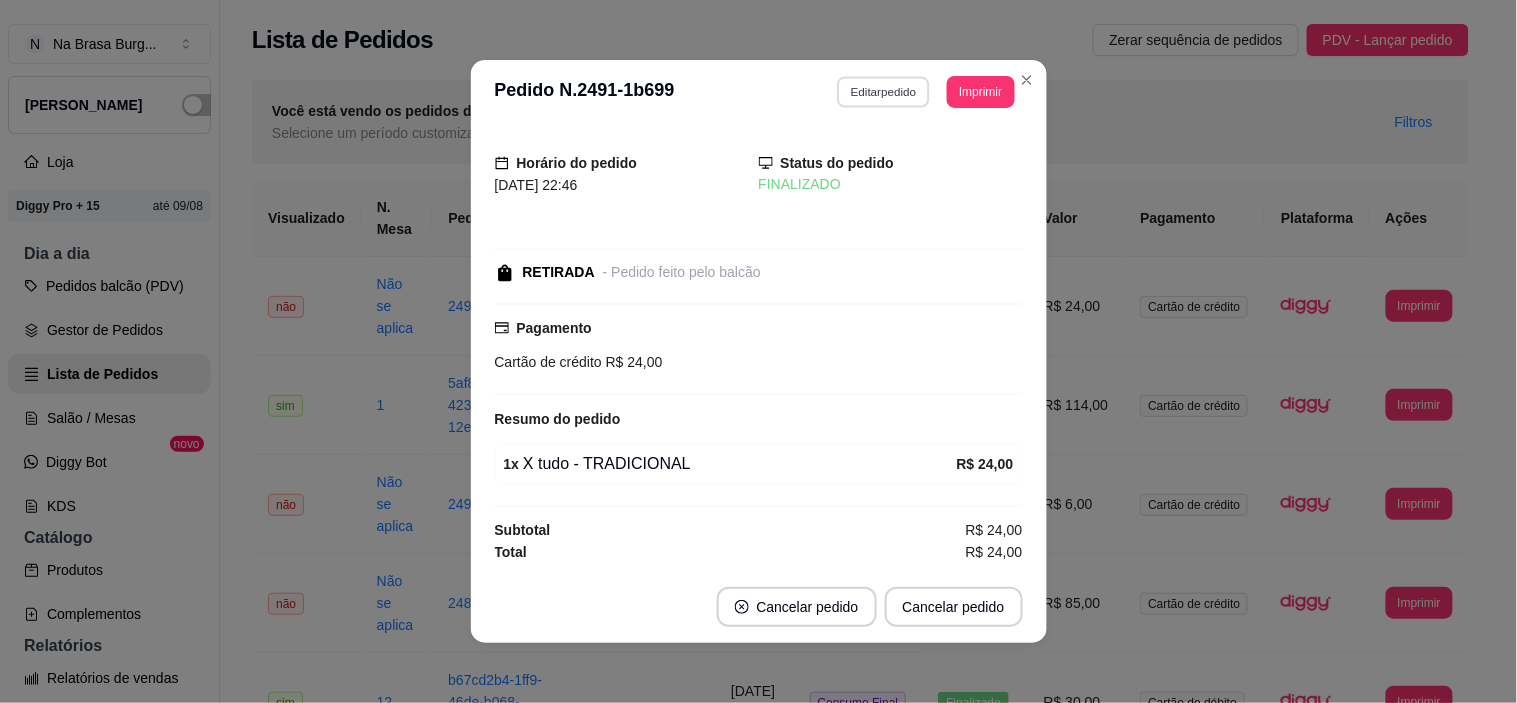 click on "Editar  pedido" at bounding box center (883, 91) 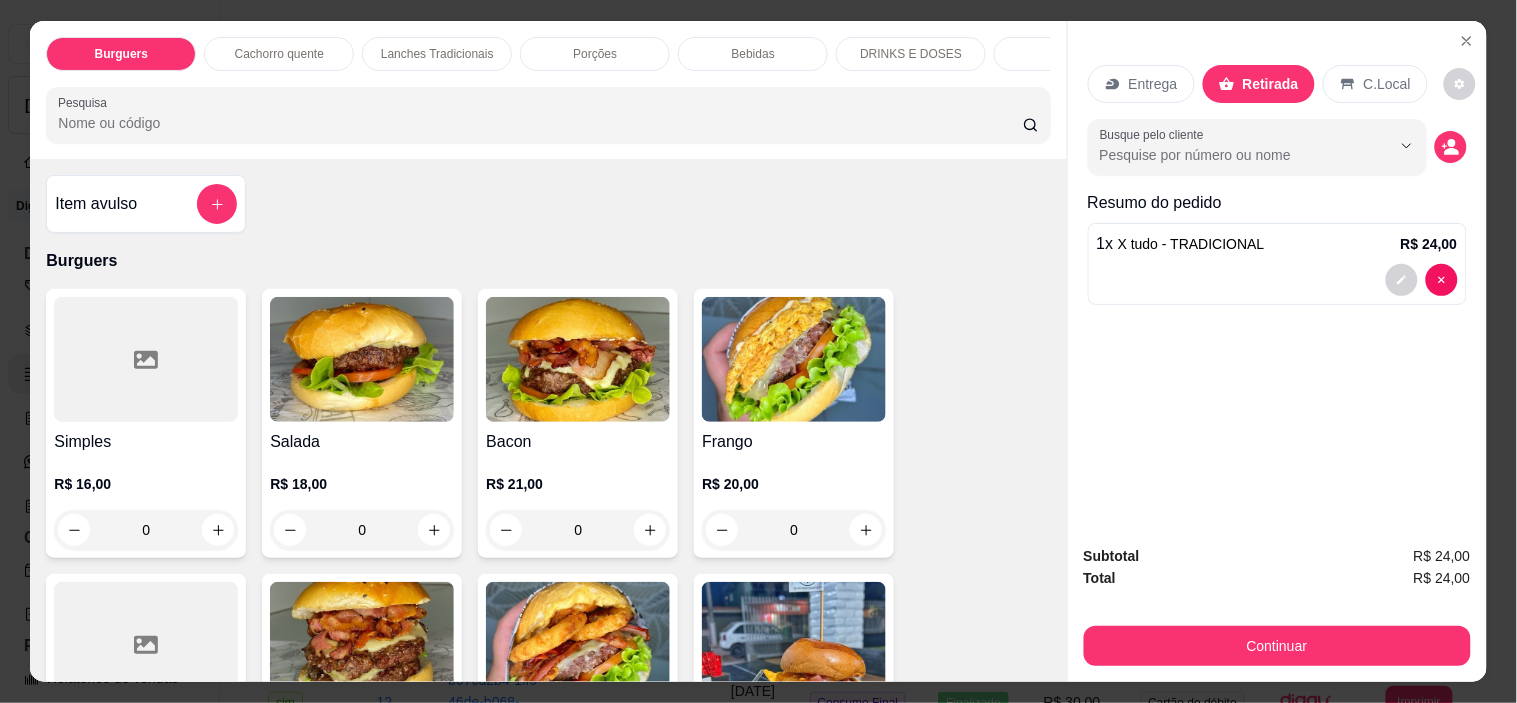 click on "Bebidas" at bounding box center (753, 54) 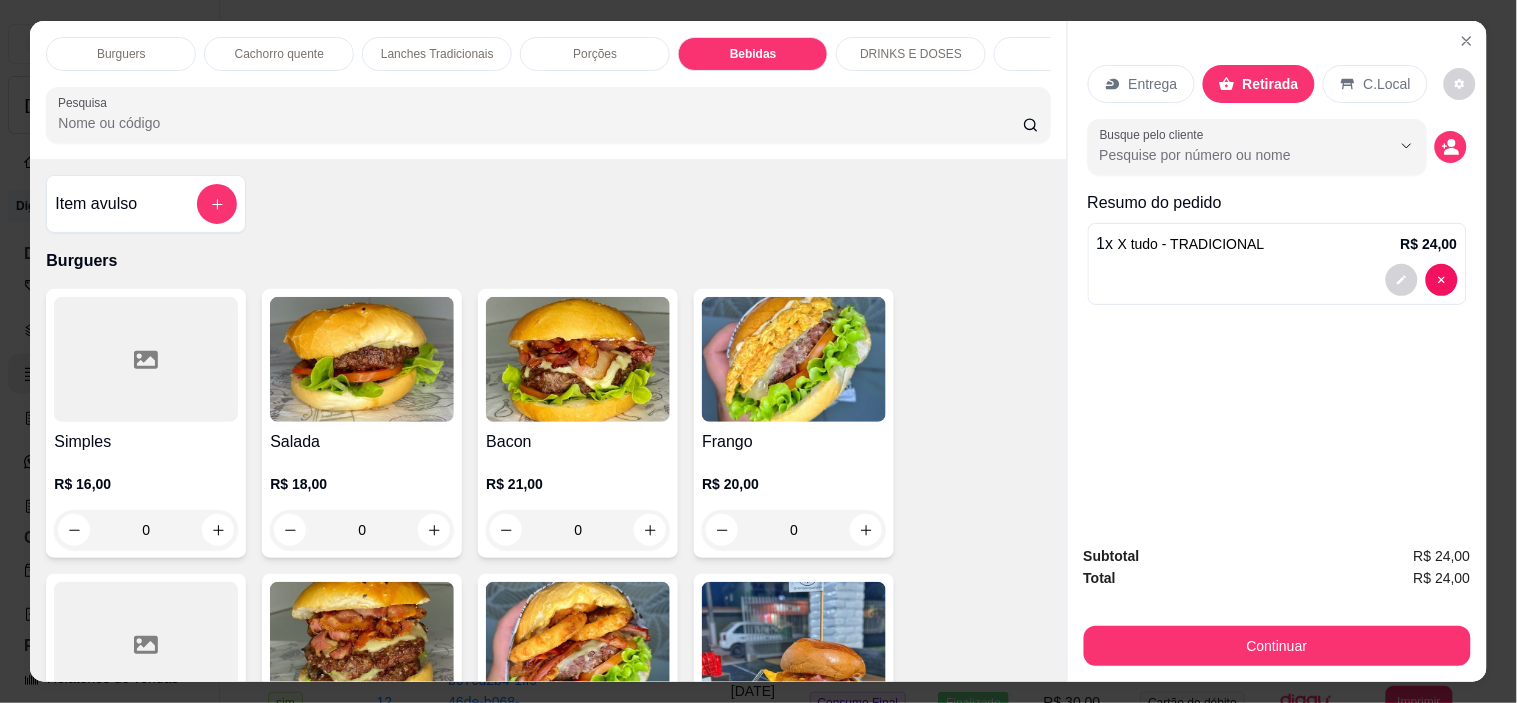 scroll, scrollTop: 2888, scrollLeft: 0, axis: vertical 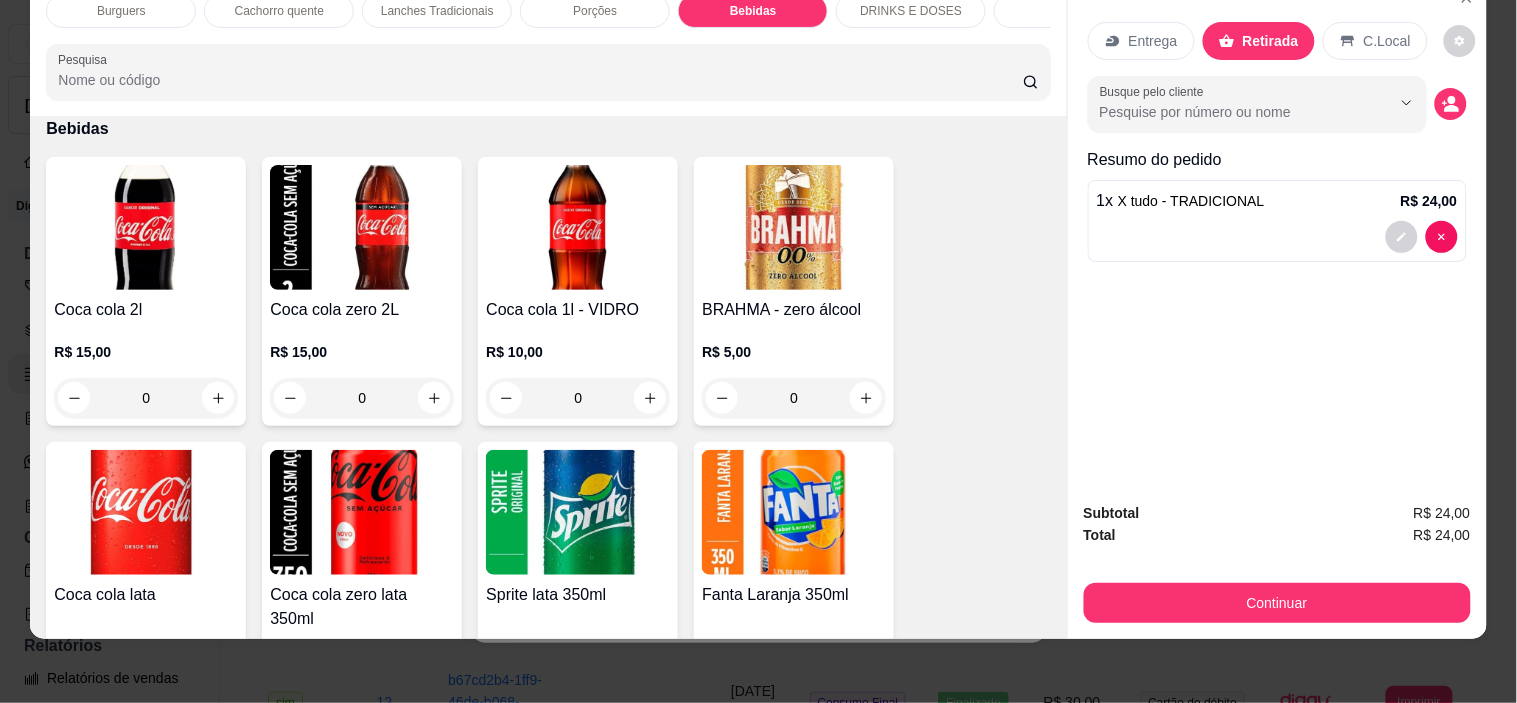 click at bounding box center [146, 227] 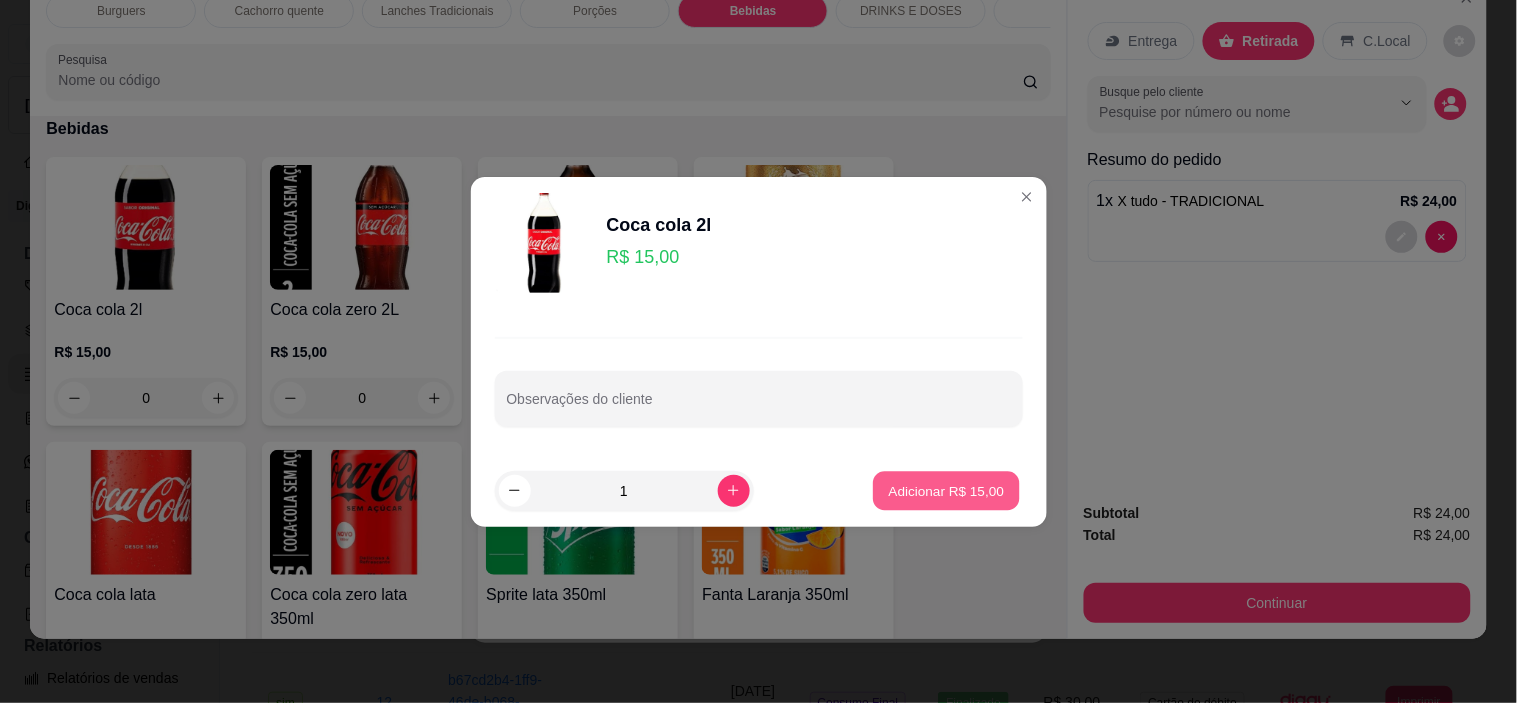 click on "Adicionar   R$ 15,00" at bounding box center (947, 490) 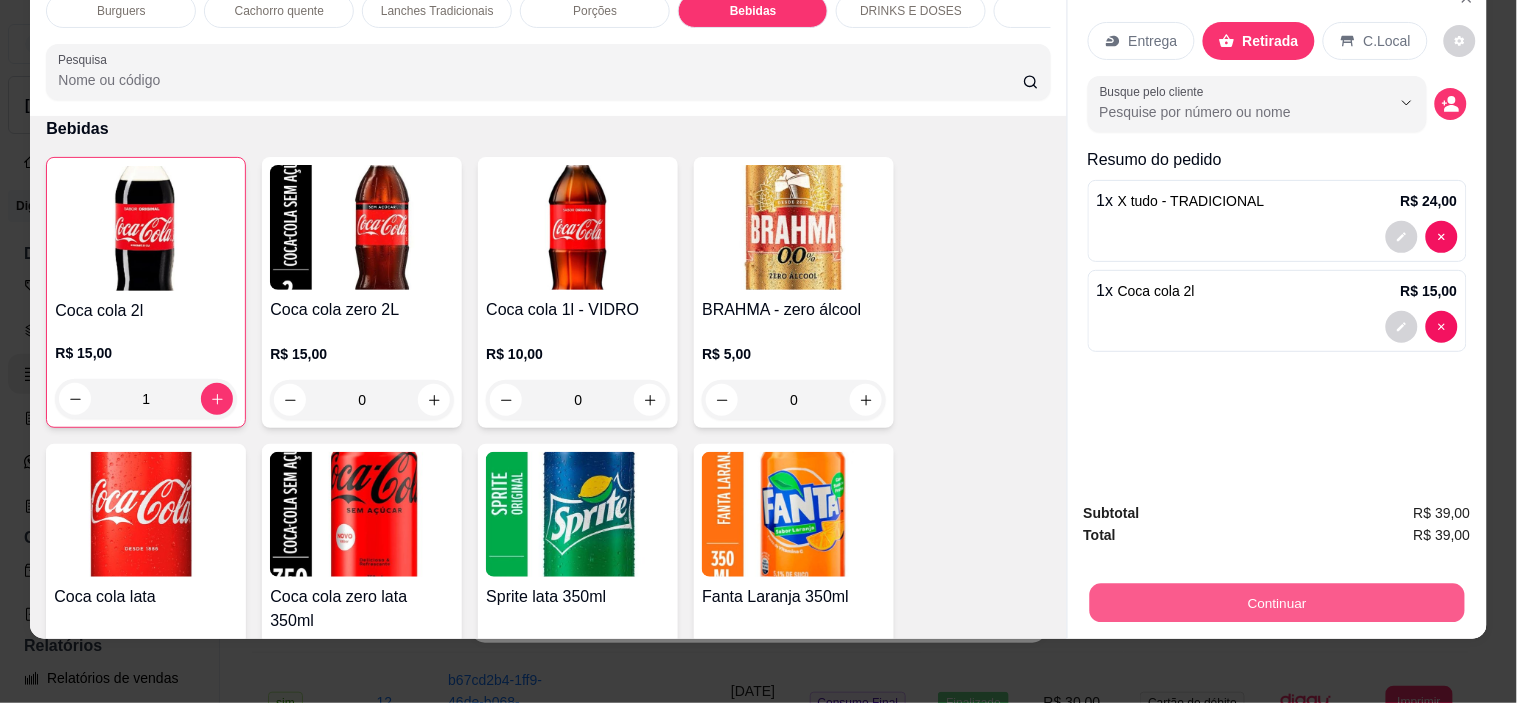 click on "Continuar" at bounding box center (1276, 603) 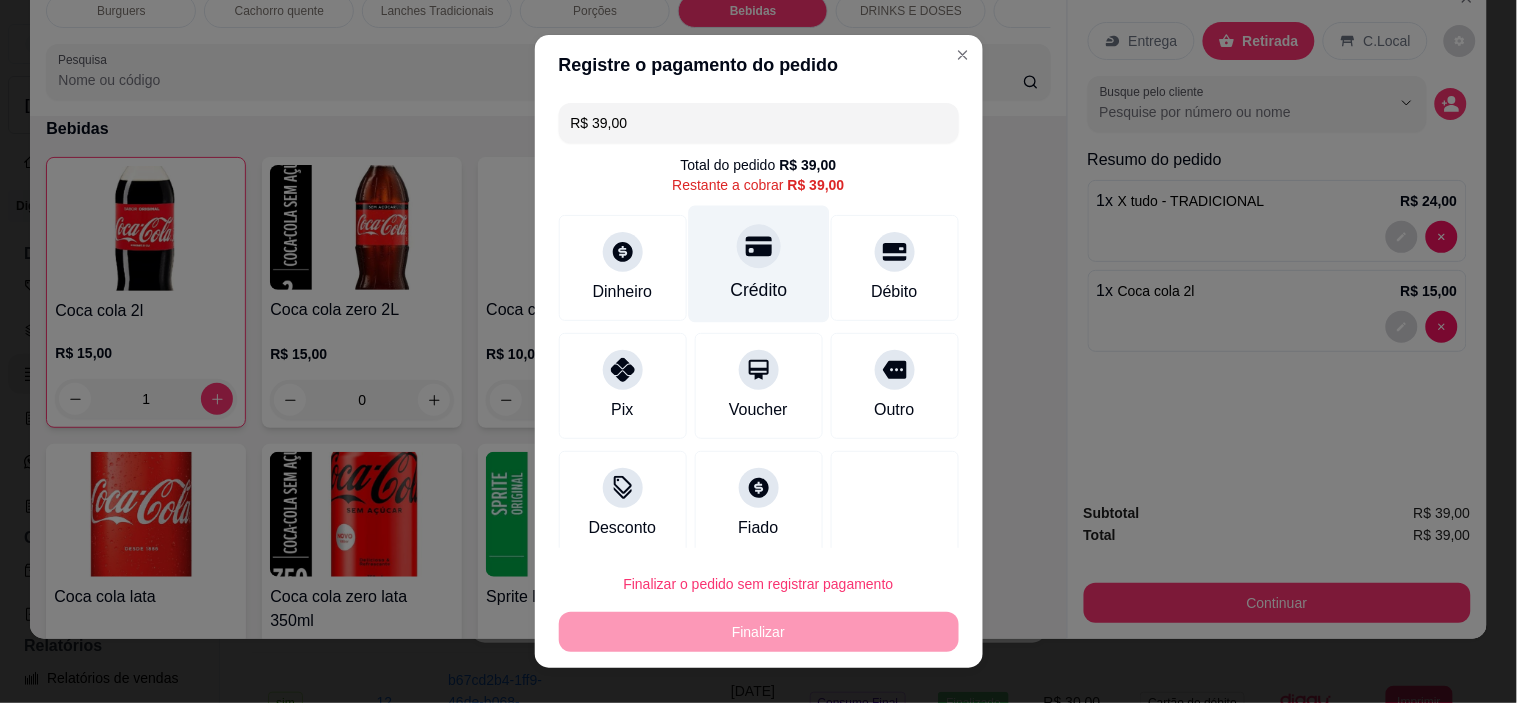 click on "Crédito" at bounding box center (758, 264) 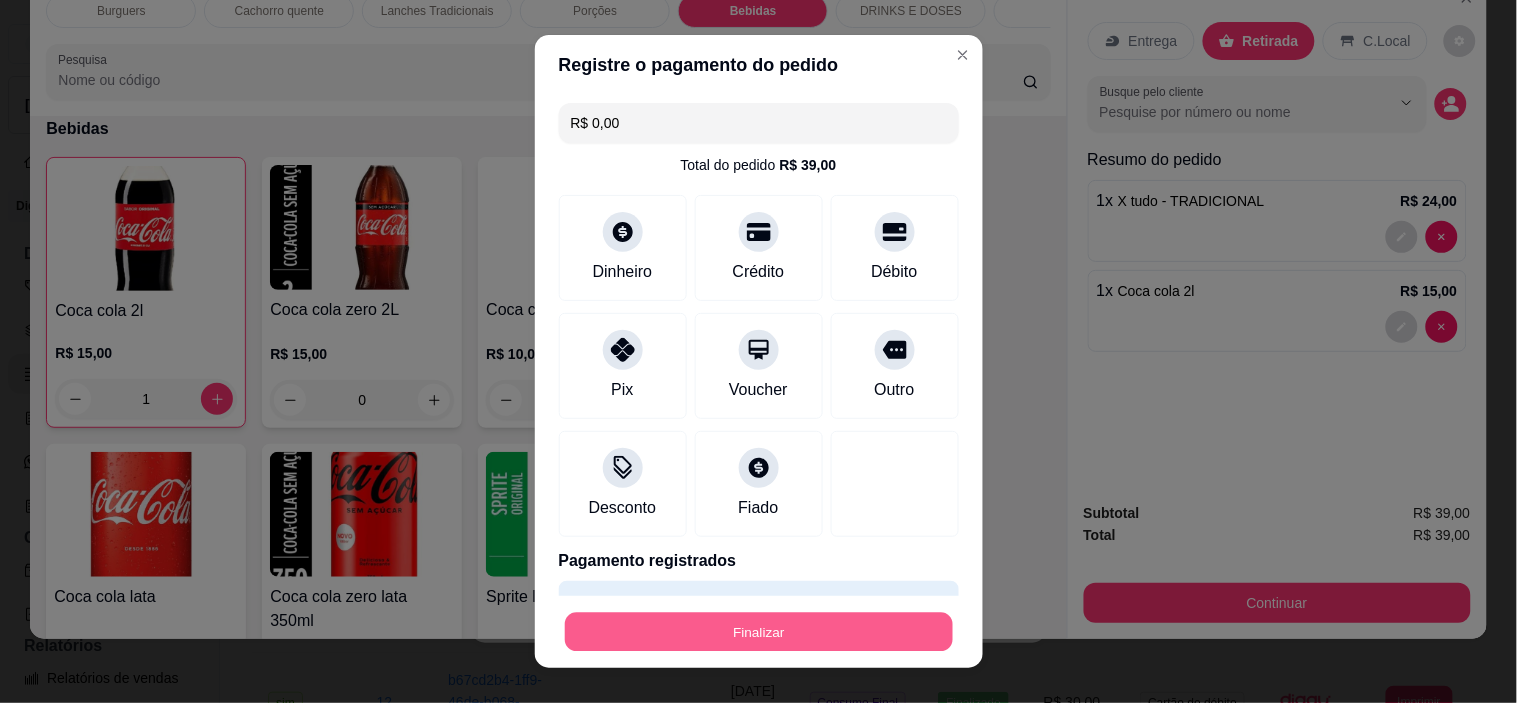 click on "Finalizar" at bounding box center [759, 631] 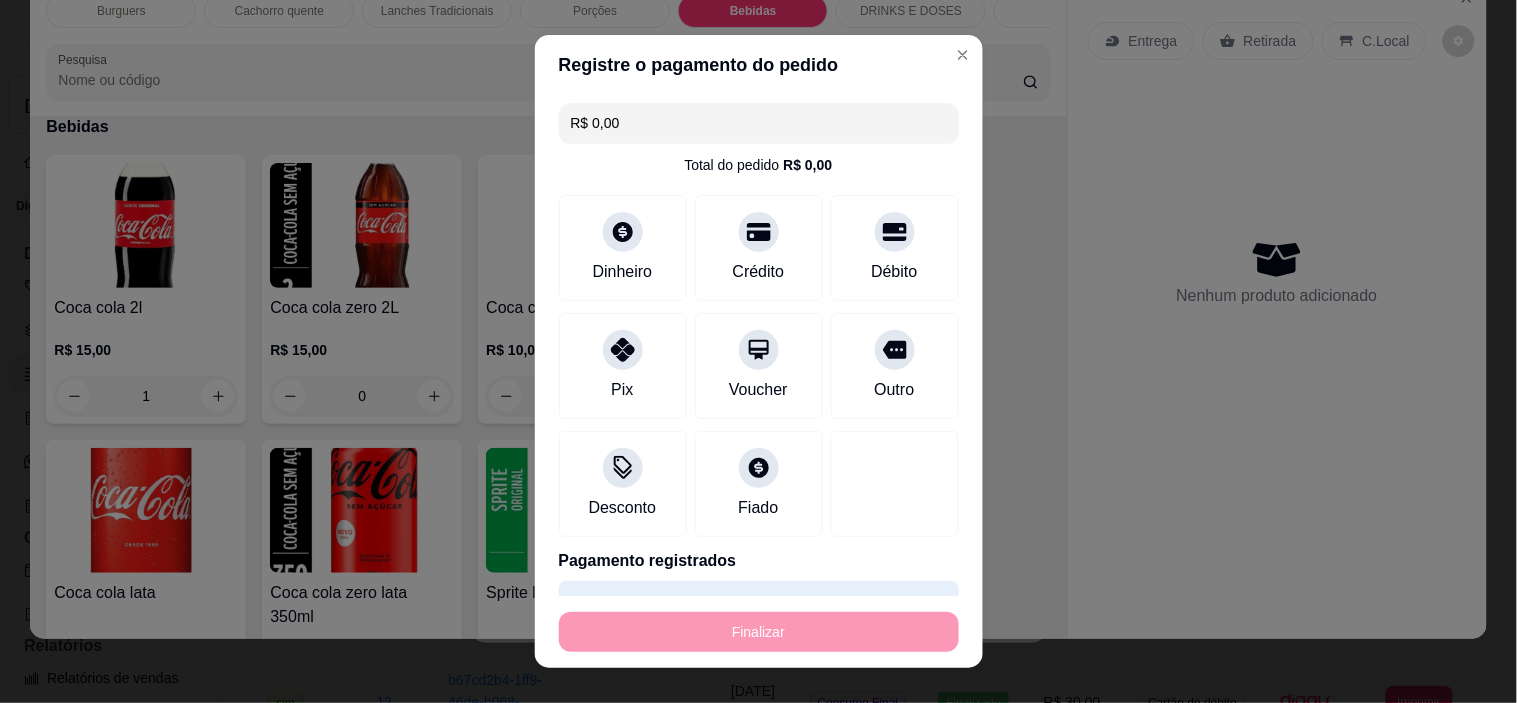 type on "0" 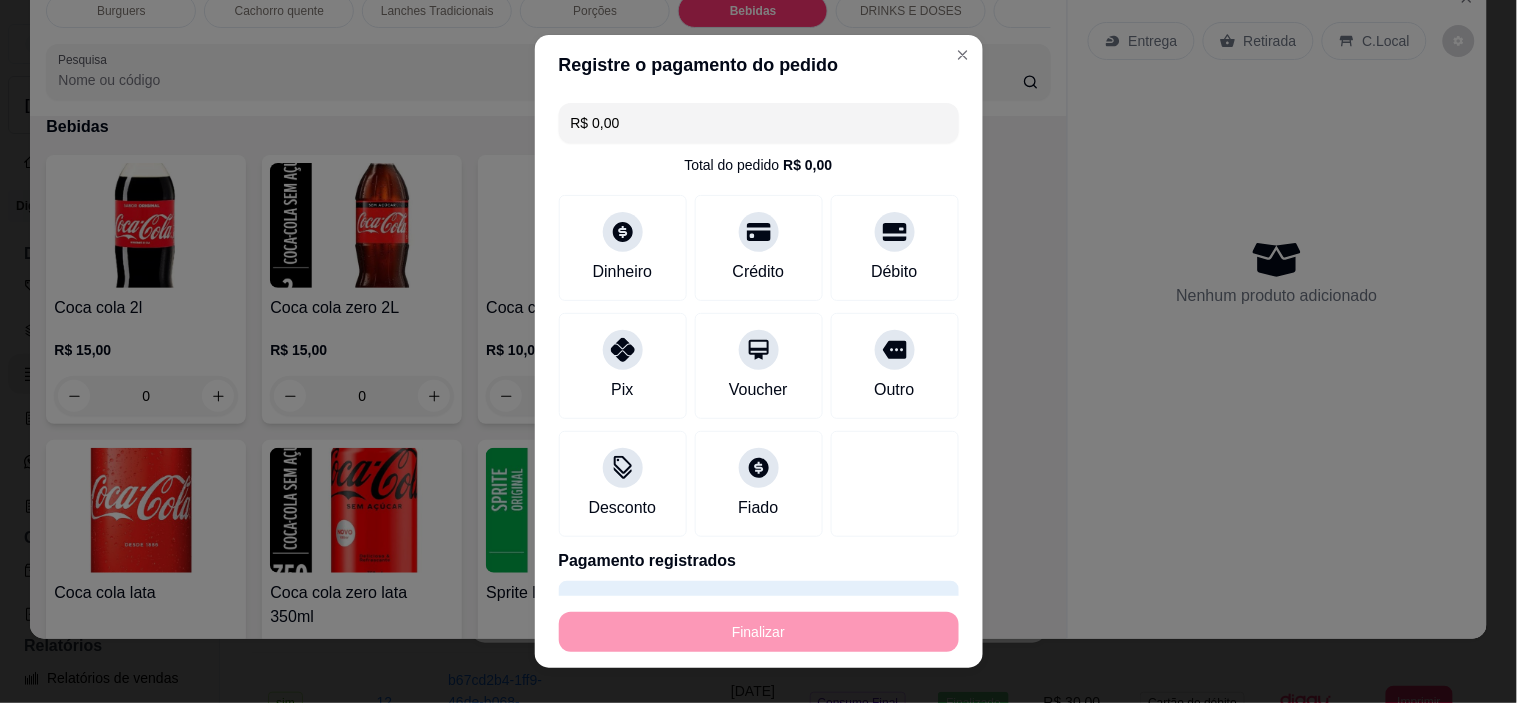 type on "-R$ 39,00" 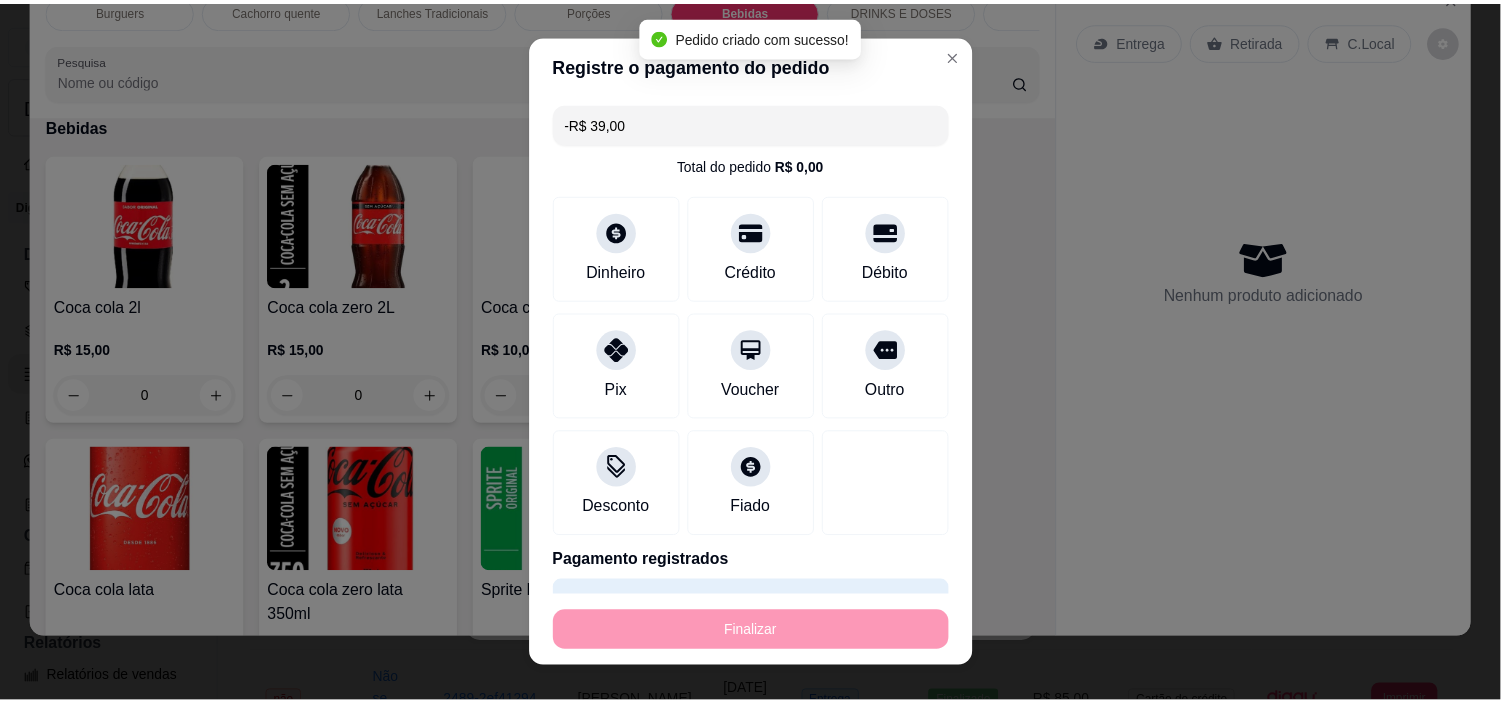 scroll, scrollTop: 2886, scrollLeft: 0, axis: vertical 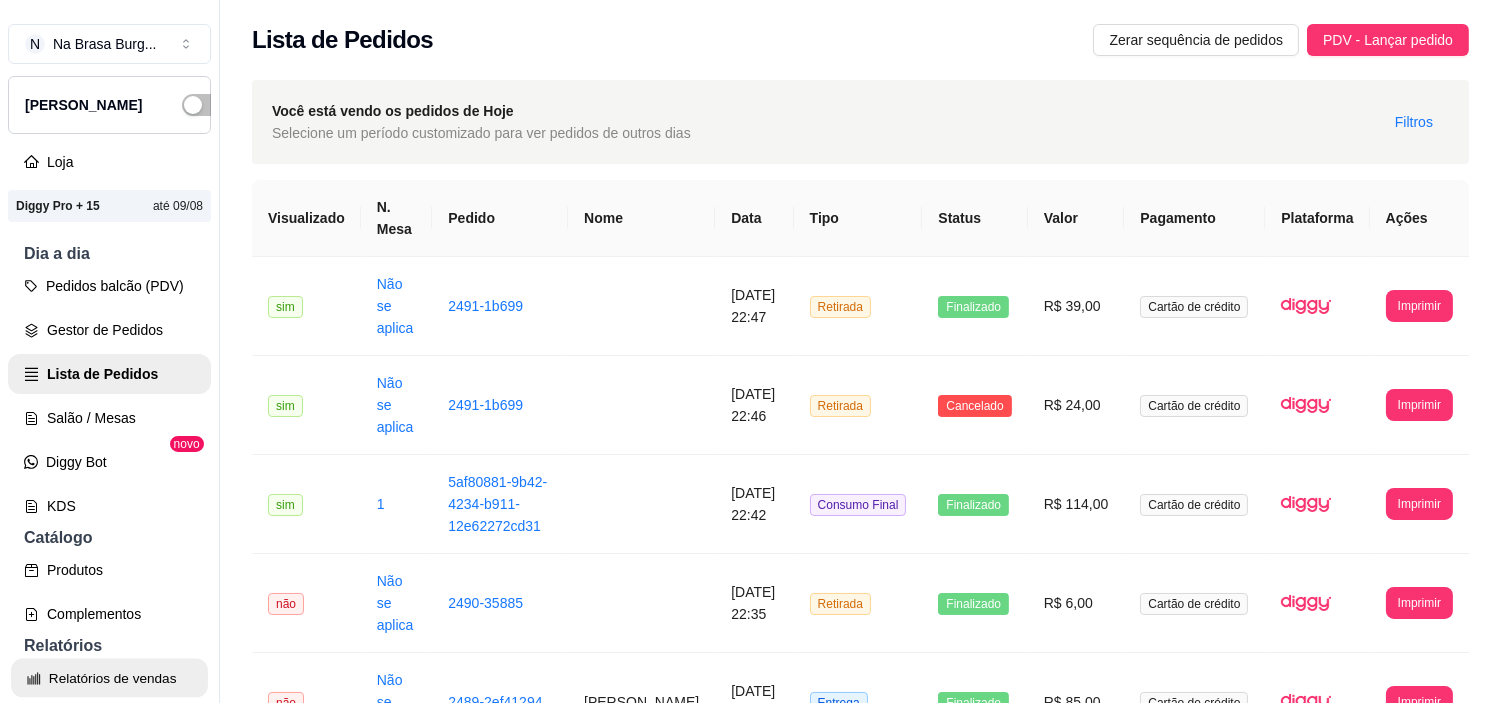 click on "Relatórios de vendas" at bounding box center (109, 678) 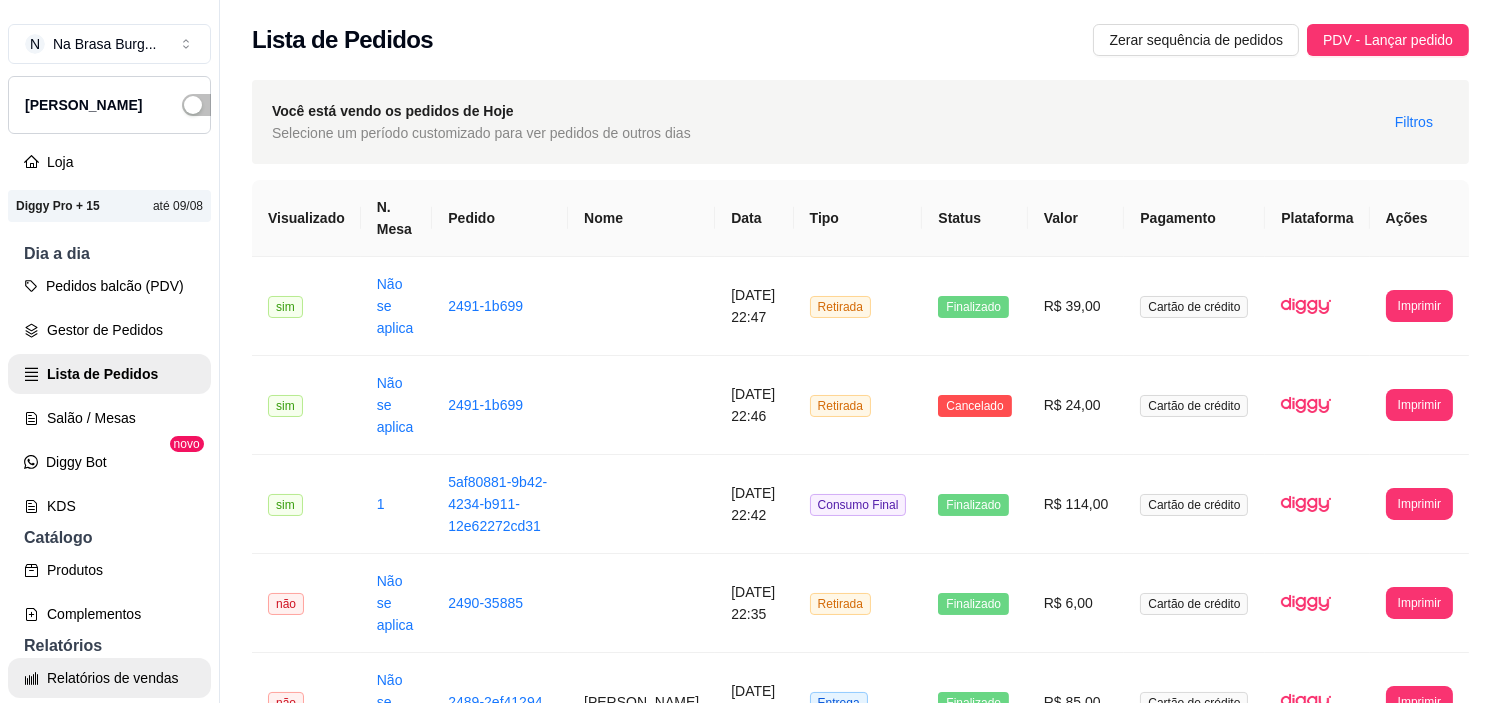 click on "Relatórios de vendas" at bounding box center [109, 678] 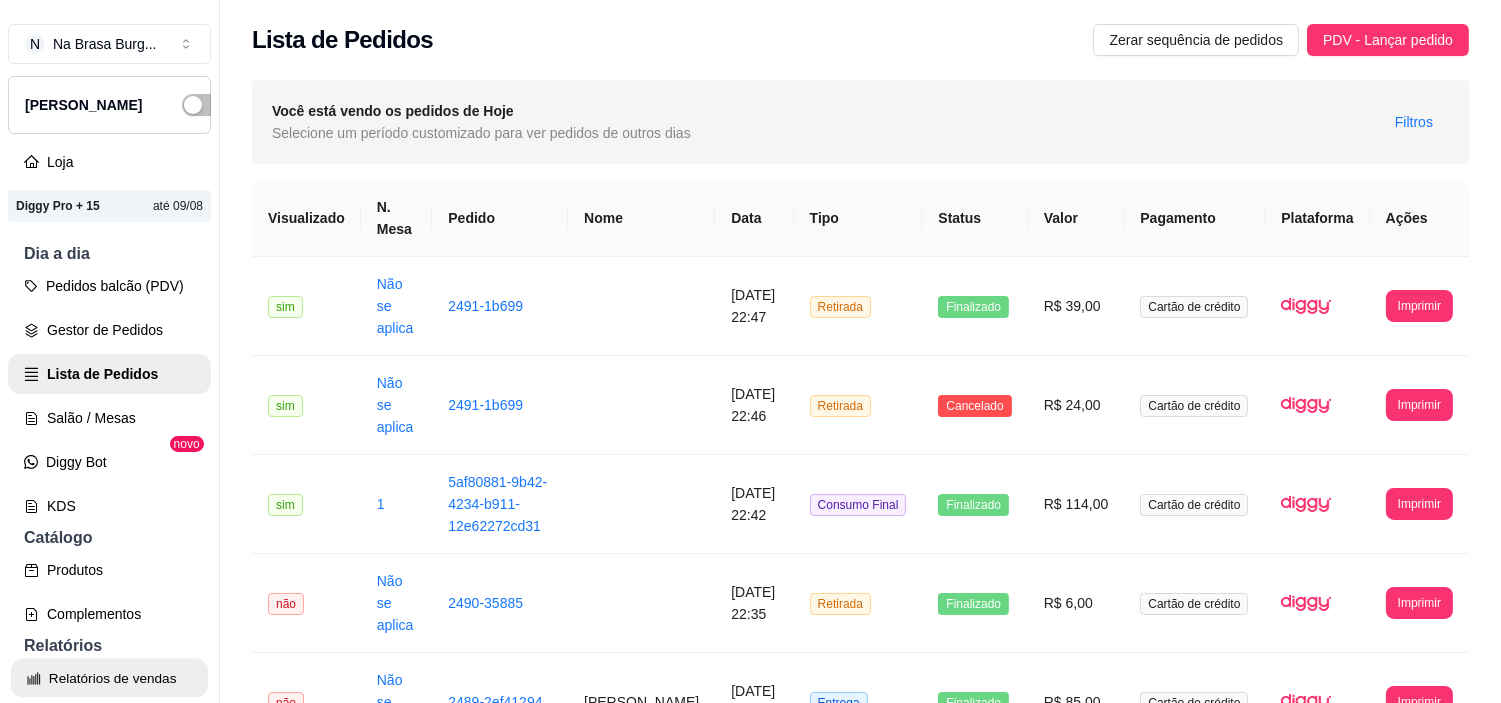 click on "Relatórios de vendas" at bounding box center (109, 678) 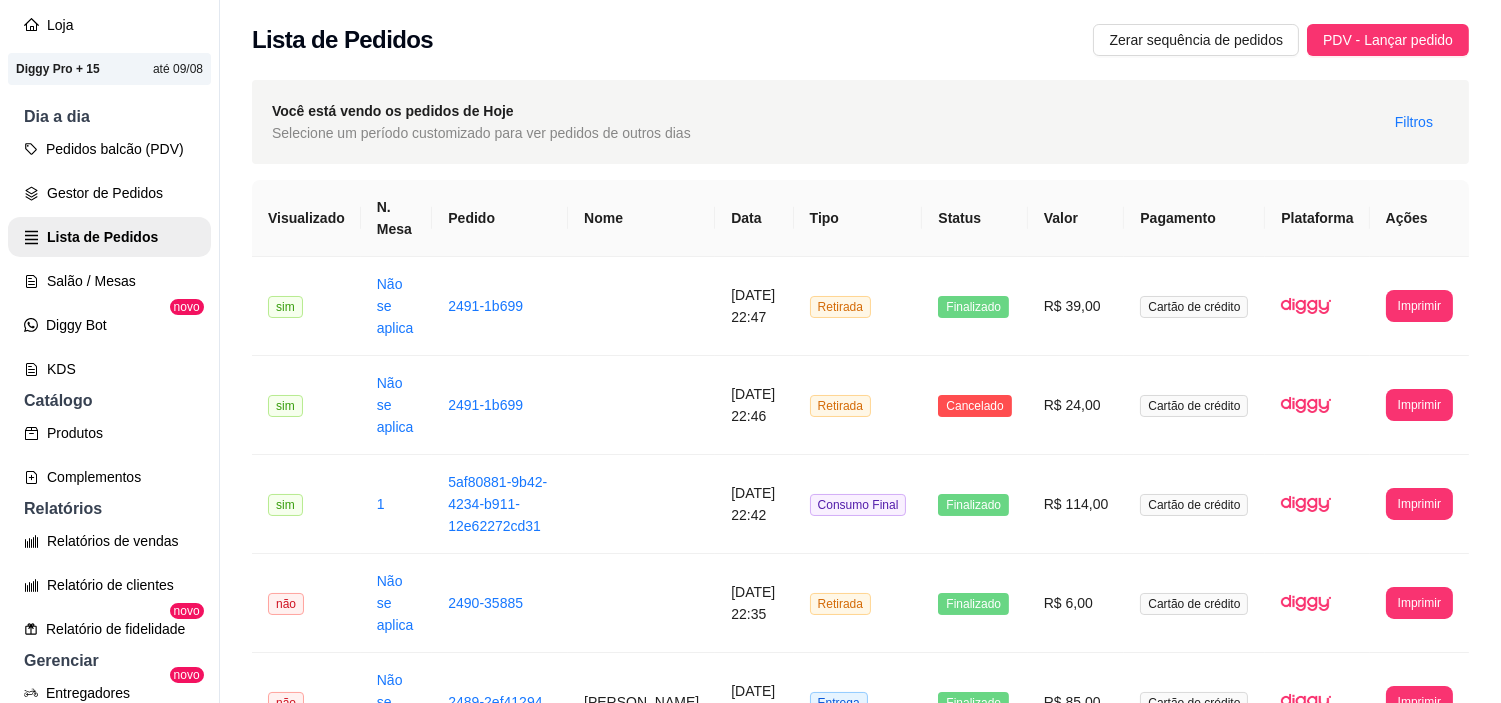 scroll, scrollTop: 146, scrollLeft: 0, axis: vertical 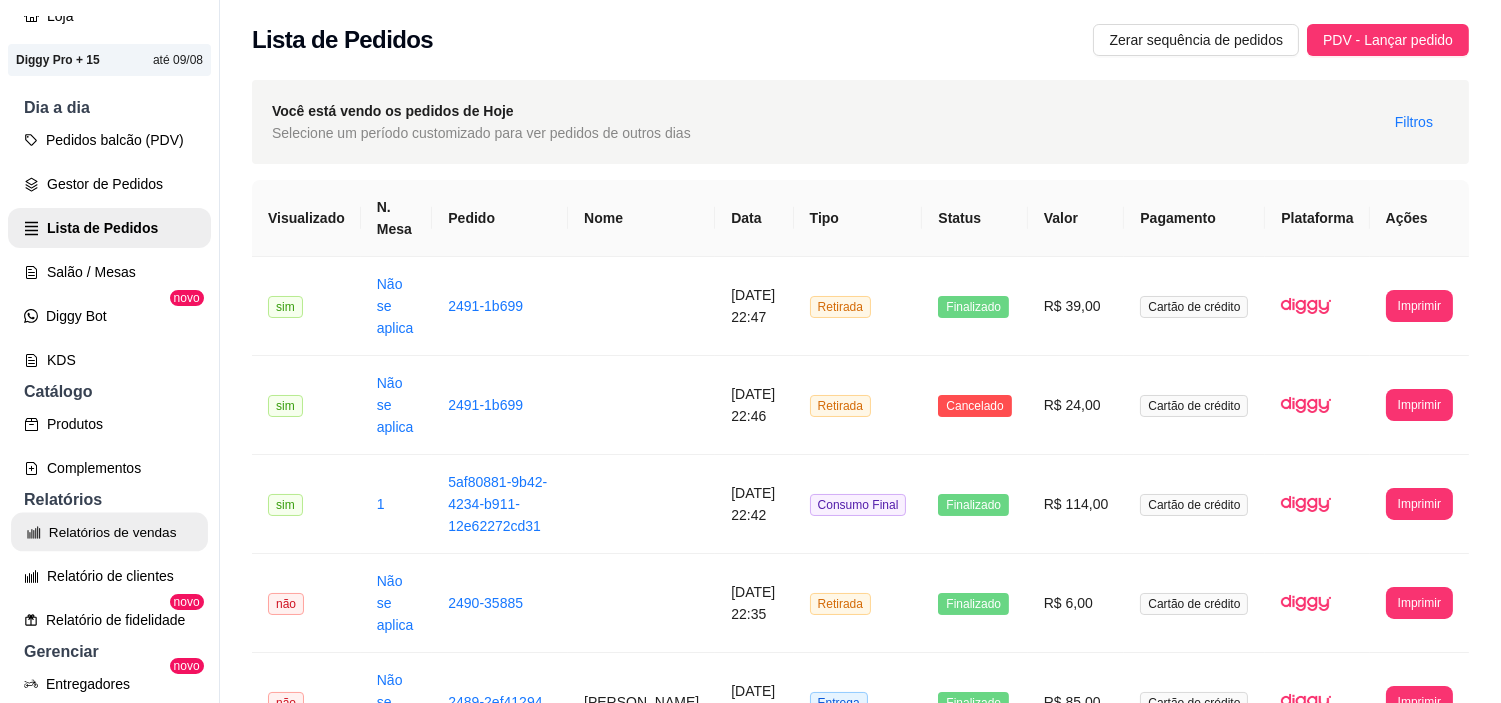 click on "Relatórios de vendas" at bounding box center (109, 532) 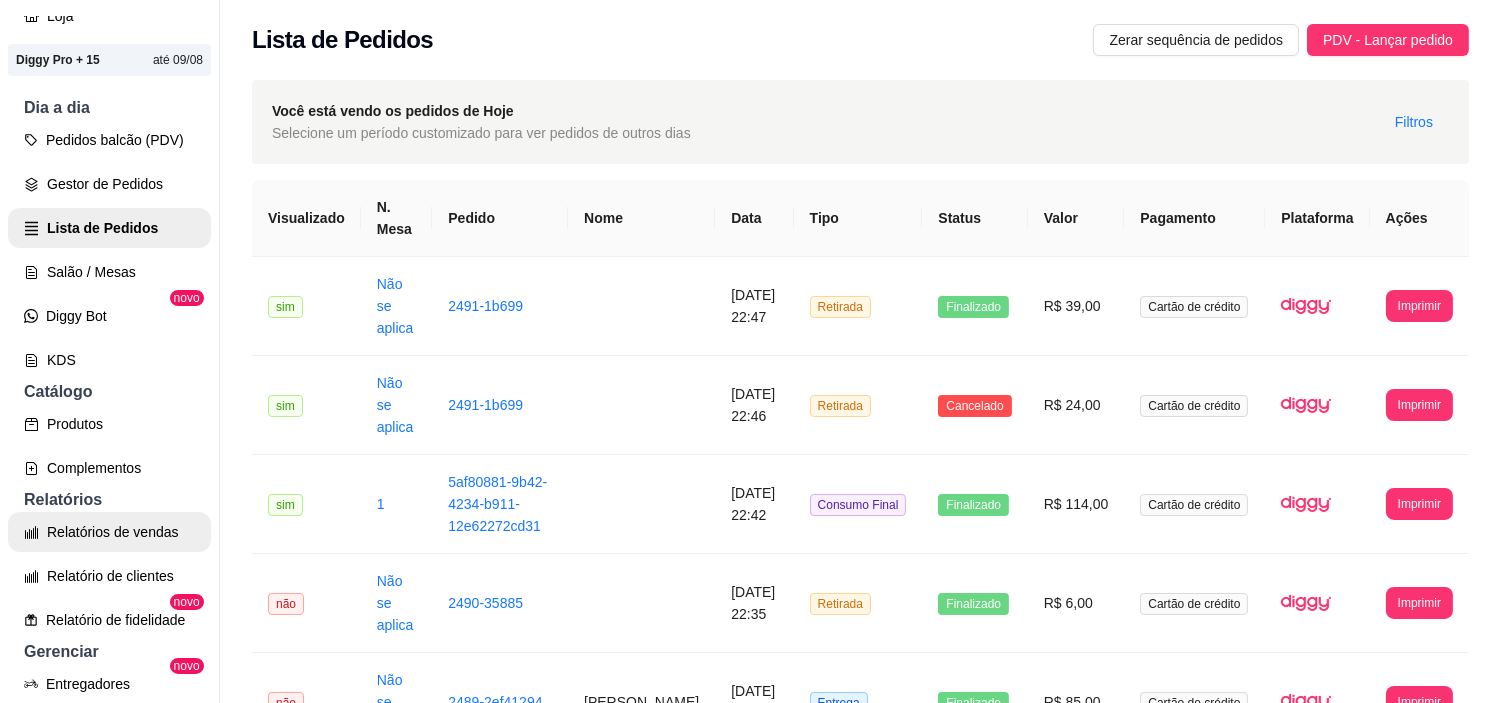 click on "Relatórios de vendas" at bounding box center [109, 532] 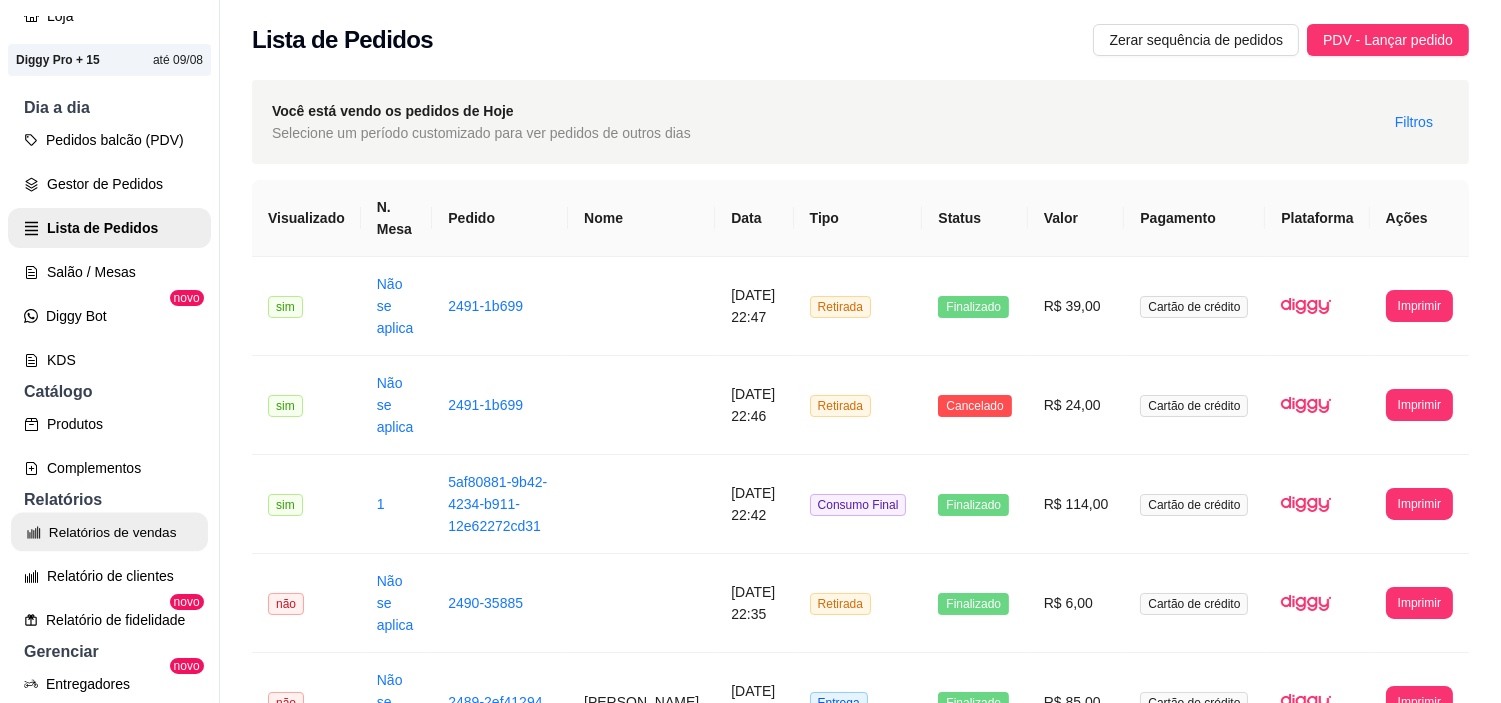 click on "Relatórios de vendas" at bounding box center (109, 532) 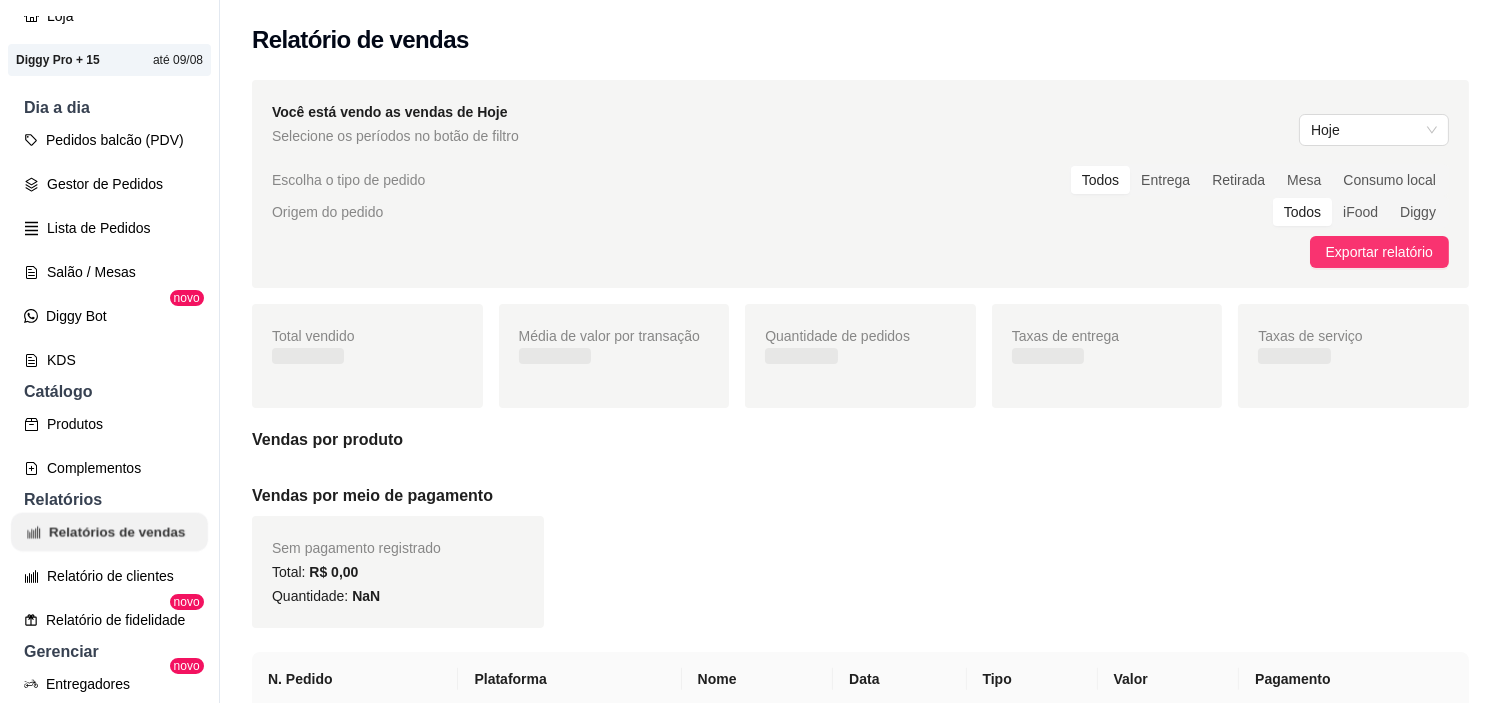 click on "Relatórios de vendas" at bounding box center [109, 532] 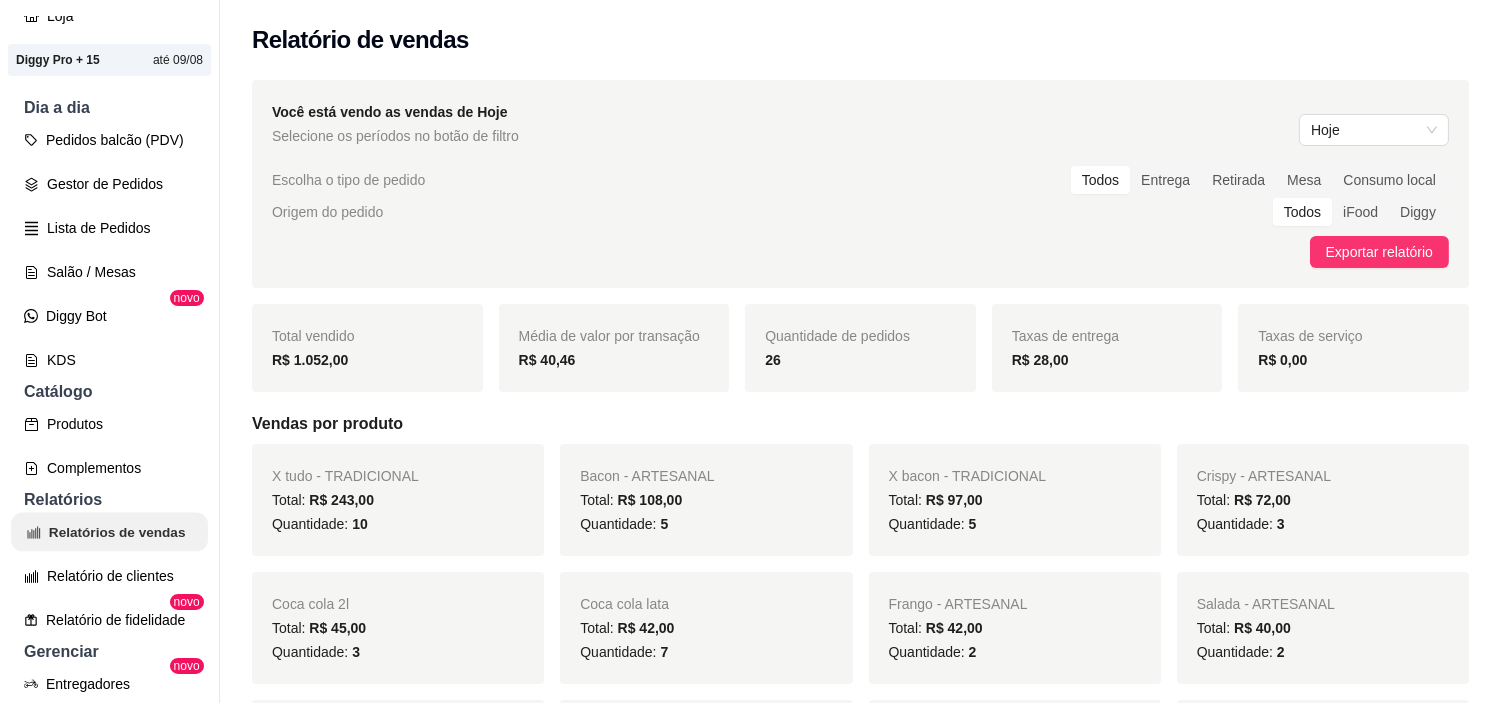 click on "Relatórios de vendas" at bounding box center [109, 532] 